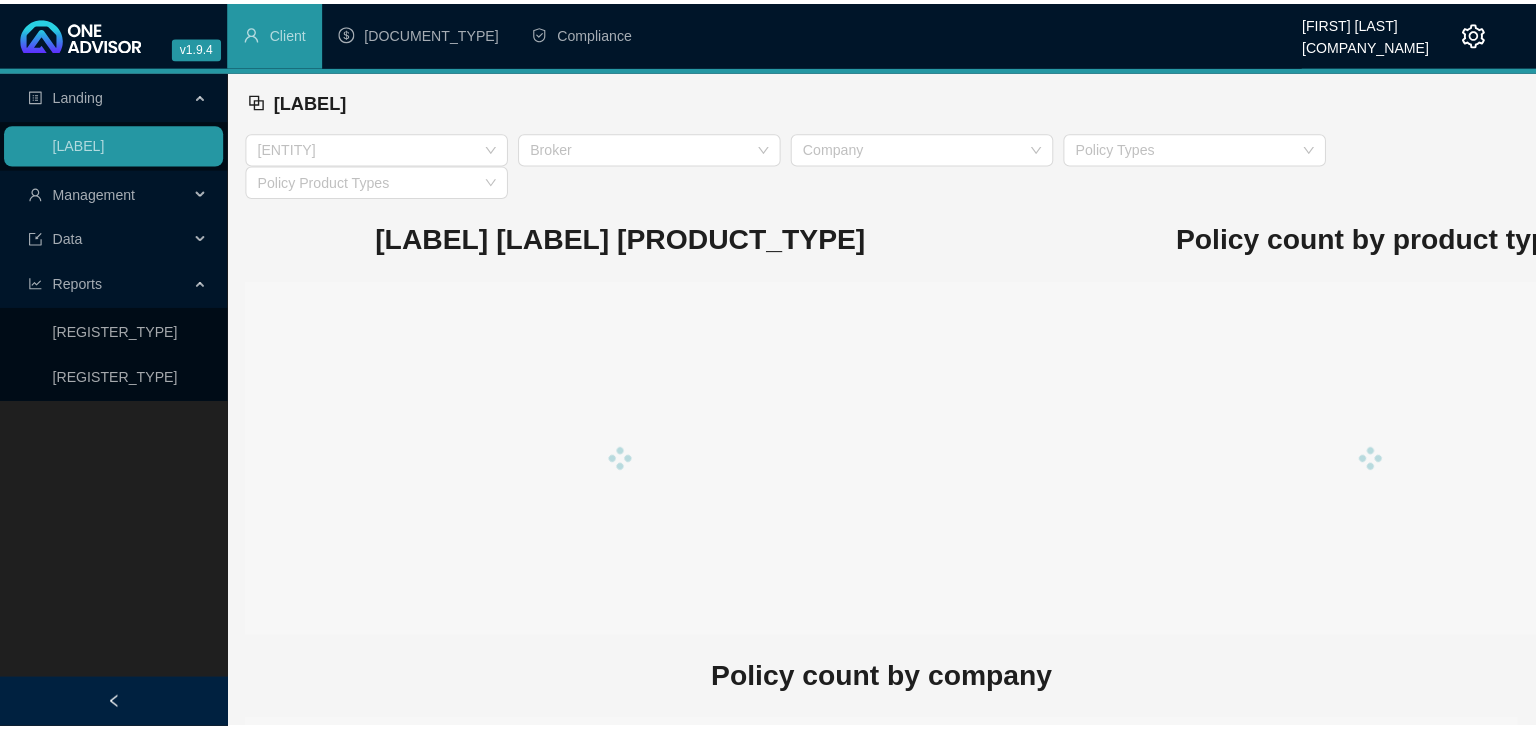 scroll, scrollTop: 0, scrollLeft: 0, axis: both 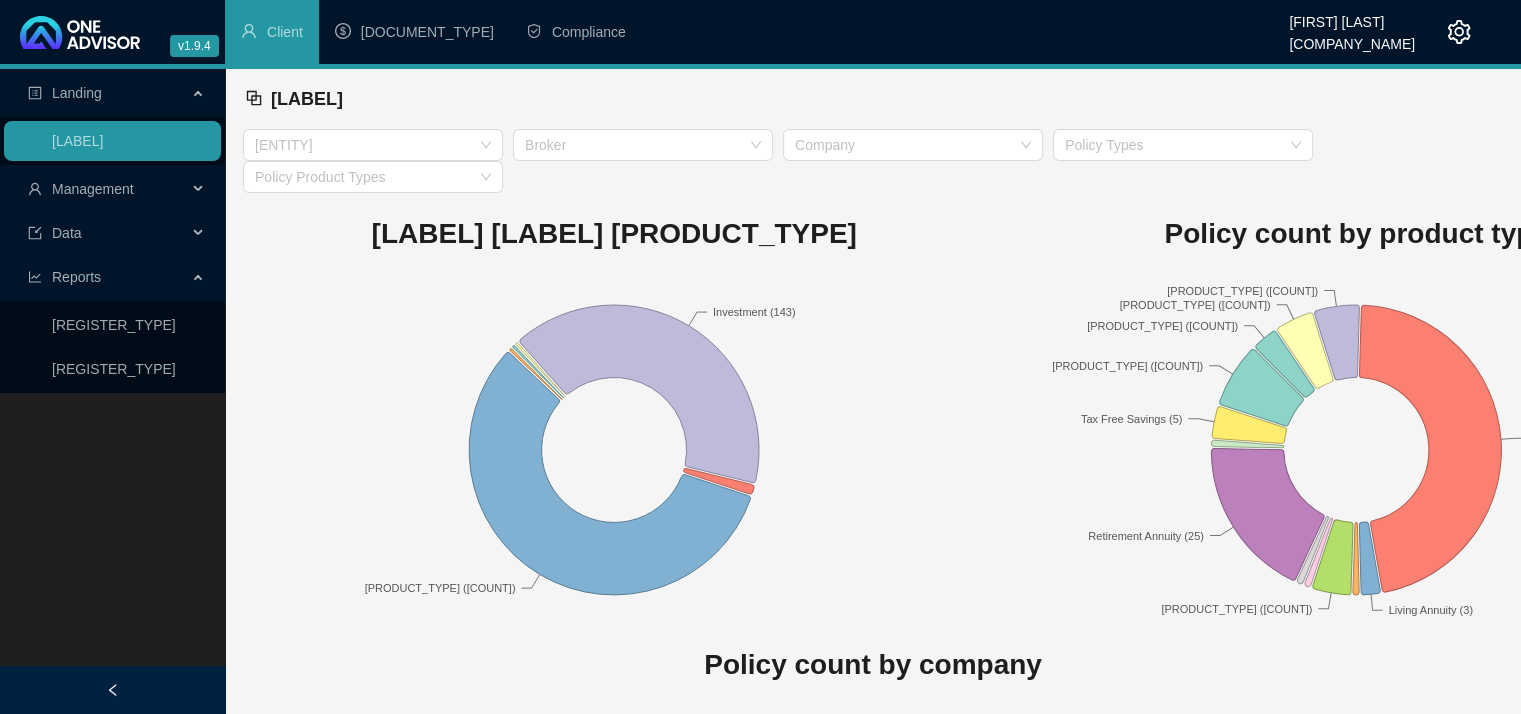 click on "Management" at bounding box center [112, 189] 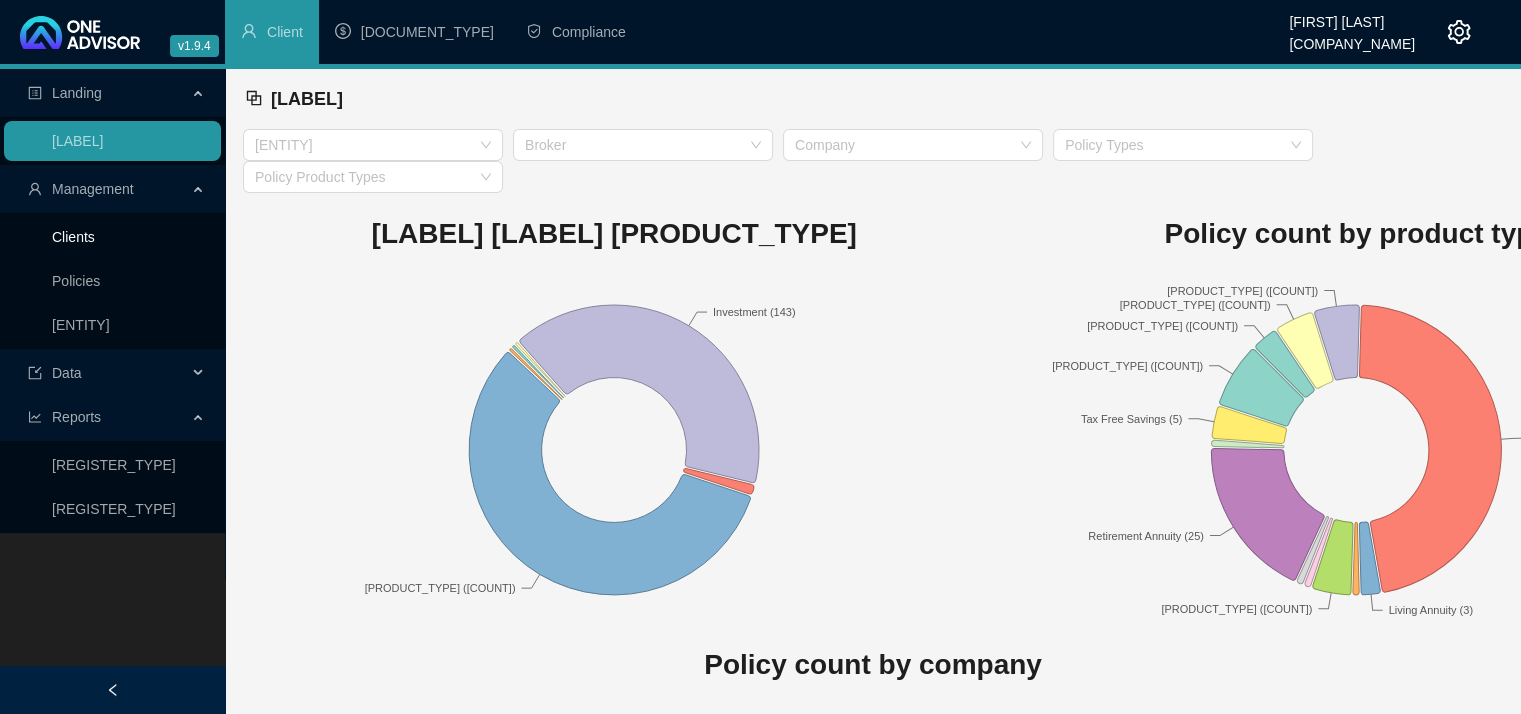 click on "Clients" at bounding box center [73, 237] 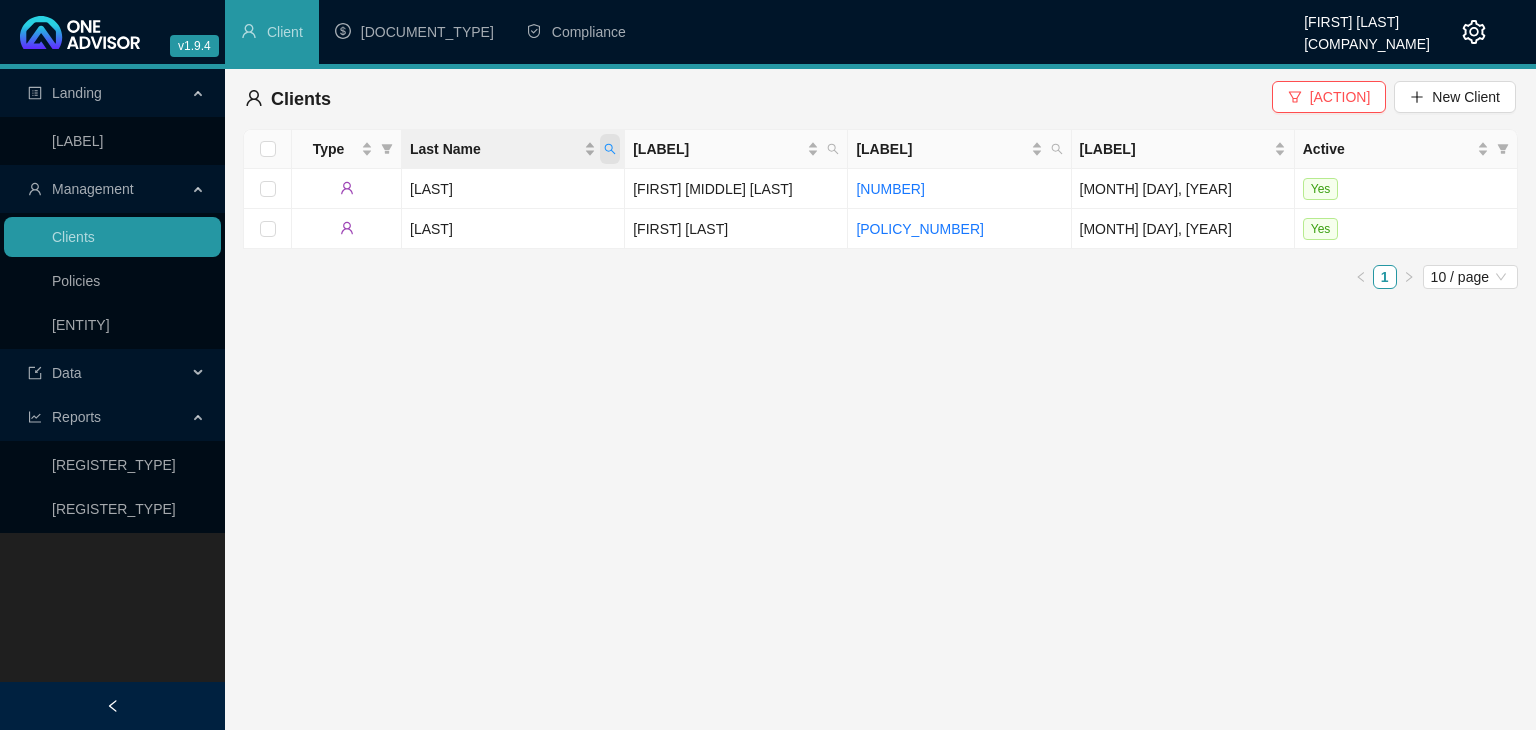 click at bounding box center [610, 149] 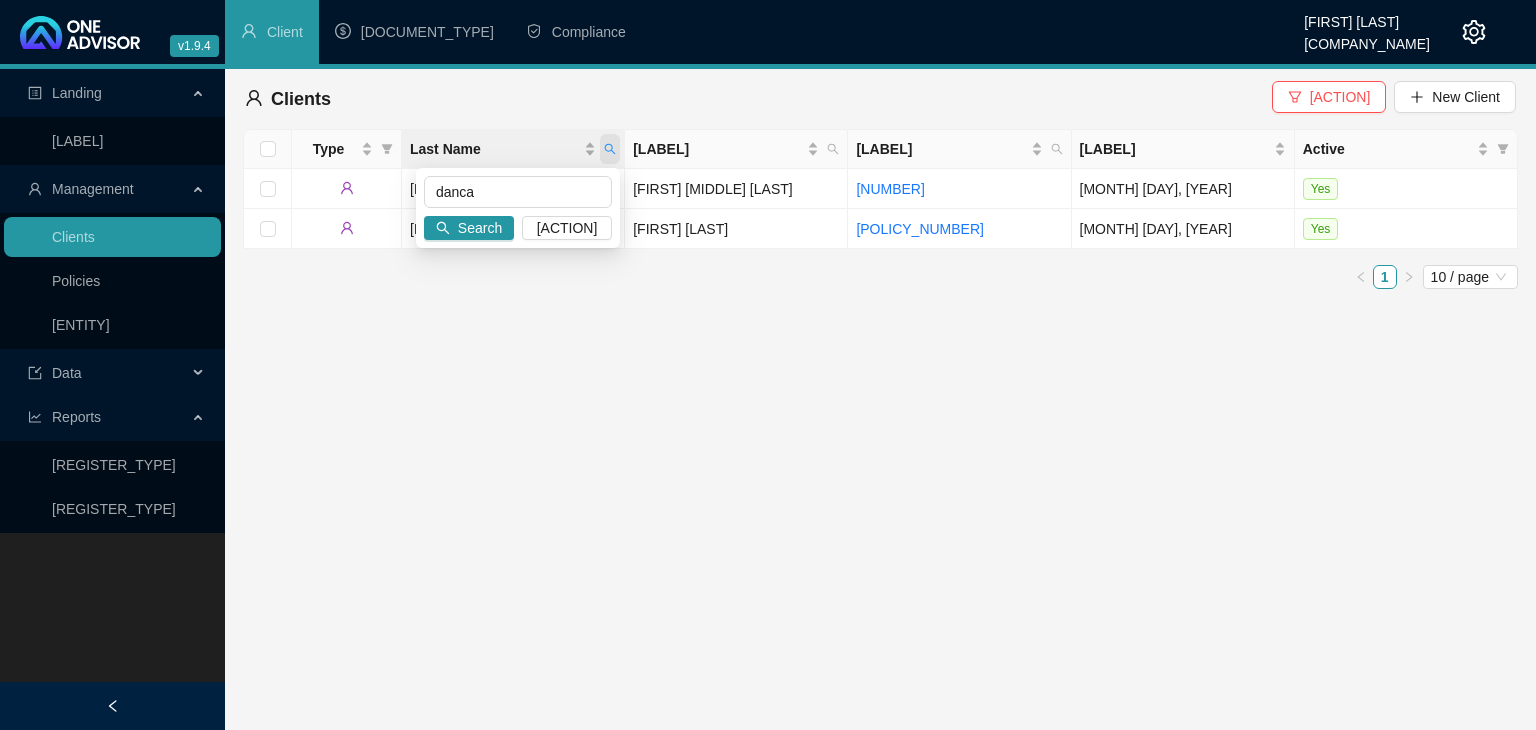type on "danca" 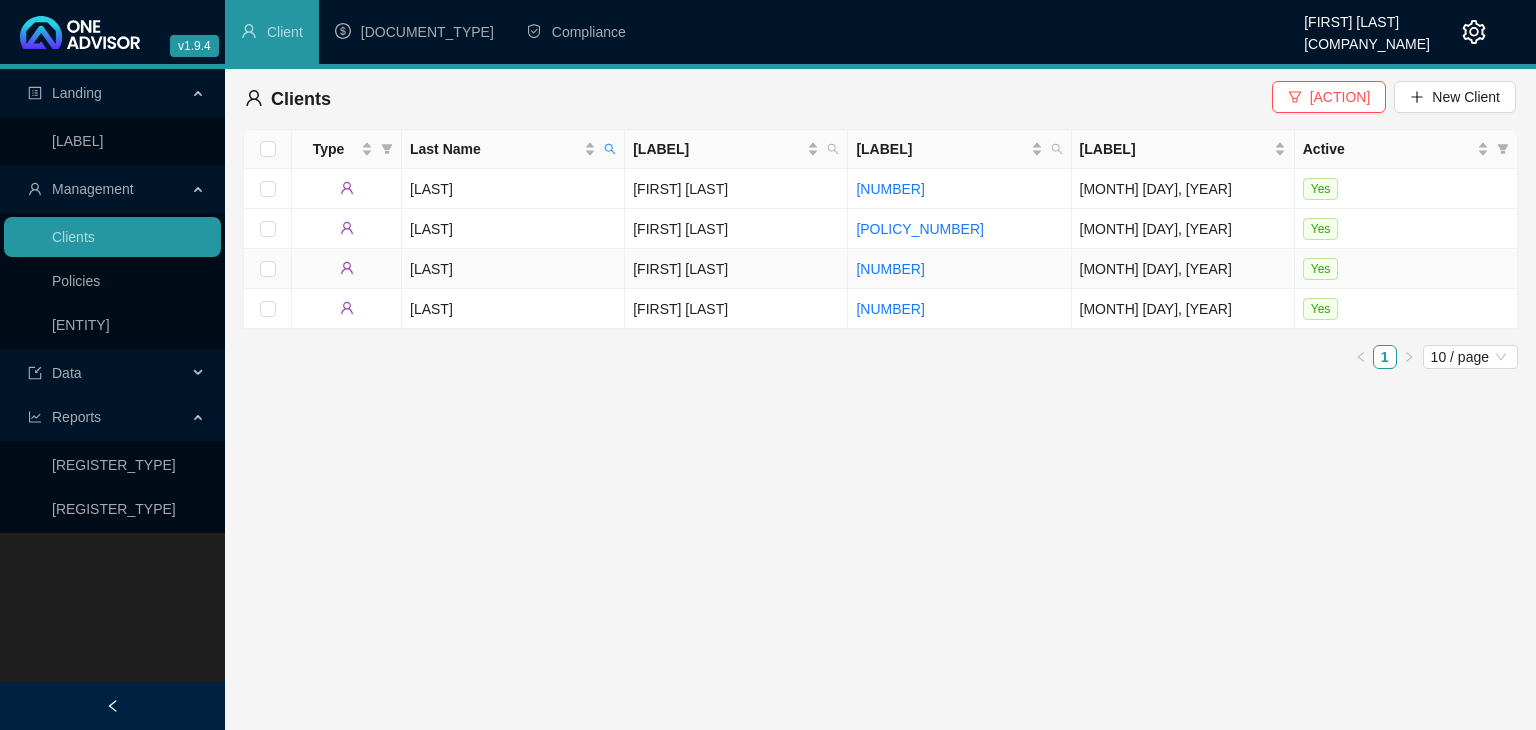 click on "[FIRST] [LAST]" at bounding box center [736, 269] 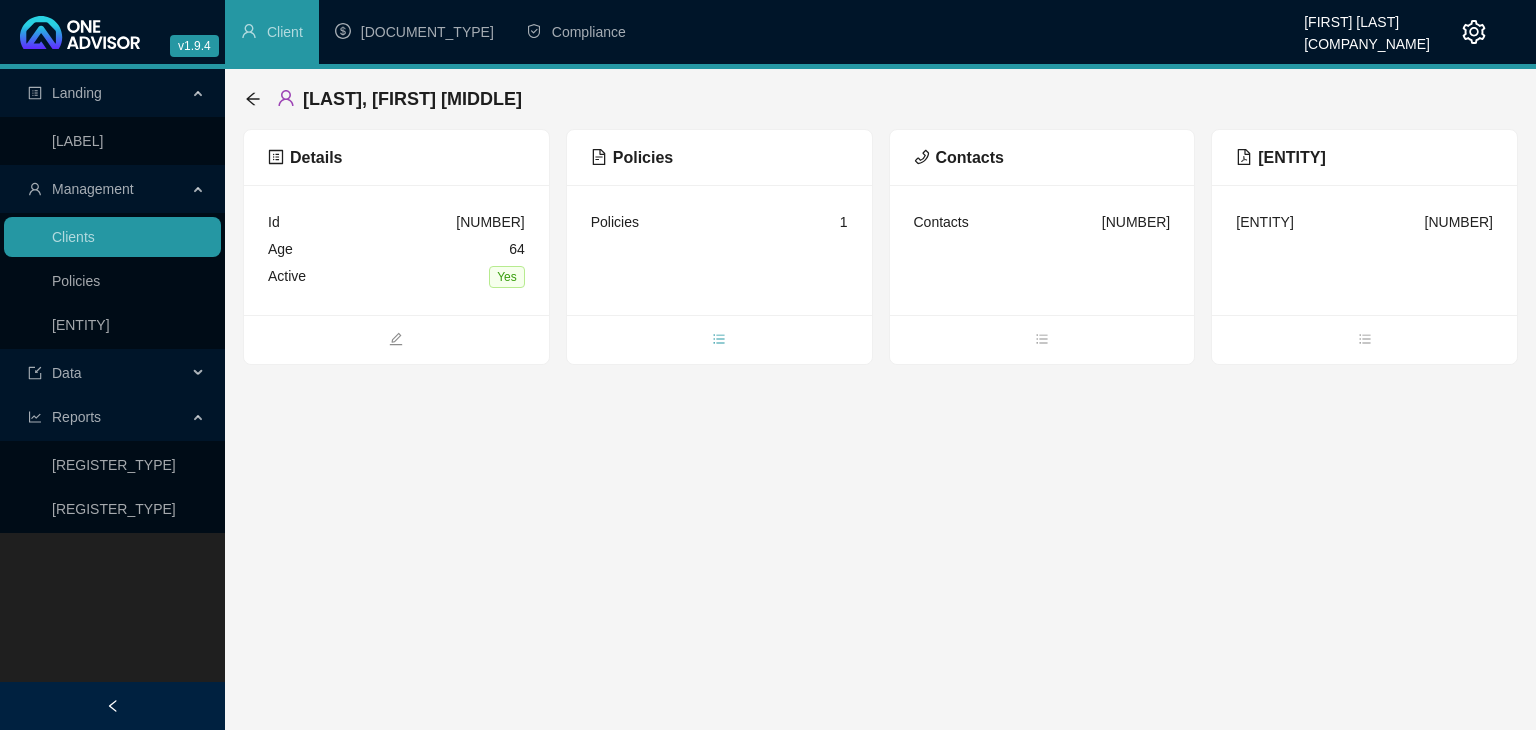 click at bounding box center (719, 339) 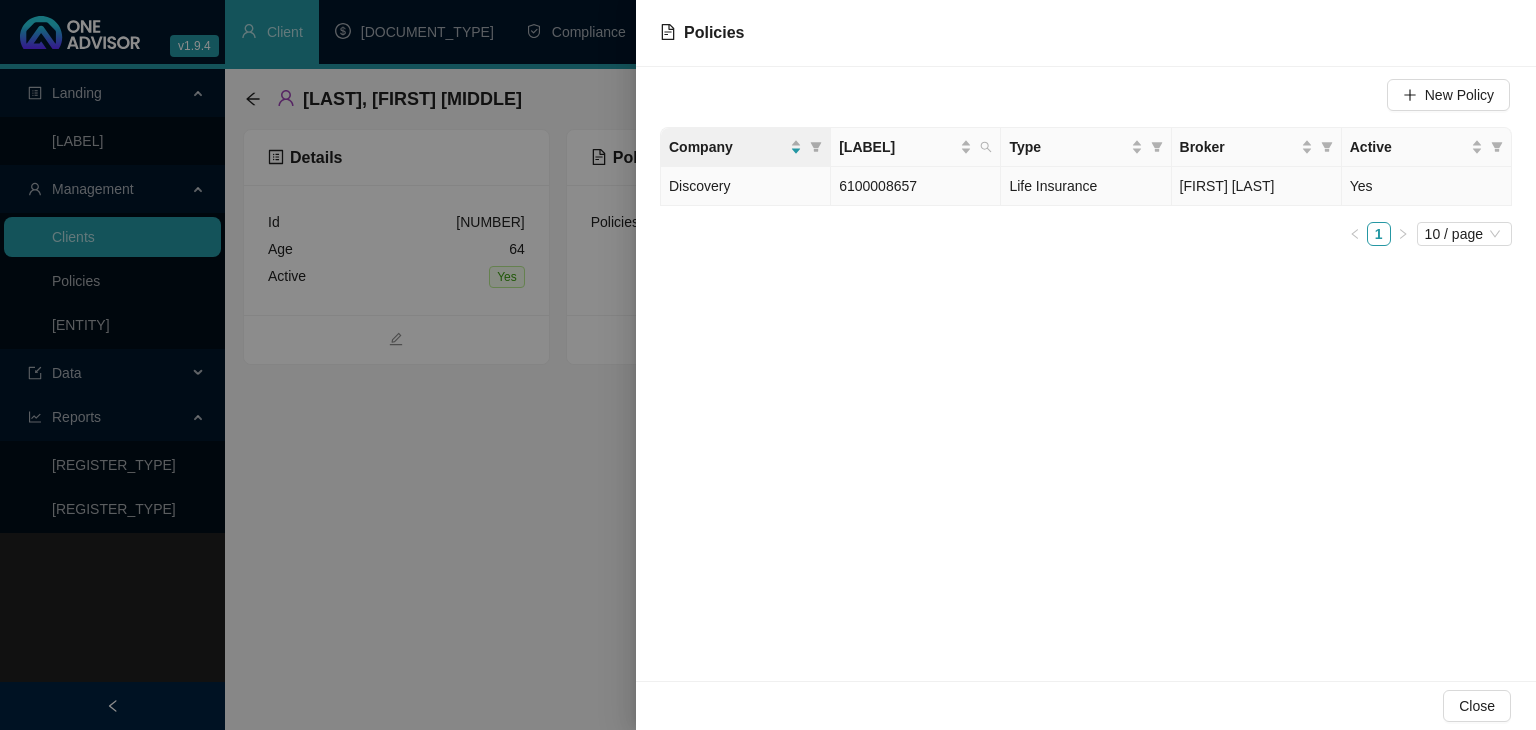 click on "6100008657" at bounding box center (916, 186) 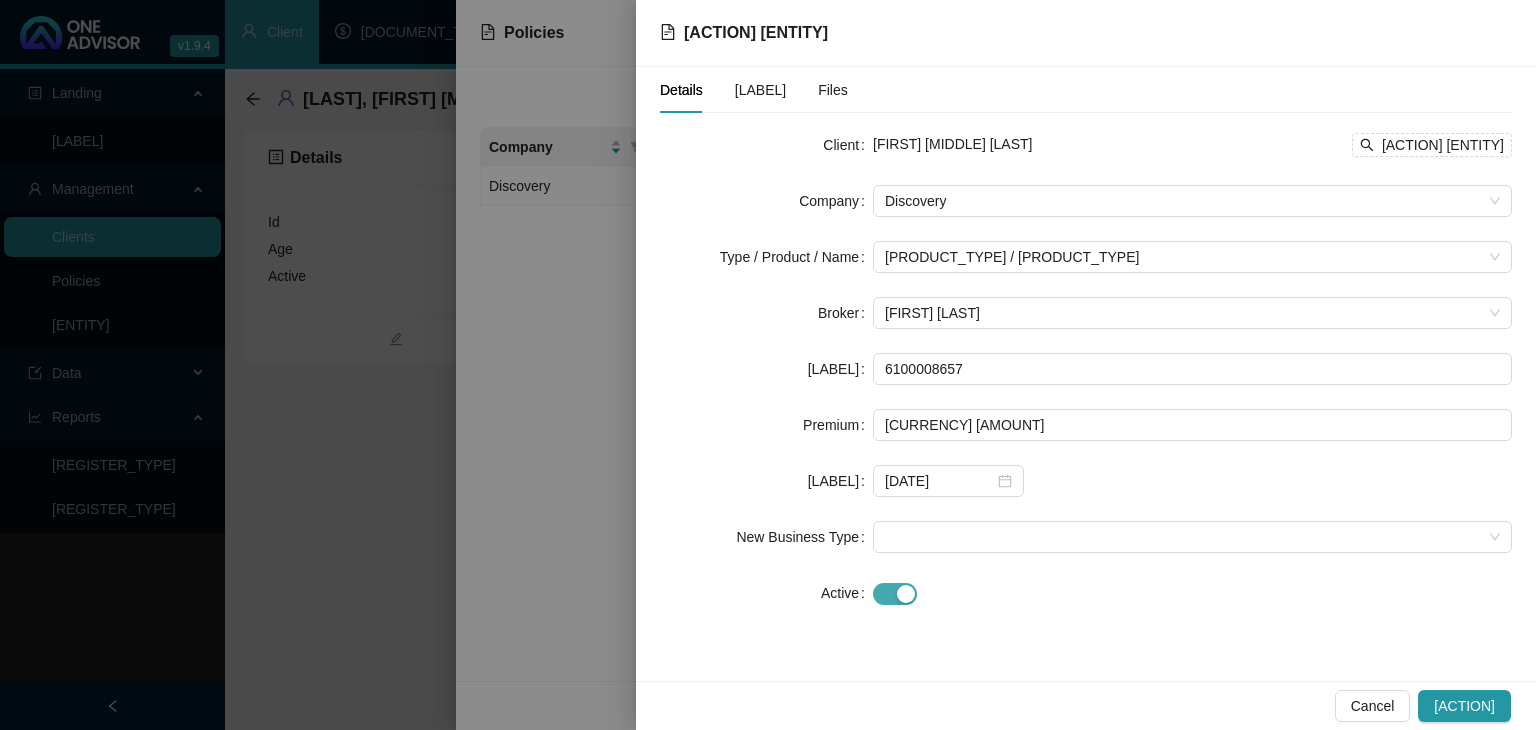 click at bounding box center [895, 594] 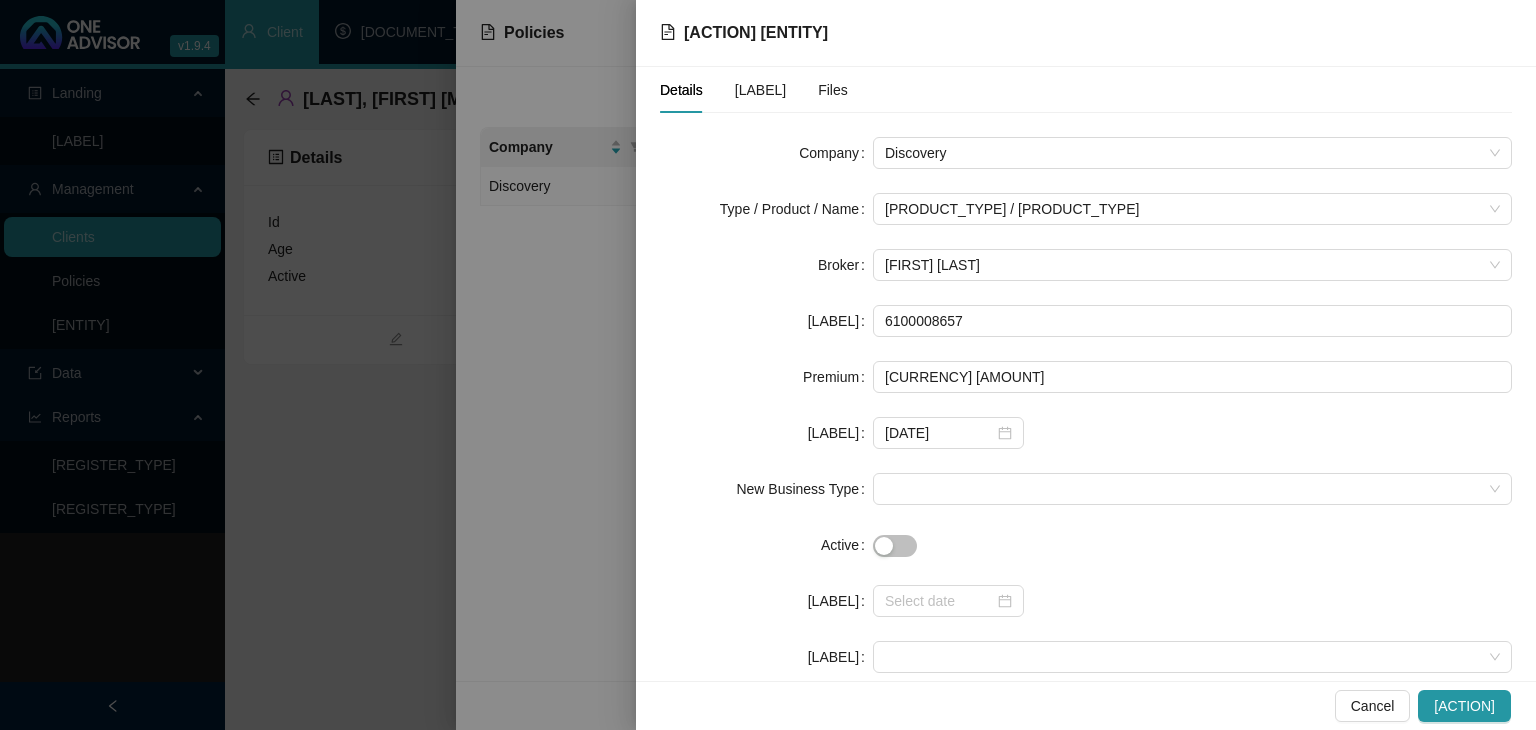 scroll, scrollTop: 88, scrollLeft: 0, axis: vertical 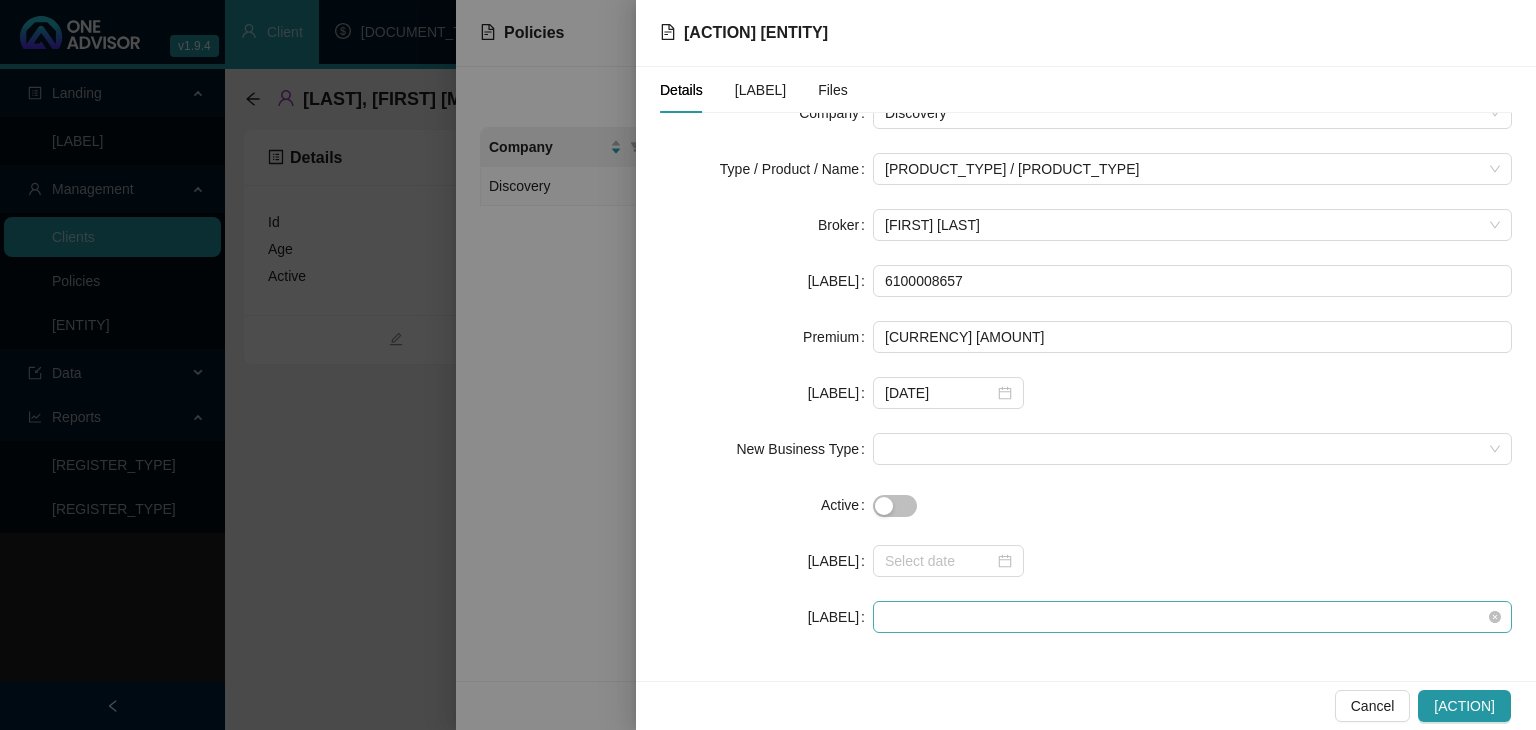 click at bounding box center [1192, 169] 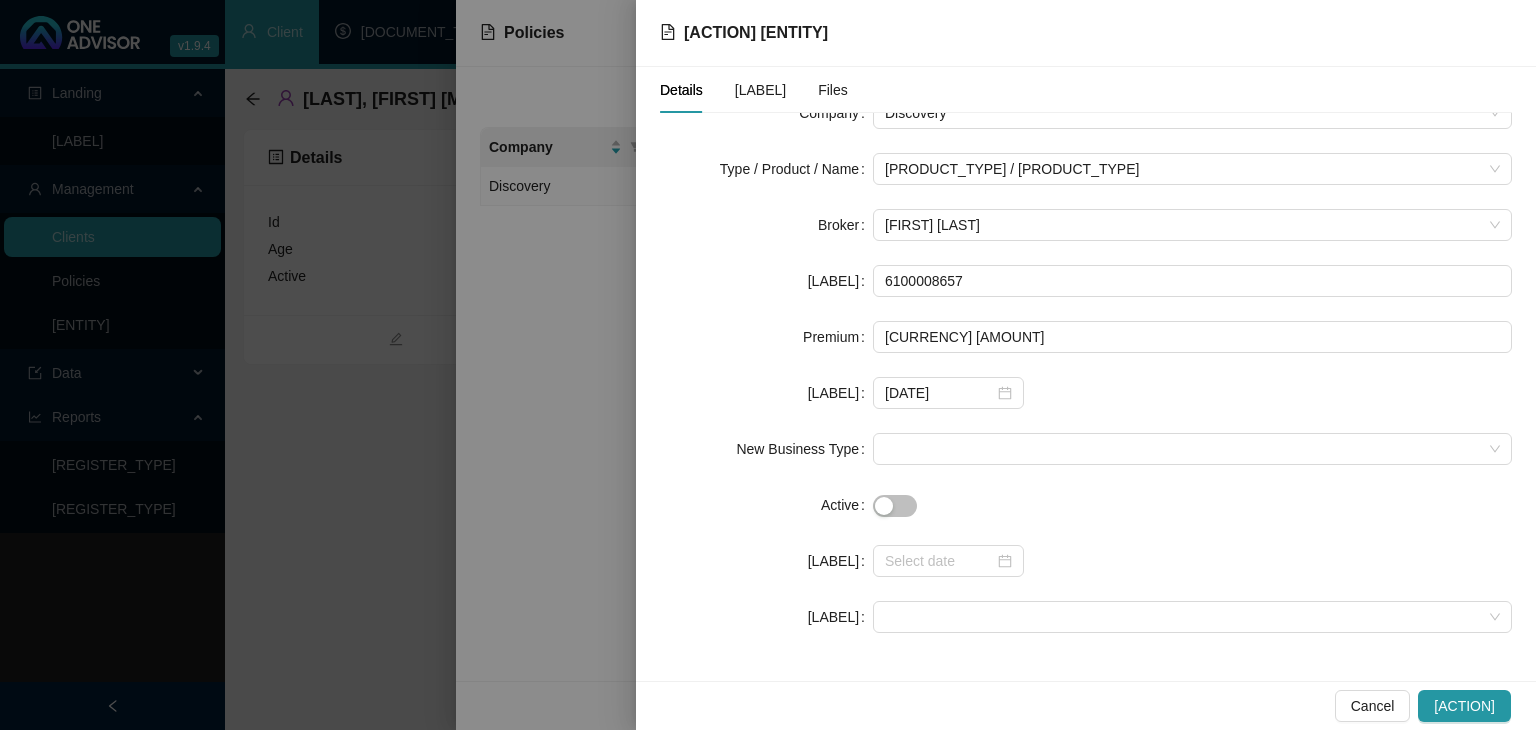 click on "[ACTION] [ACTION]" at bounding box center [906, 705] 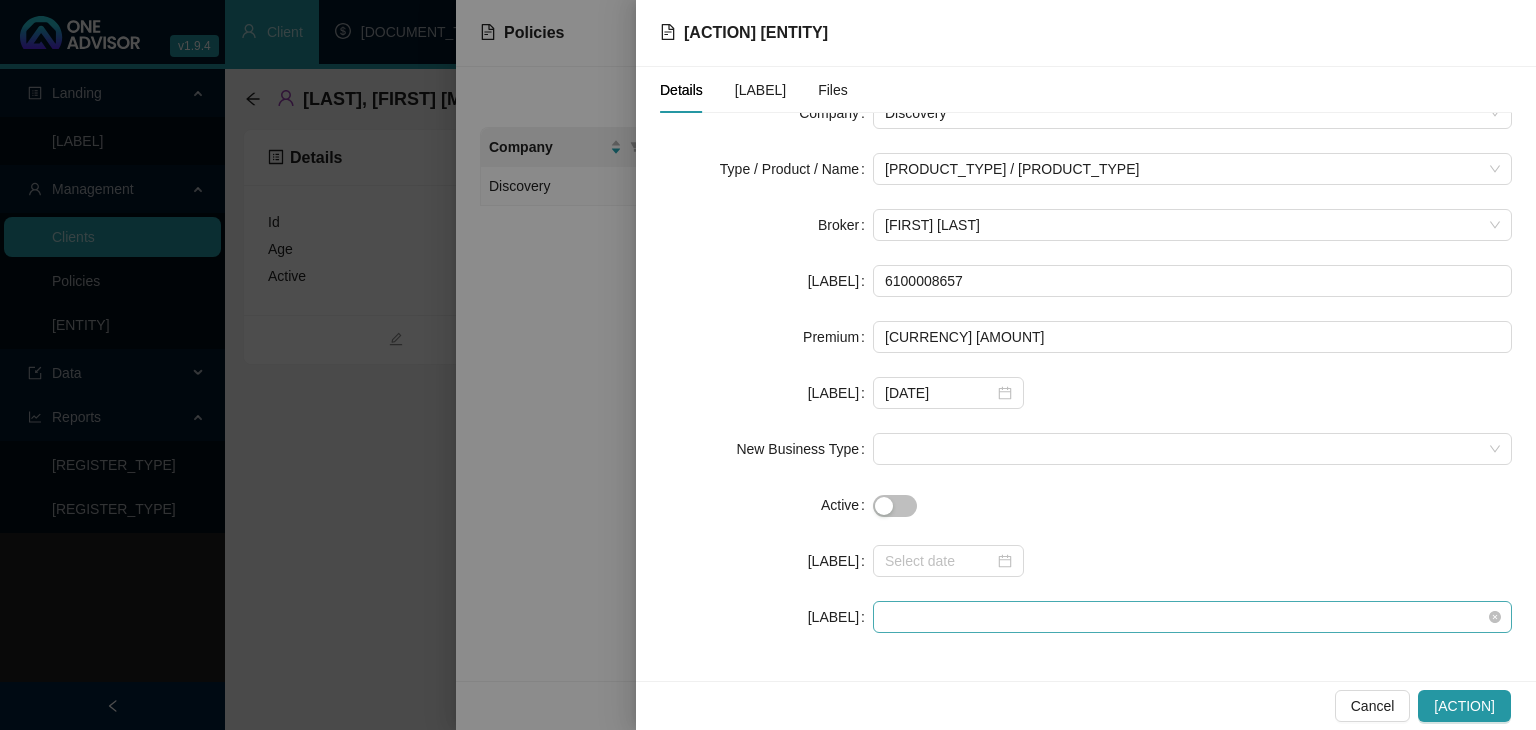 click at bounding box center (1192, 169) 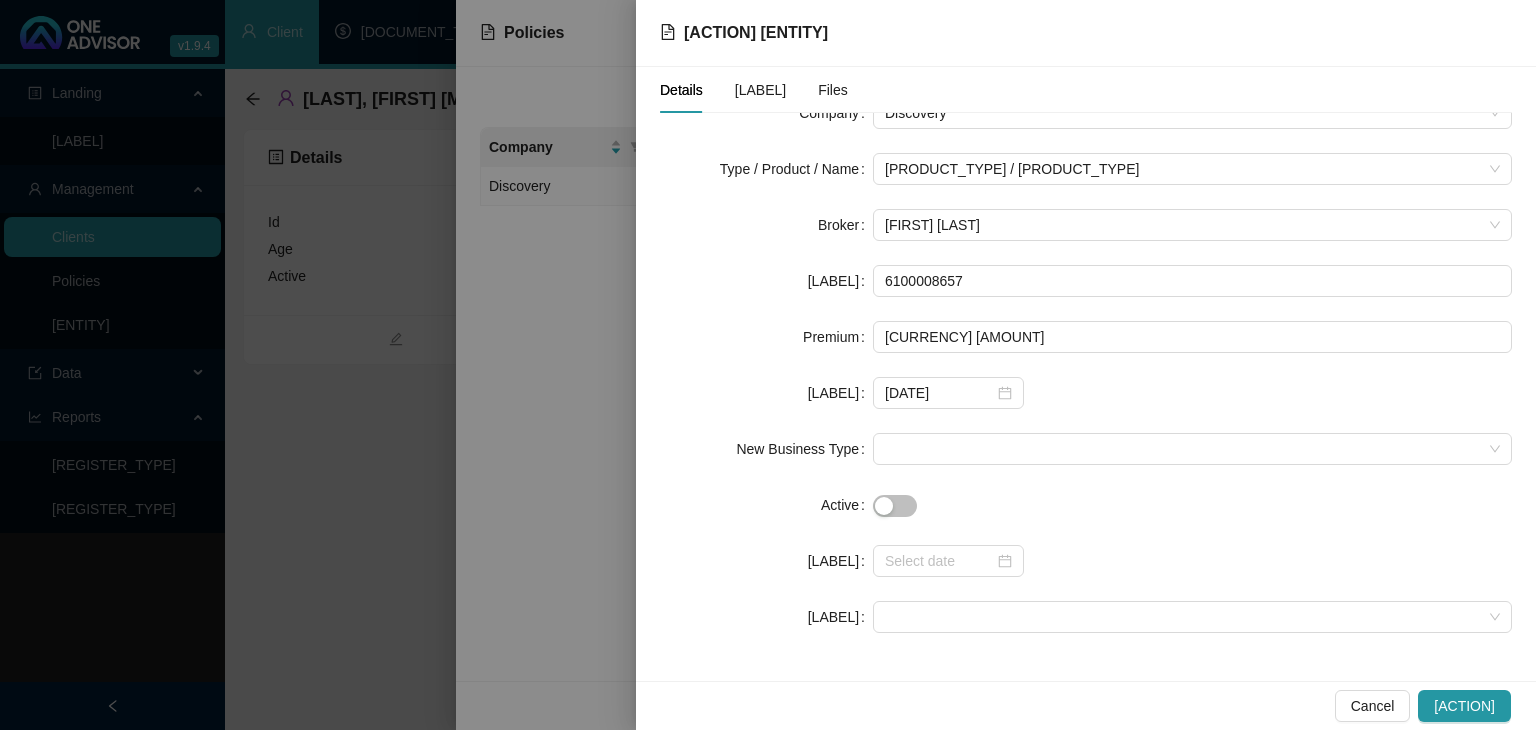click on "[ACTION] [ACTION]" at bounding box center (906, 705) 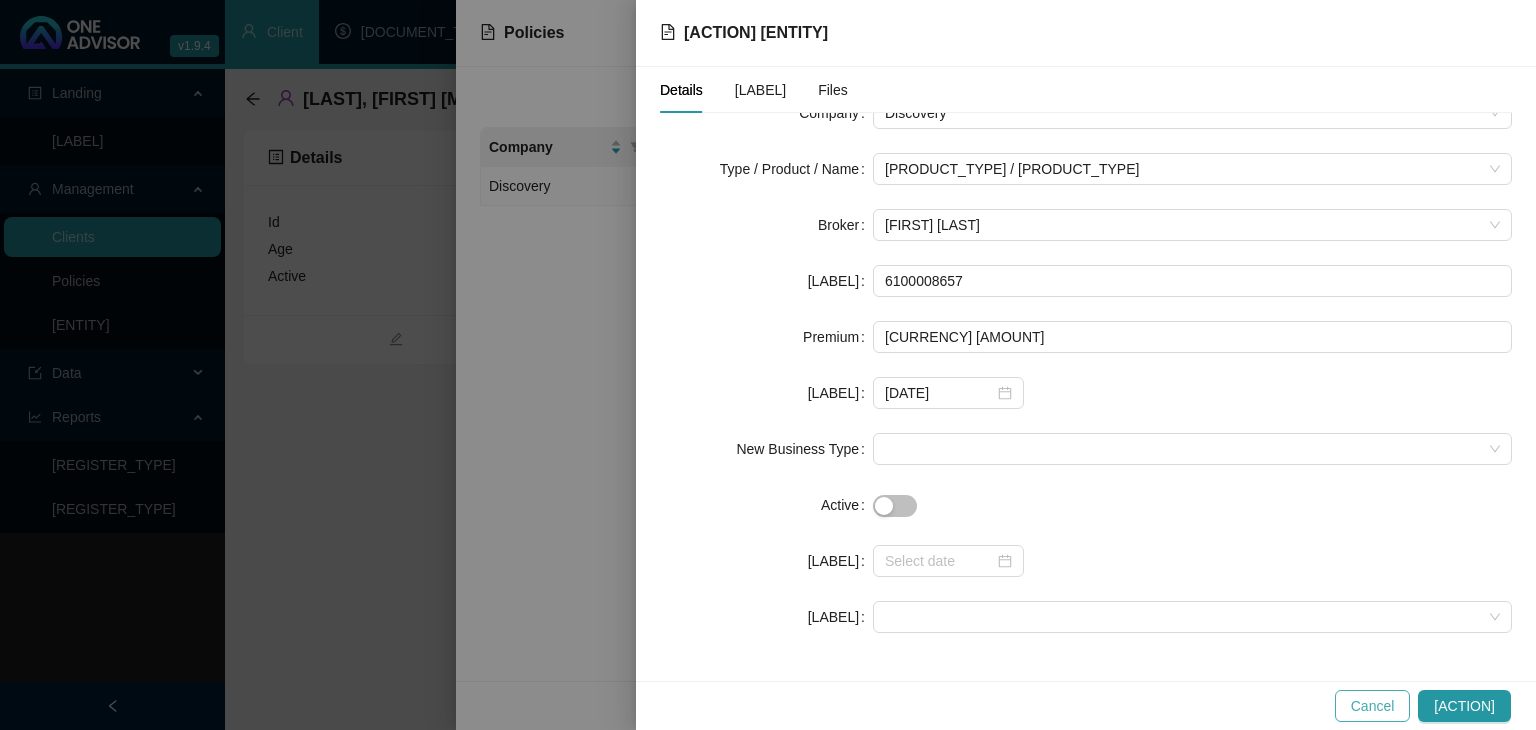 click on "Cancel" at bounding box center [1373, 706] 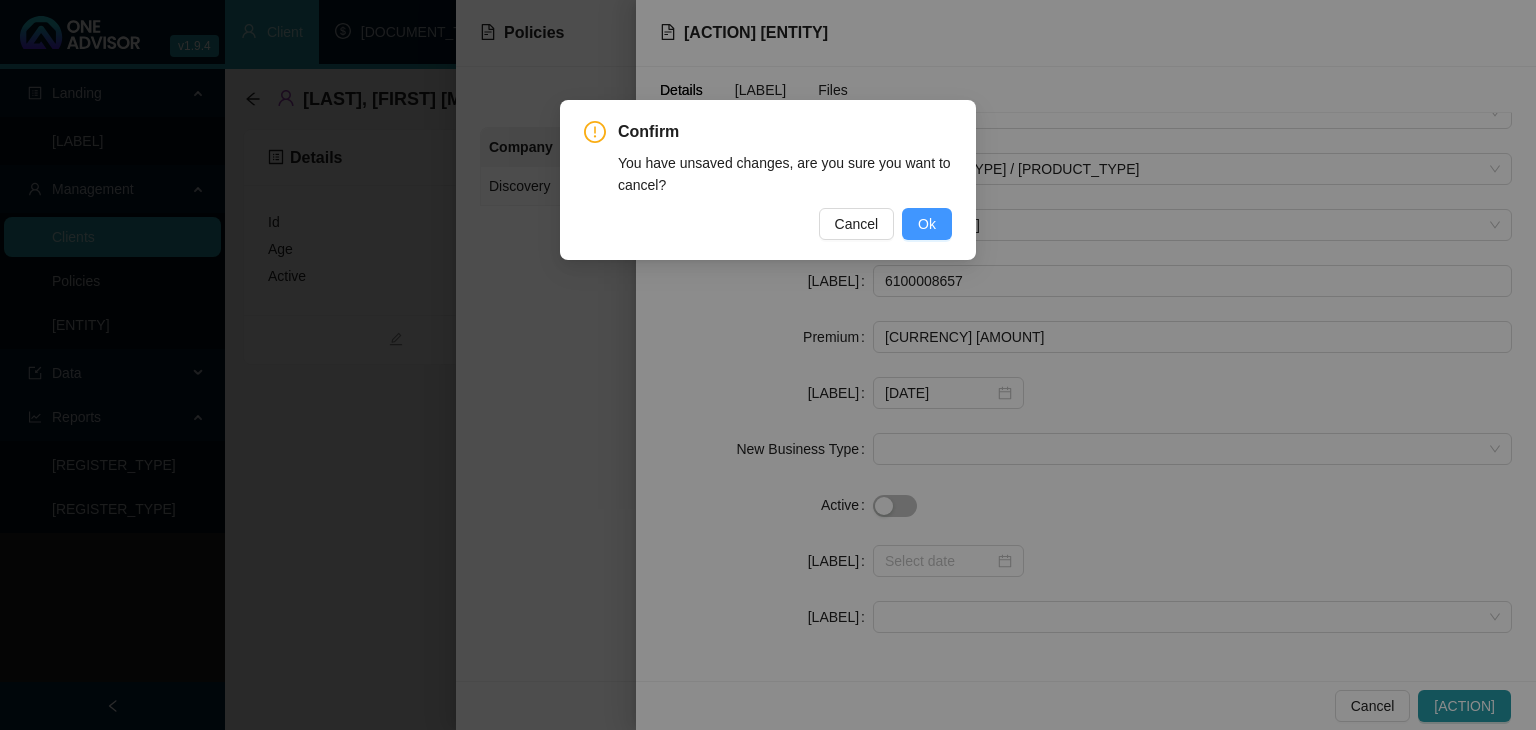 click on "Ok" at bounding box center (927, 224) 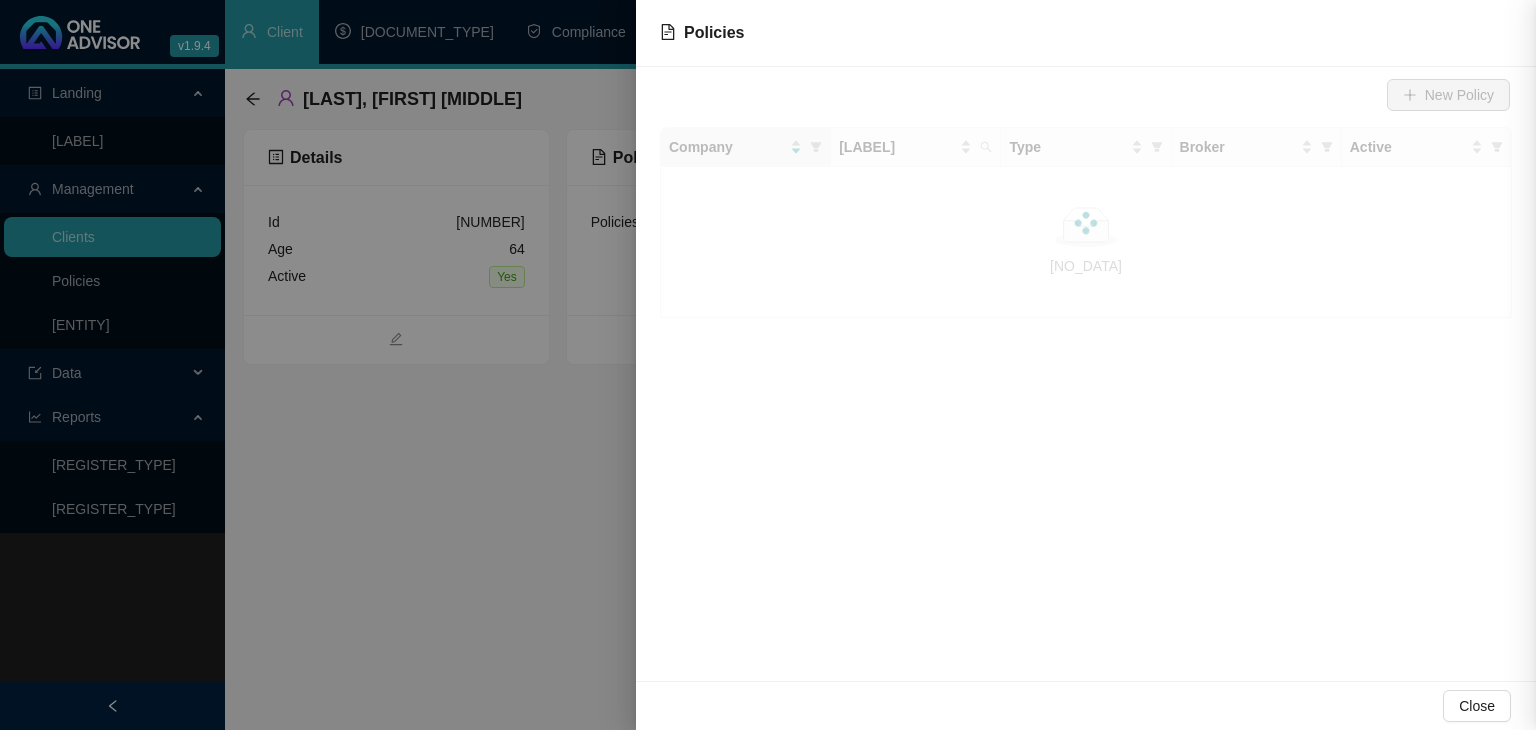 scroll, scrollTop: 0, scrollLeft: 0, axis: both 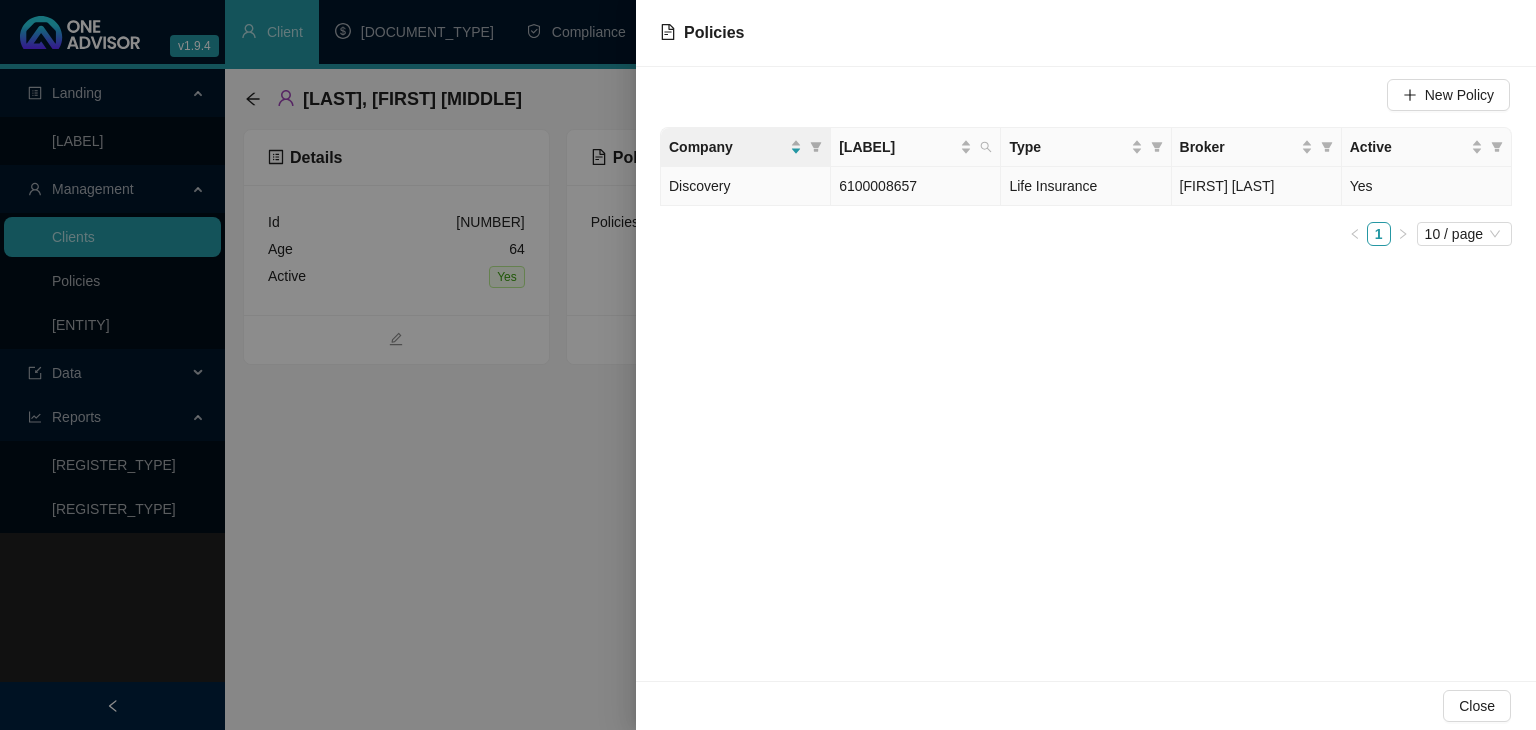 click on "[FIRST] [LAST]" at bounding box center (1257, 186) 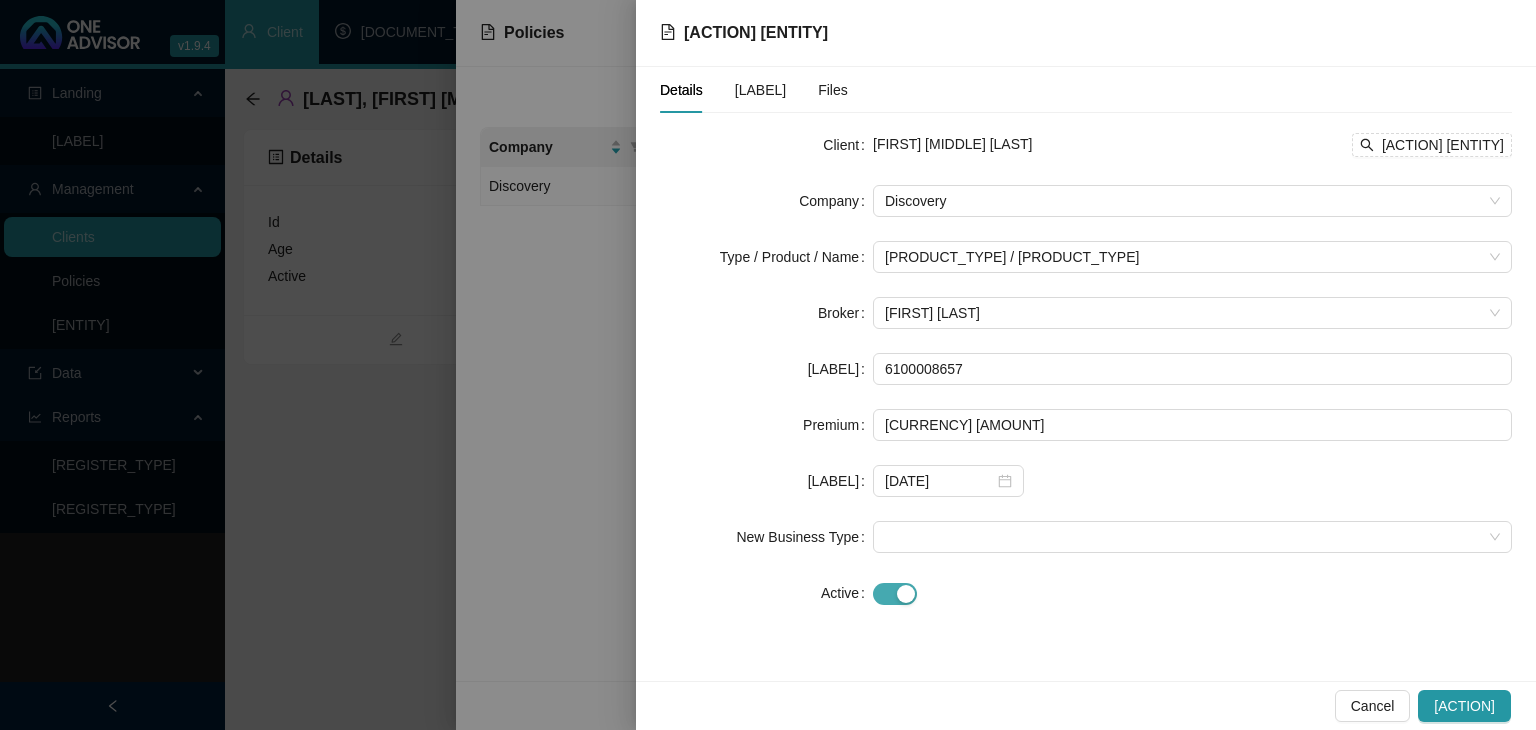 click at bounding box center [906, 594] 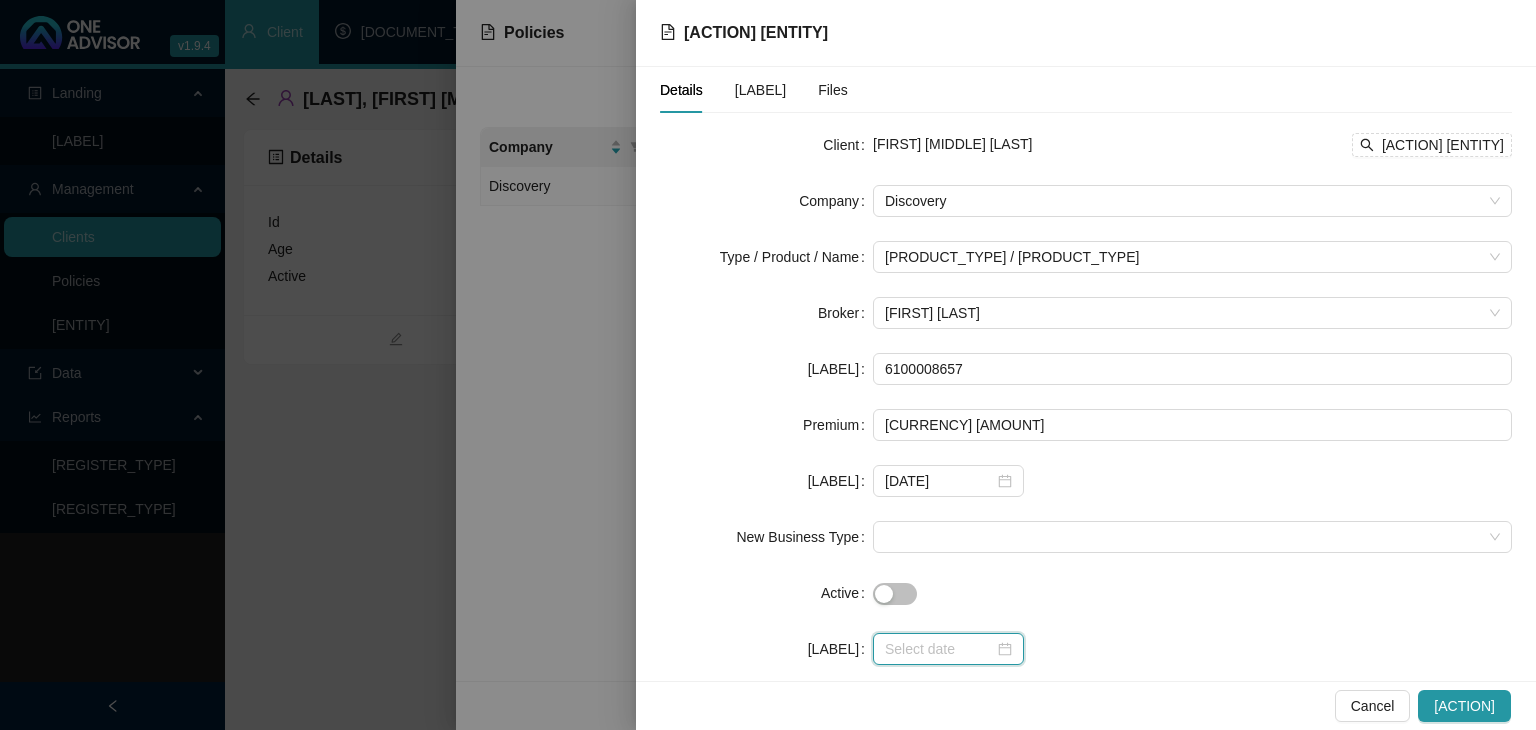 click at bounding box center (939, 649) 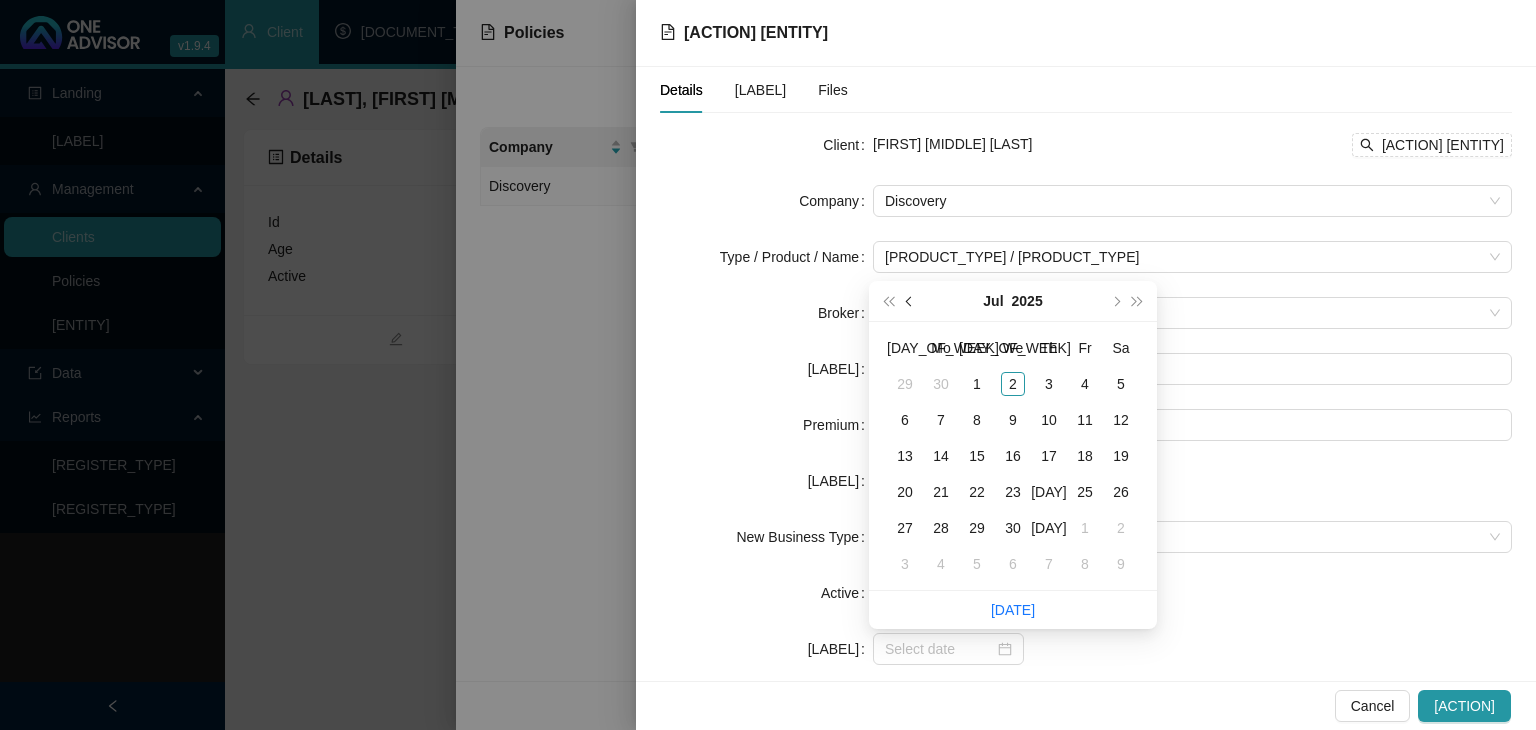 click at bounding box center [911, 301] 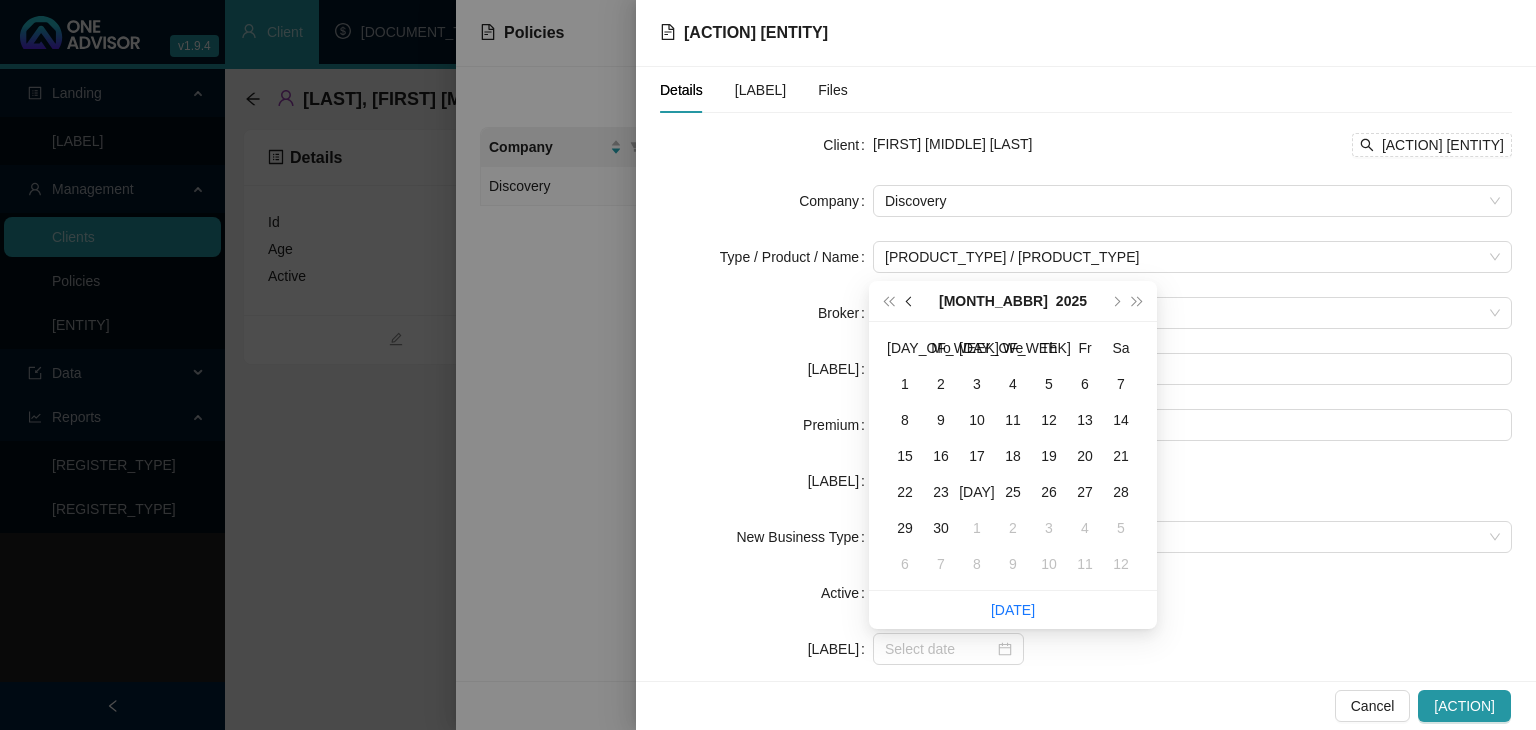click at bounding box center (911, 301) 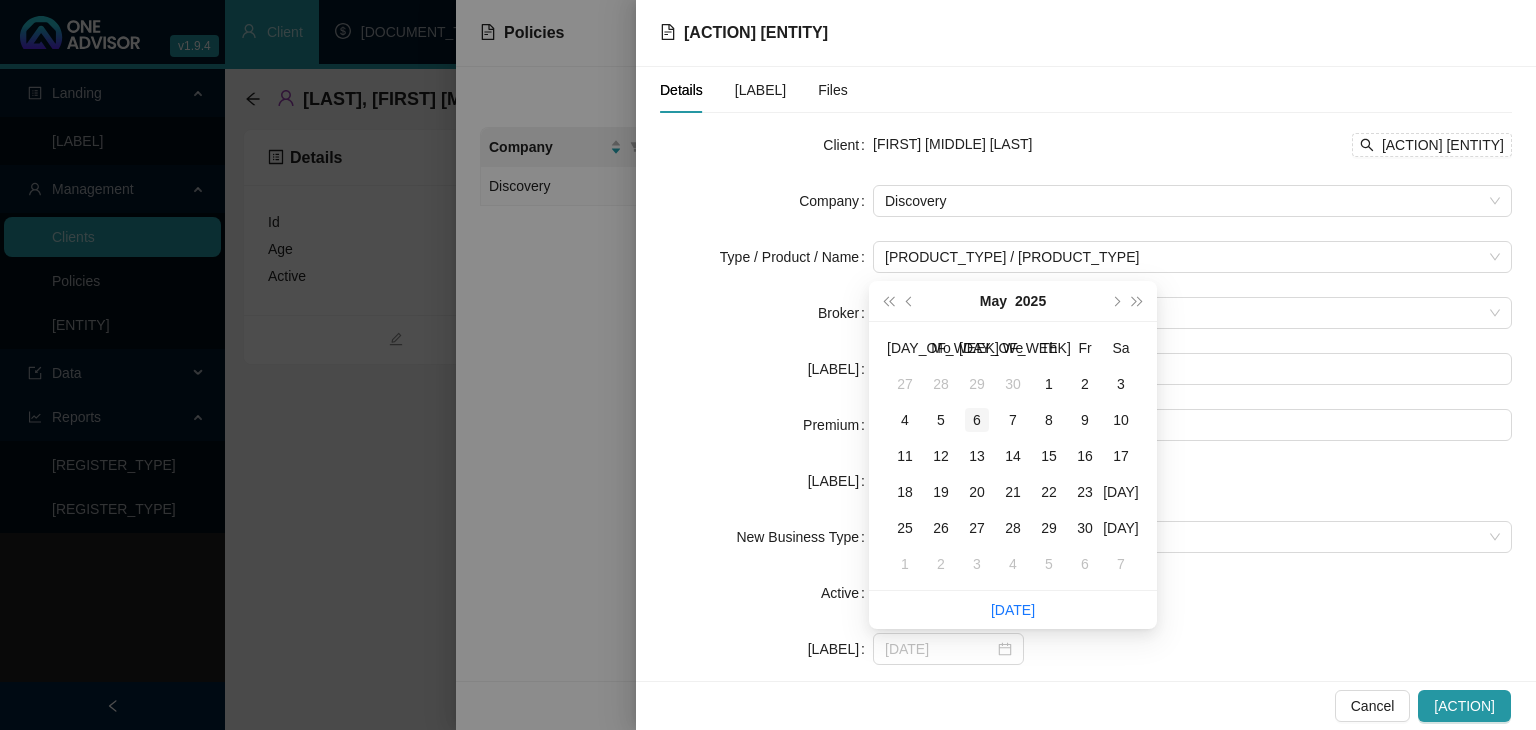 click on "6" at bounding box center (977, 420) 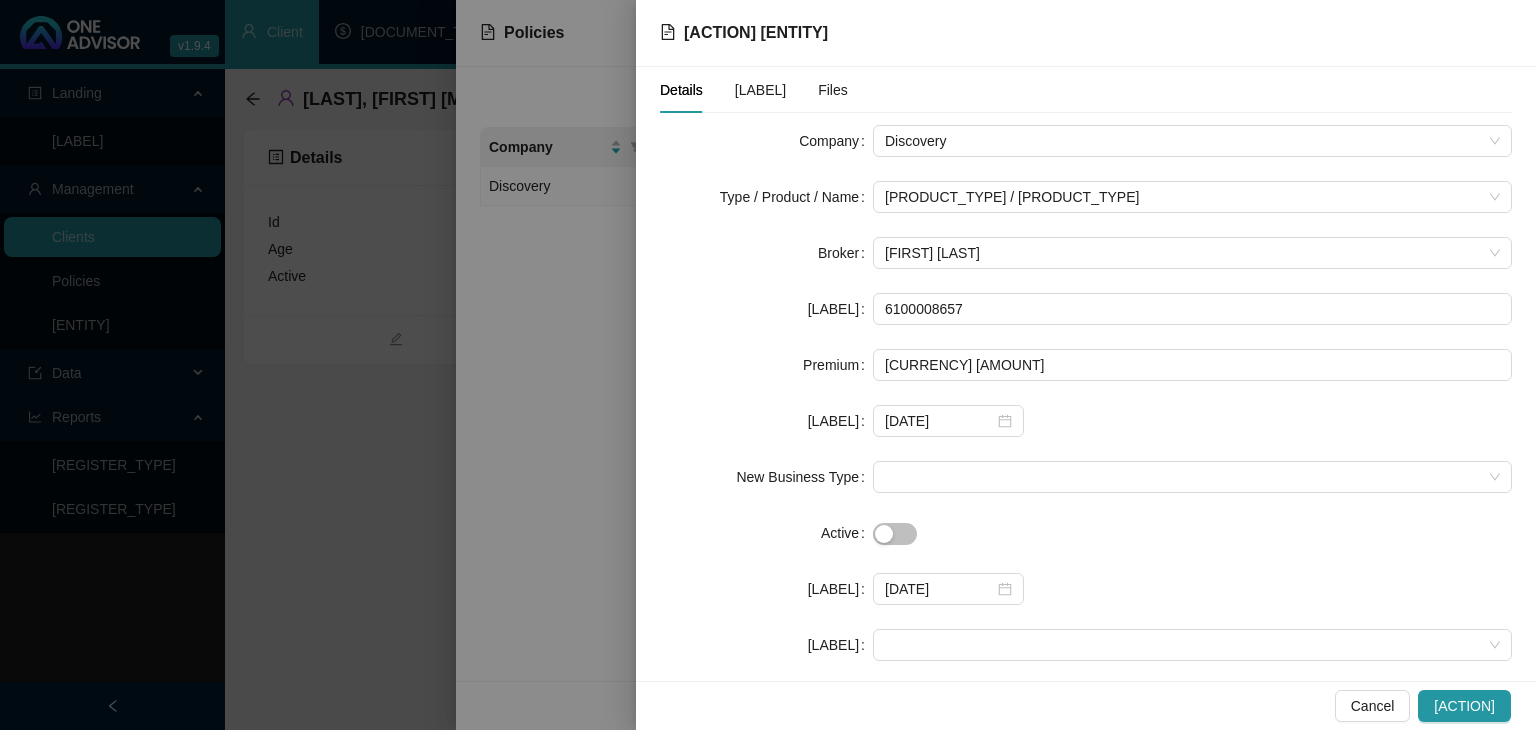 scroll, scrollTop: 88, scrollLeft: 0, axis: vertical 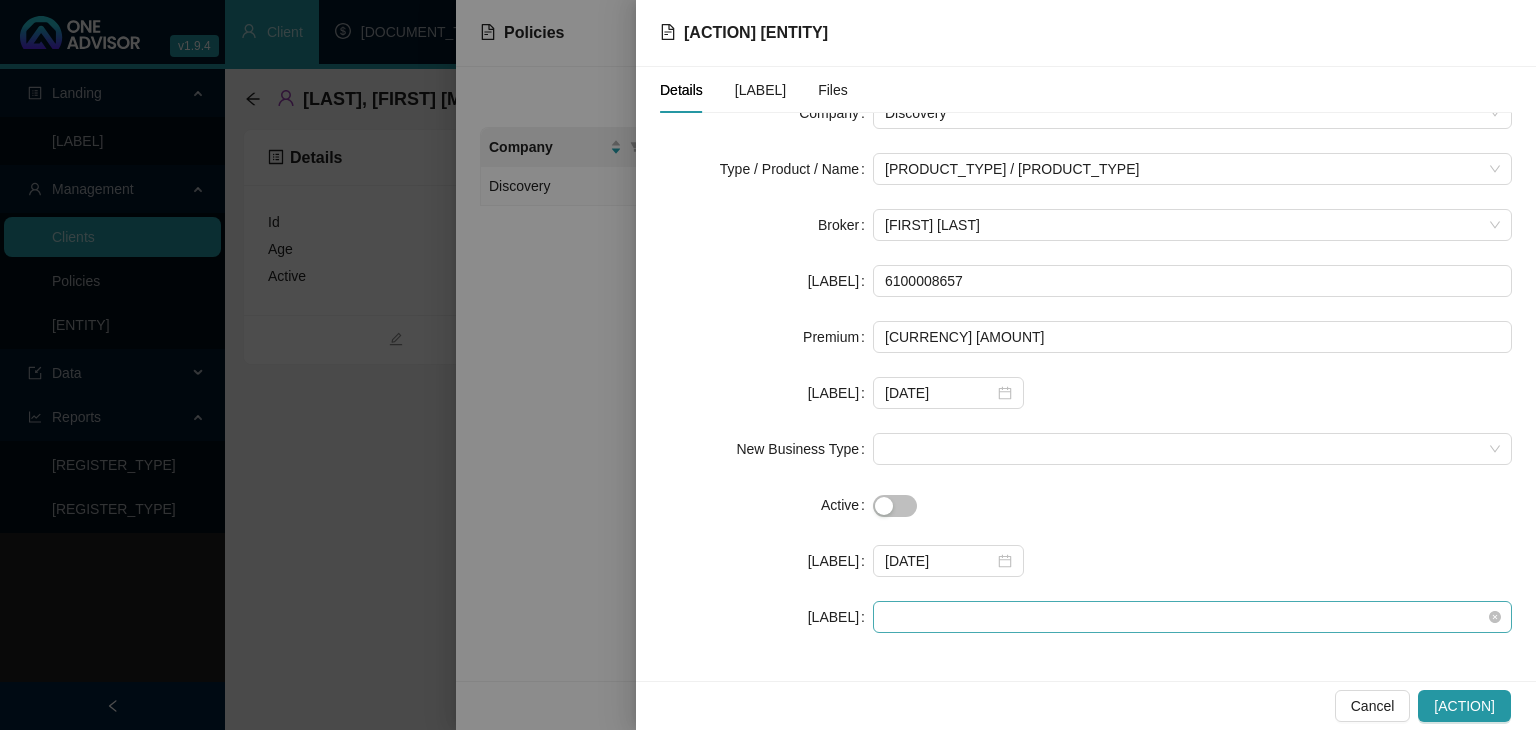 click at bounding box center [1192, 169] 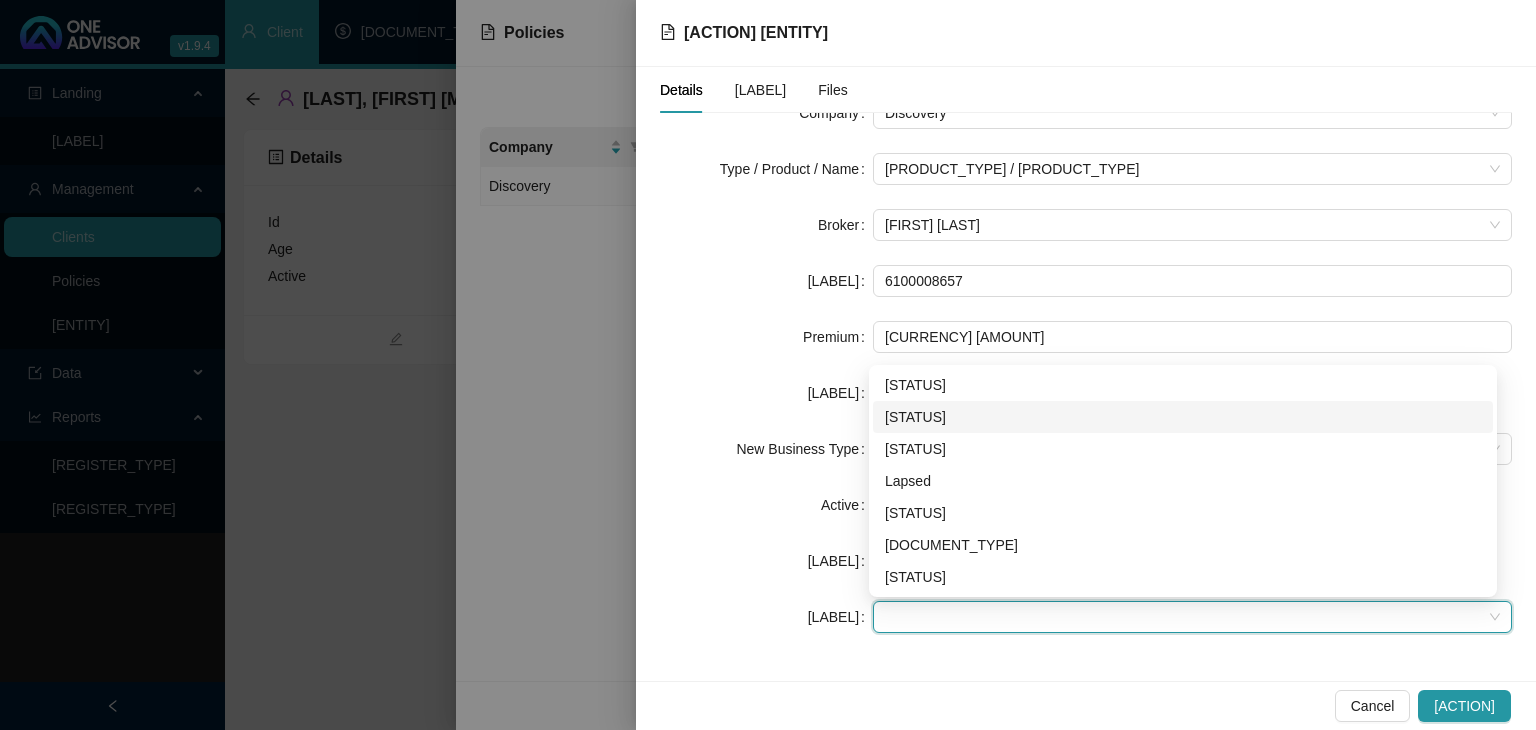 click on "[STATUS]" at bounding box center (1183, 417) 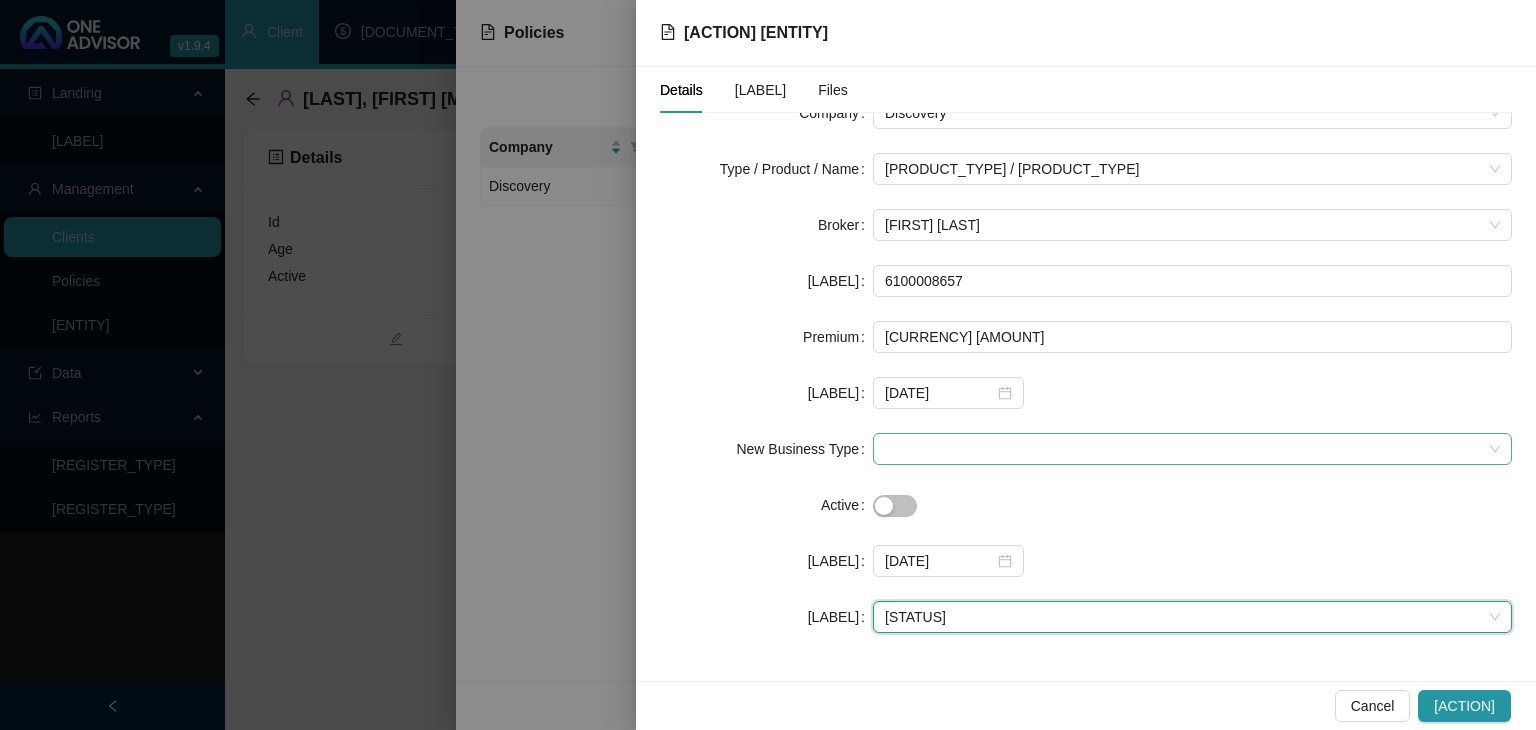 click at bounding box center (1192, 449) 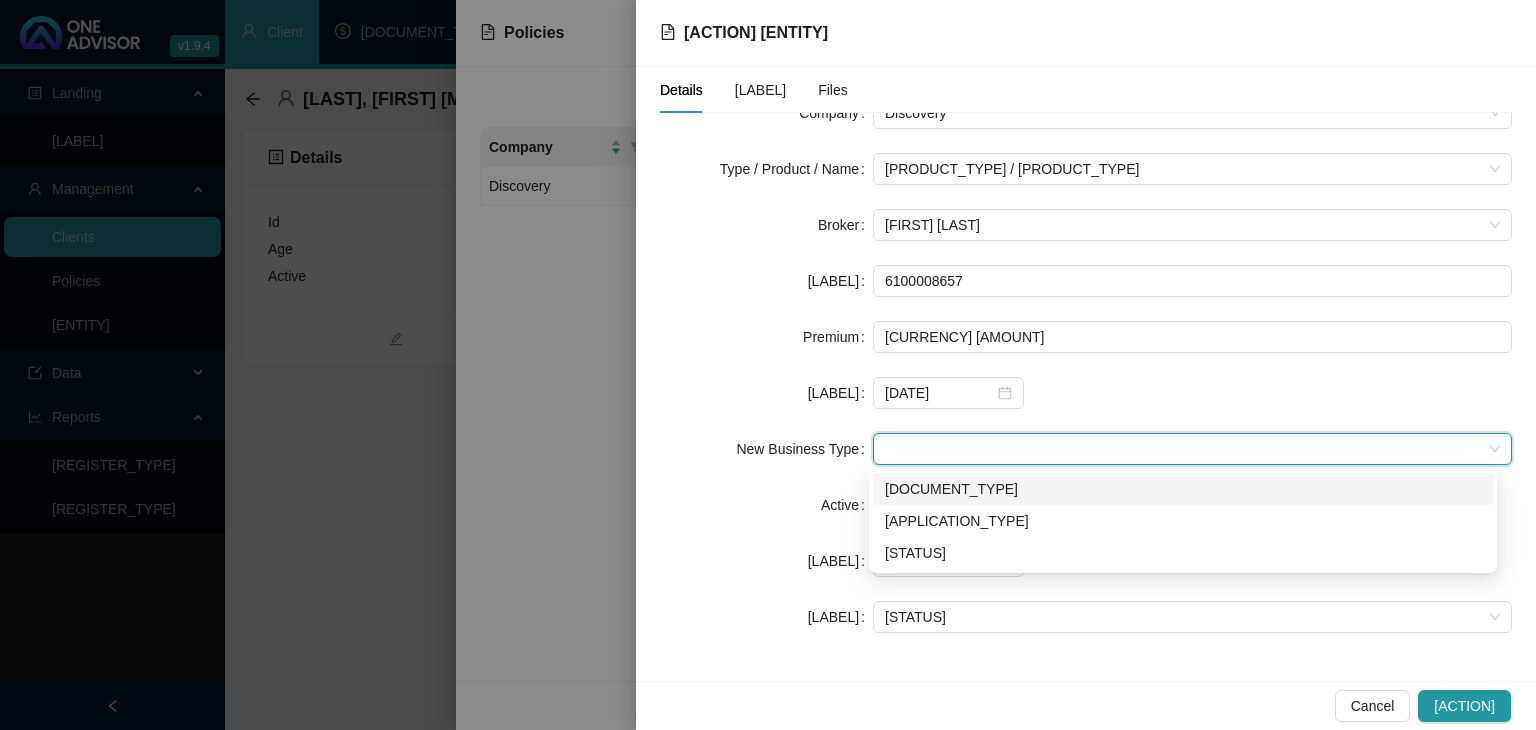click on "[DATE]" at bounding box center [1192, 57] 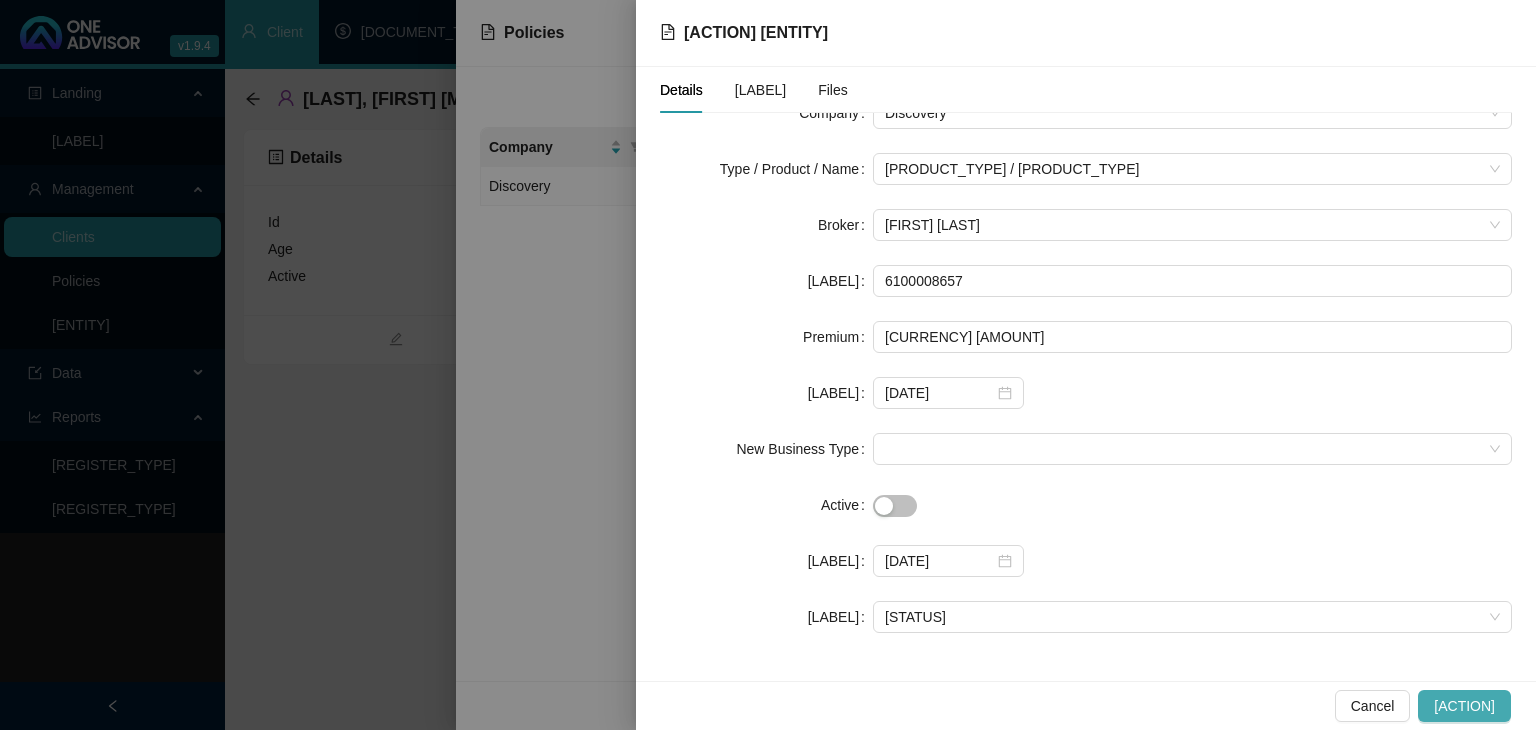 click on "[ACTION]" at bounding box center (1464, 706) 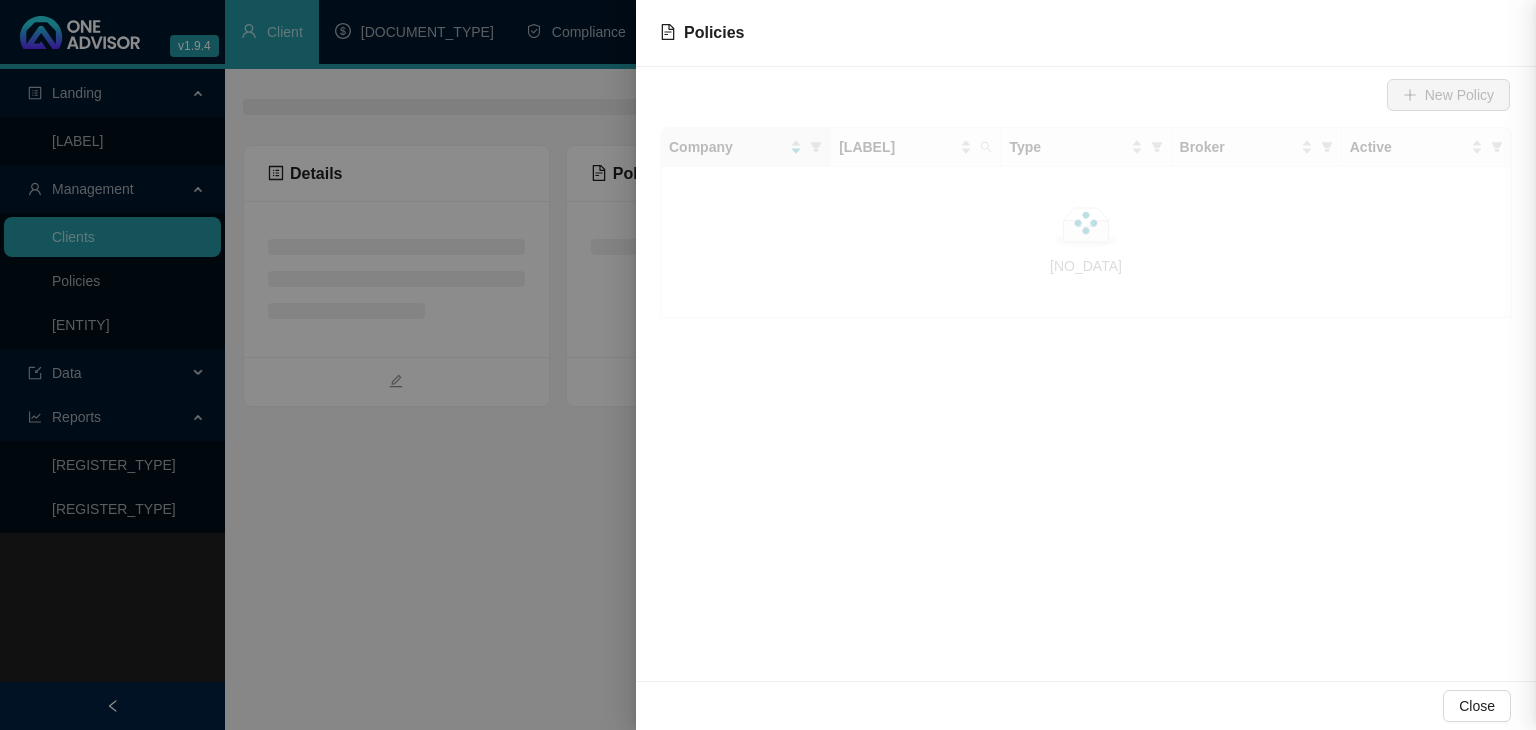 scroll, scrollTop: 0, scrollLeft: 0, axis: both 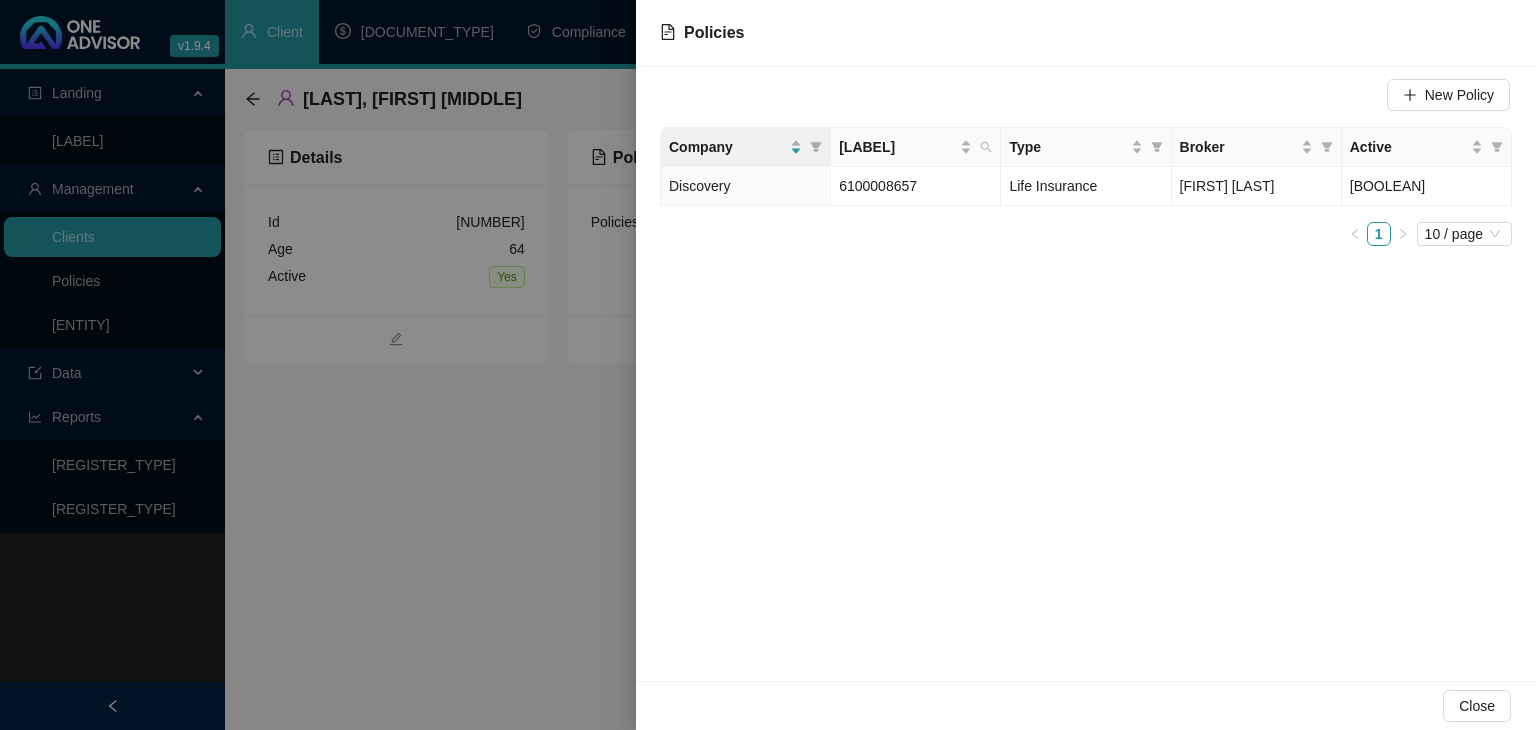 click at bounding box center [768, 365] 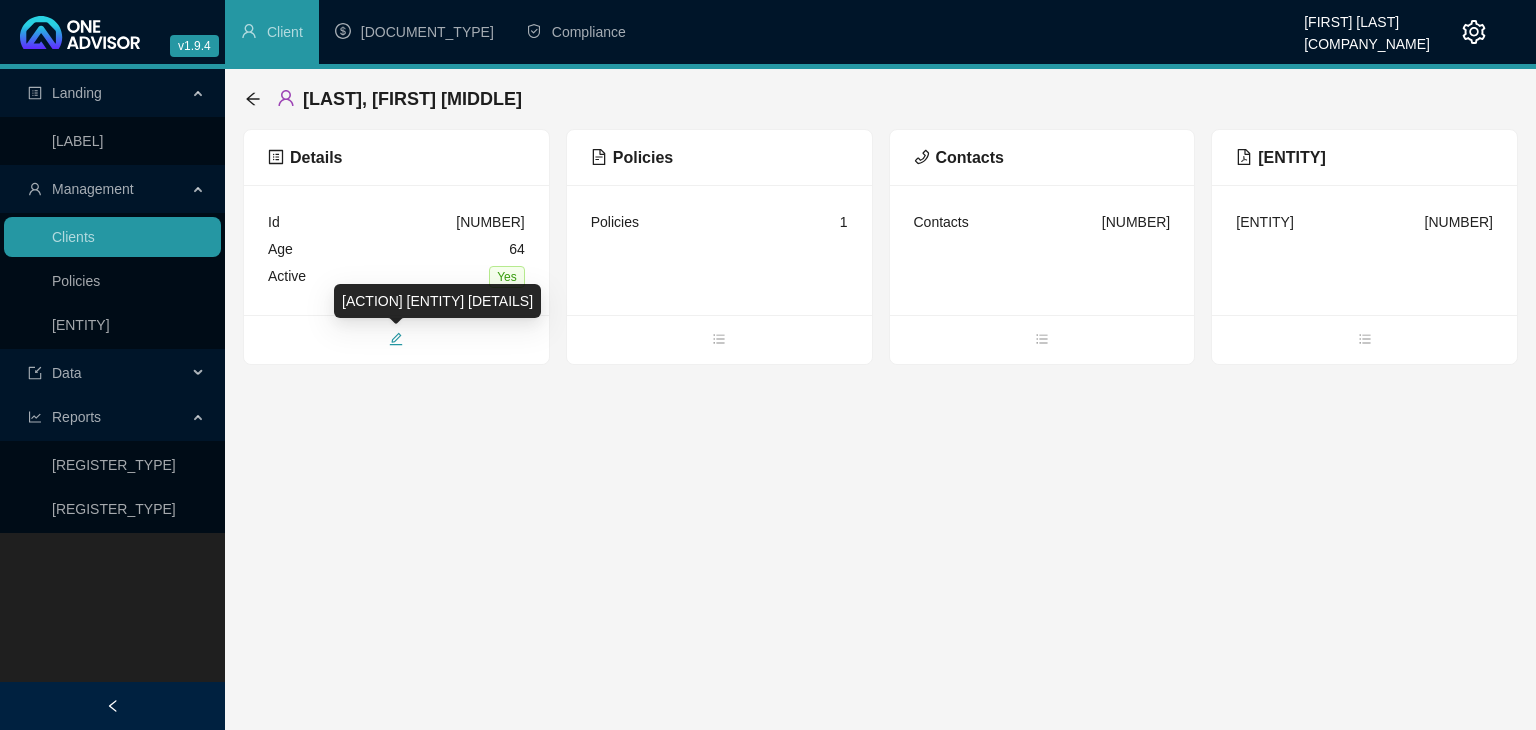 click at bounding box center [396, 339] 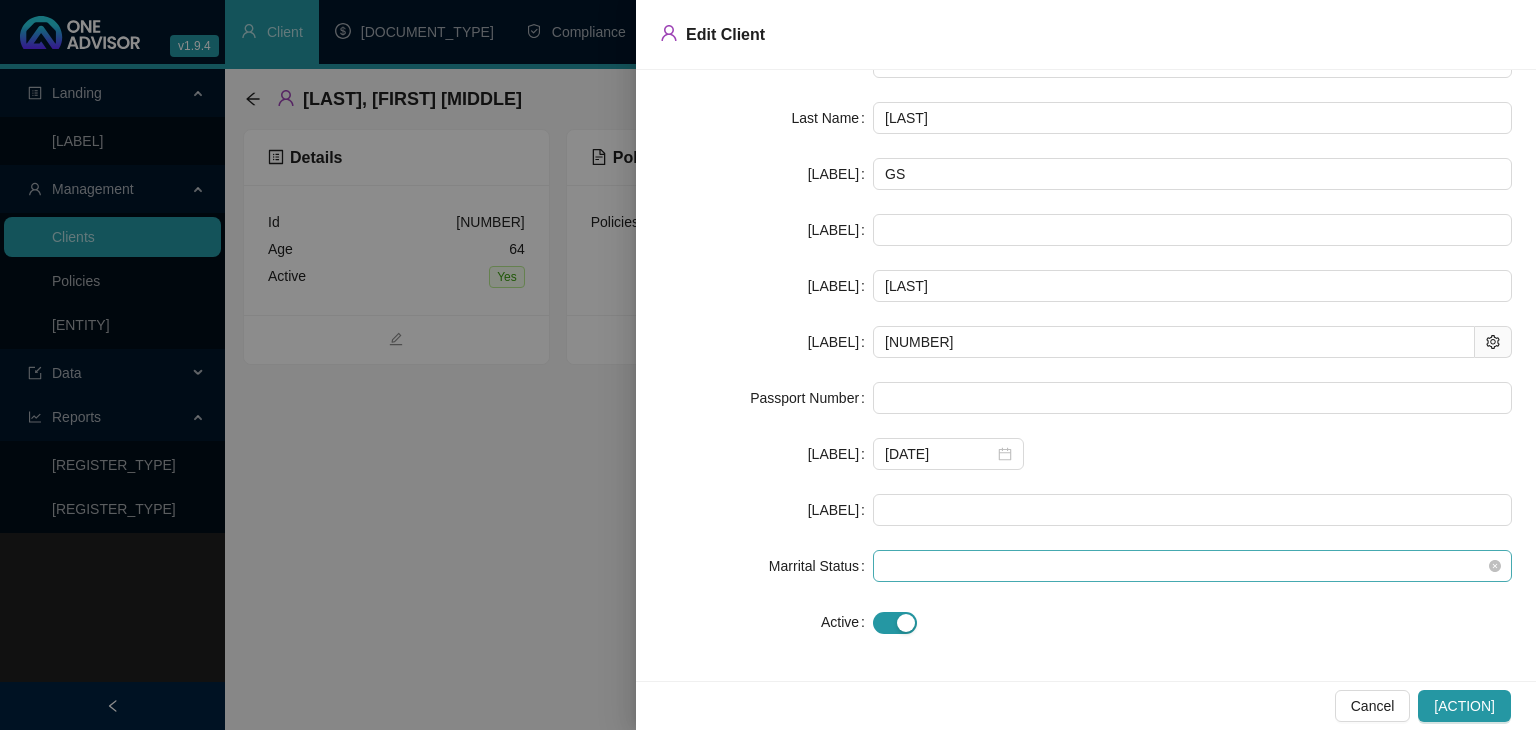 scroll, scrollTop: 108, scrollLeft: 0, axis: vertical 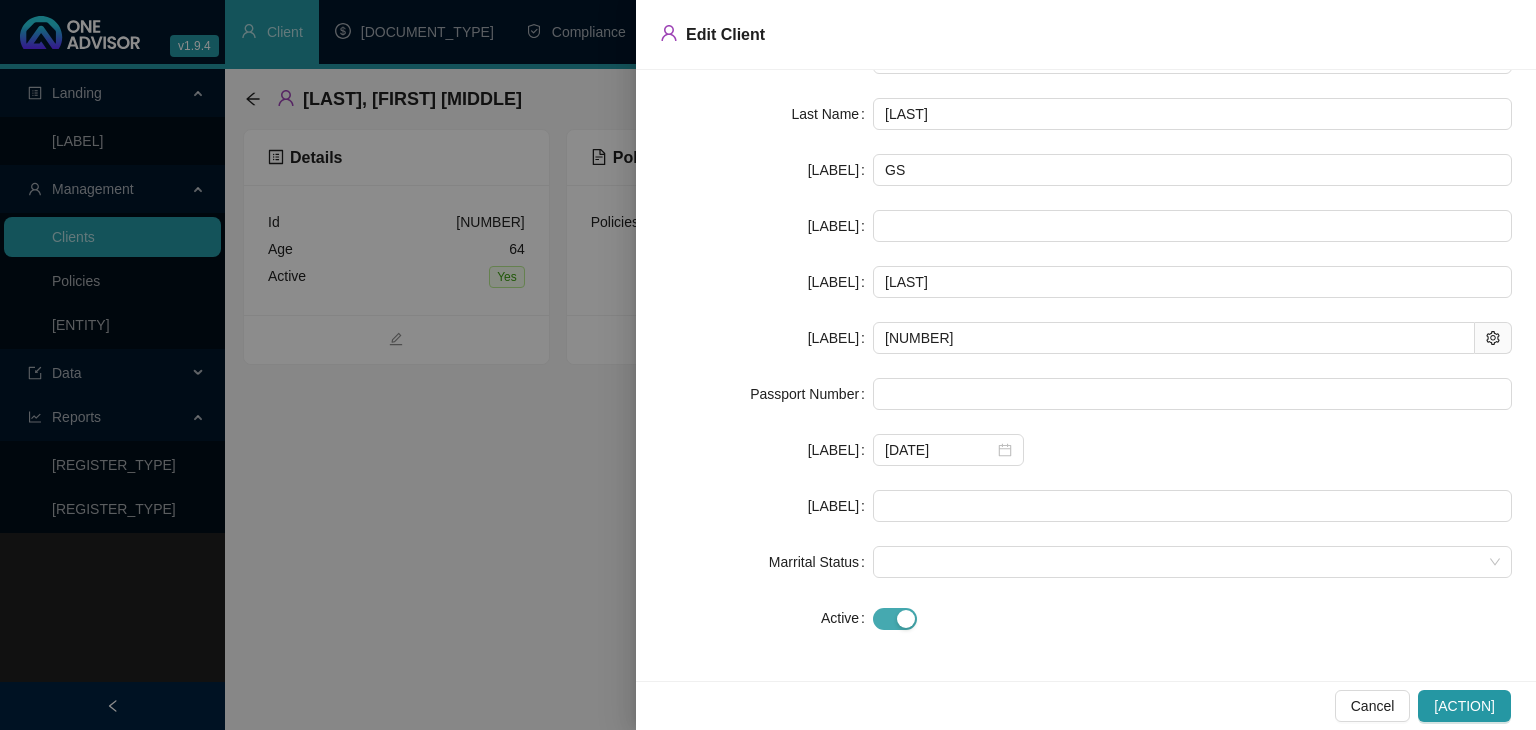 click at bounding box center (906, 619) 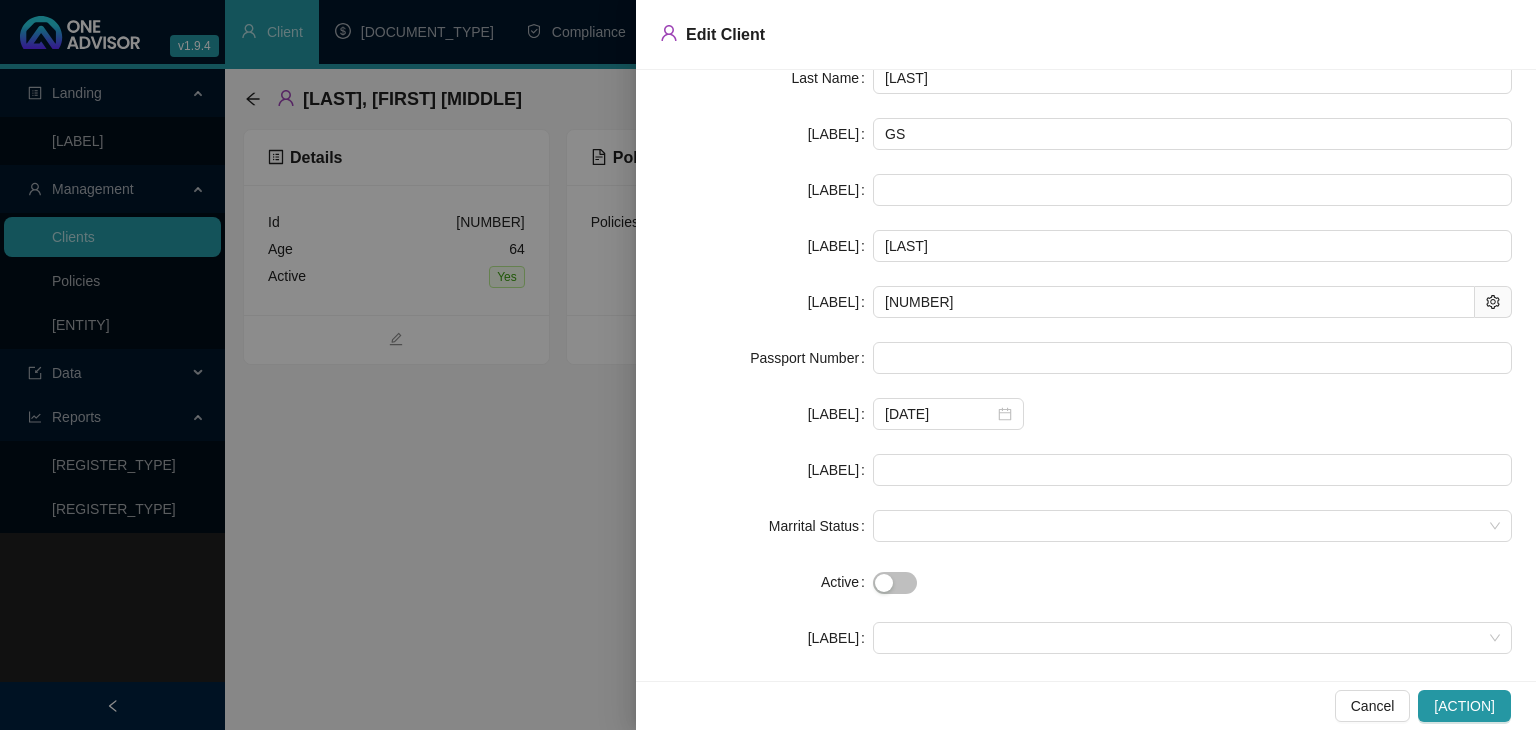 scroll, scrollTop: 164, scrollLeft: 0, axis: vertical 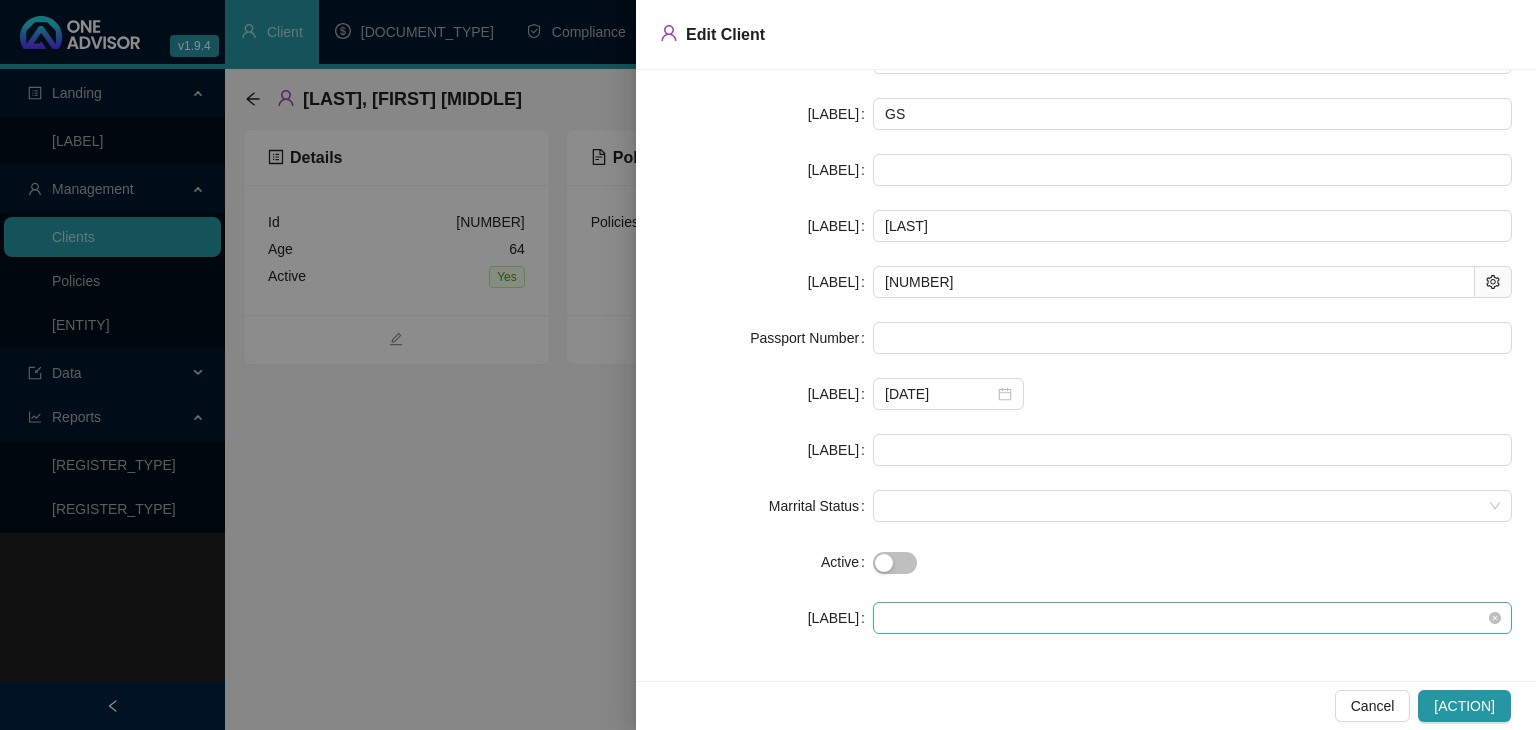 click at bounding box center (1192, 506) 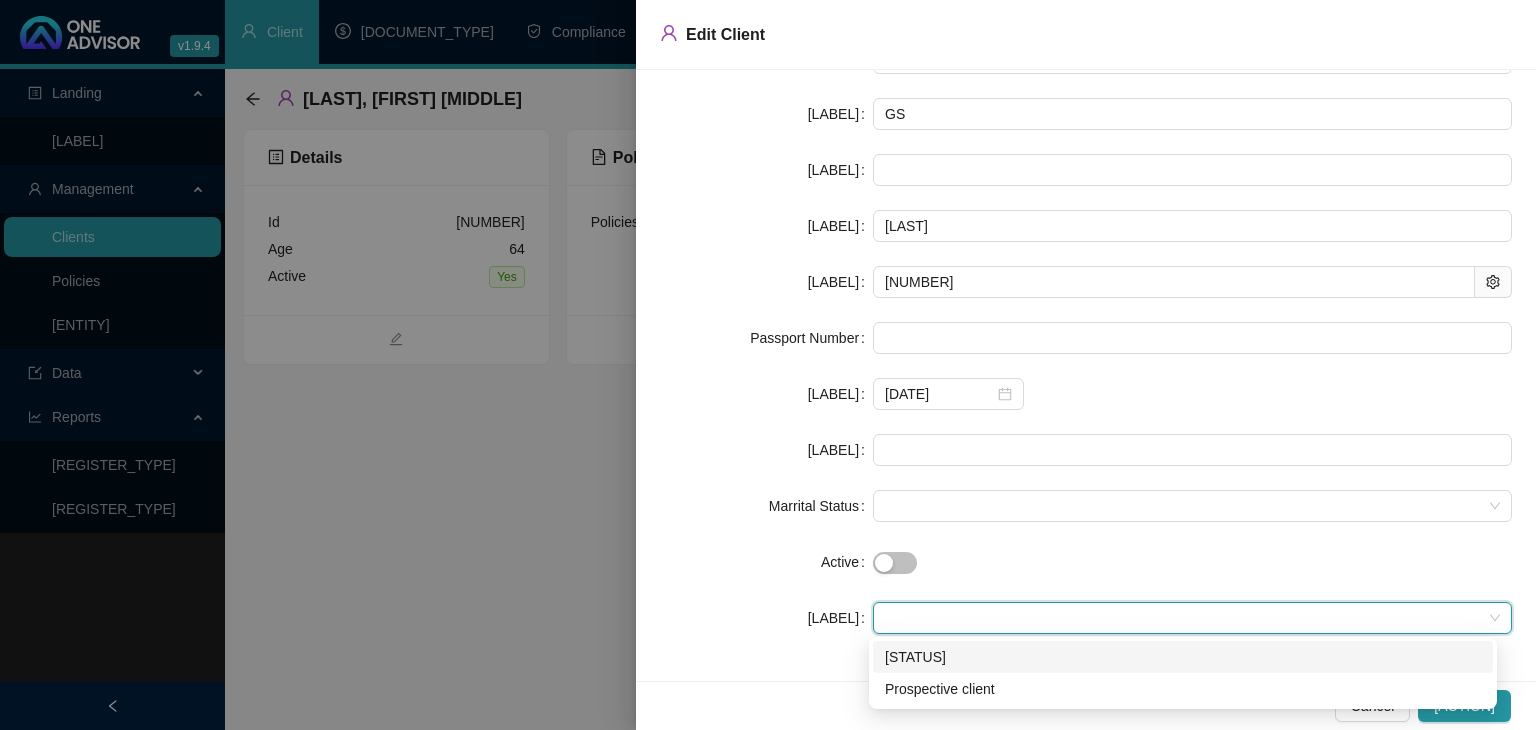 click on "[STATUS]" at bounding box center [1183, 657] 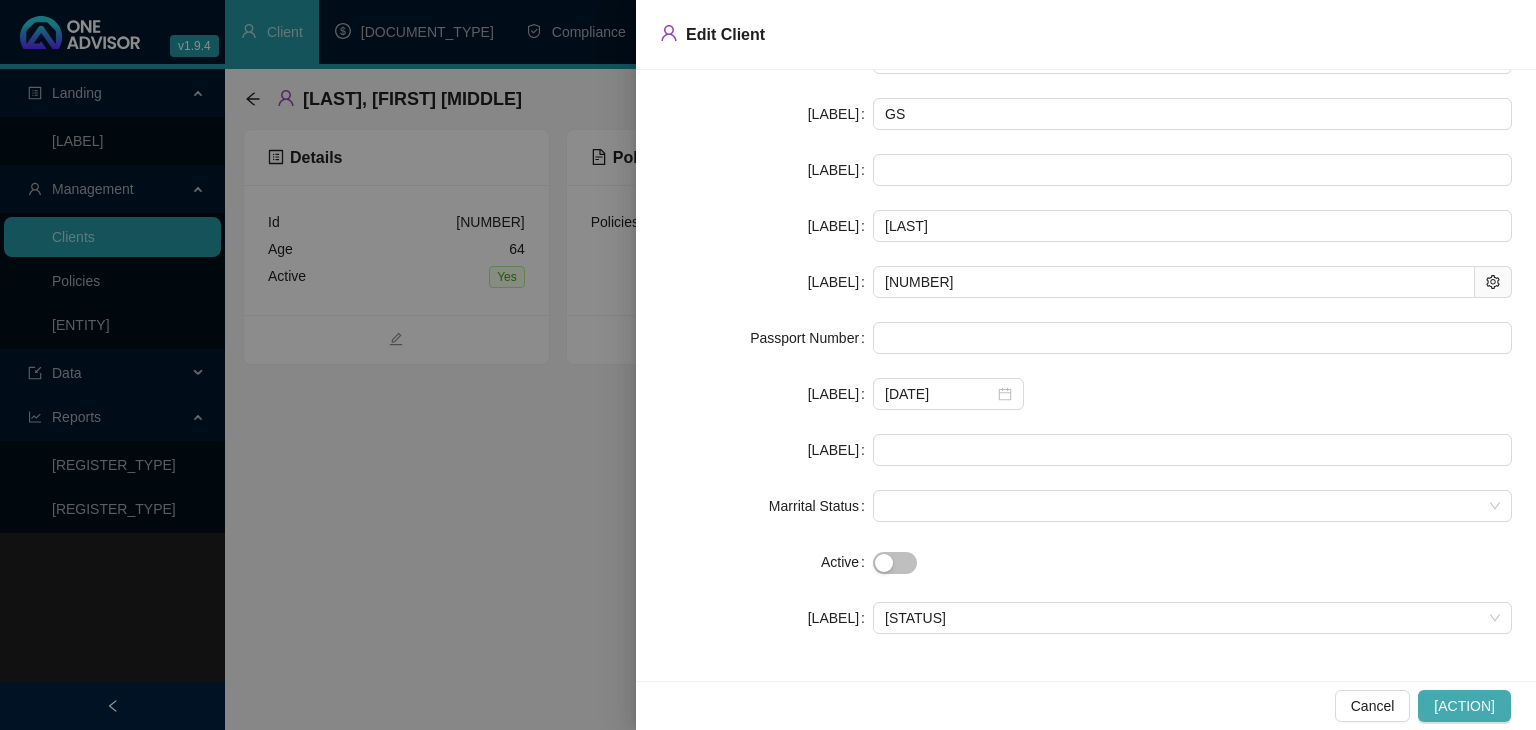 click on "[ACTION]" at bounding box center (1464, 706) 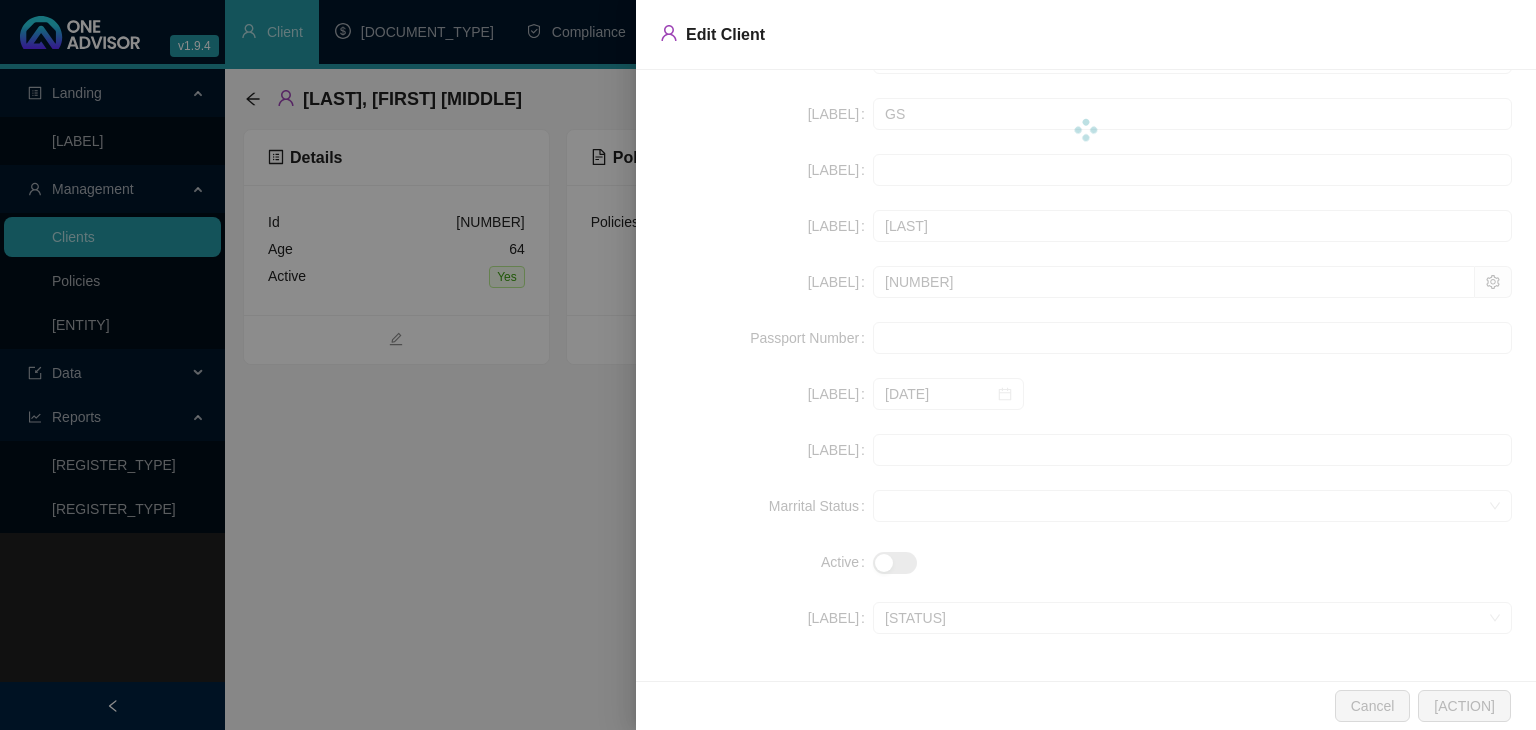 scroll, scrollTop: 0, scrollLeft: 0, axis: both 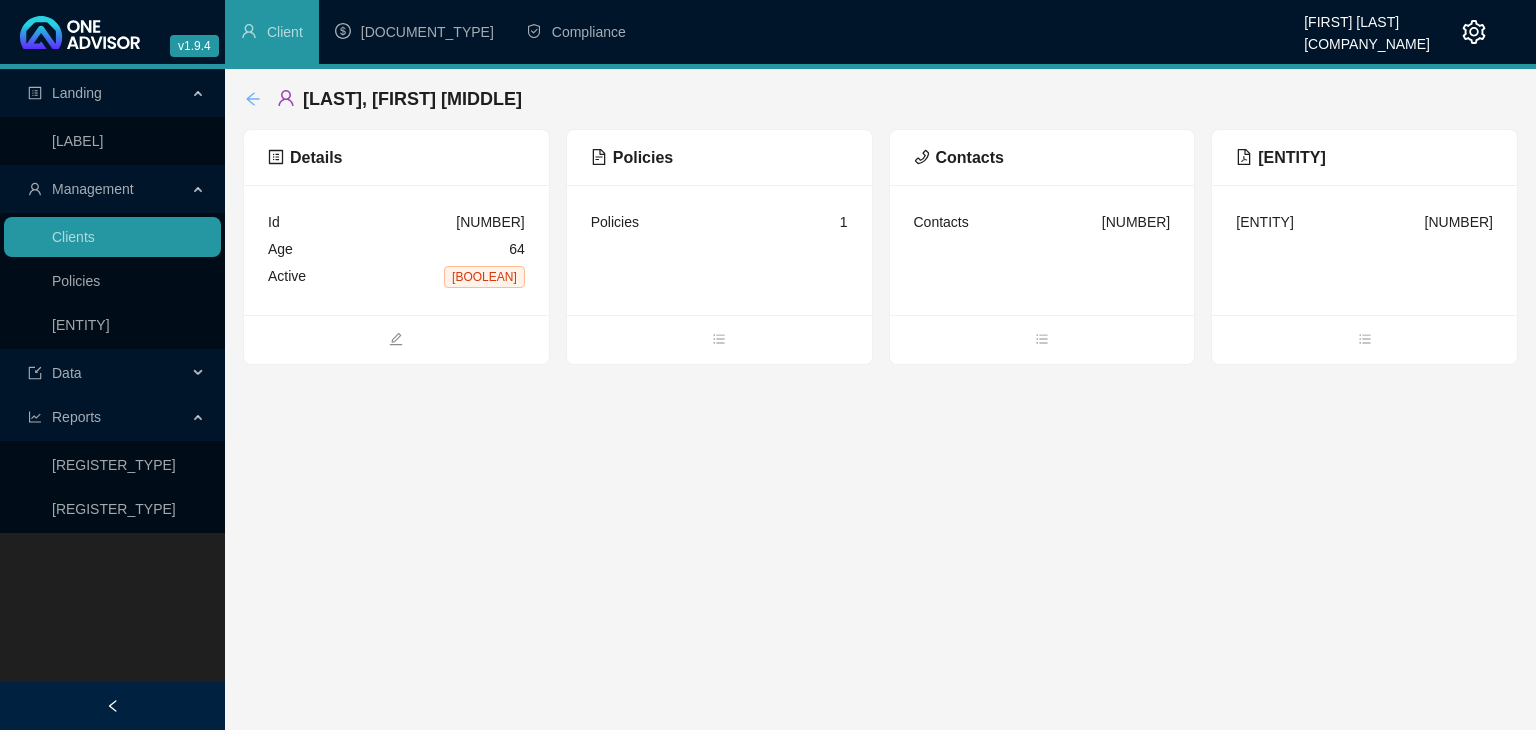 click at bounding box center [253, 99] 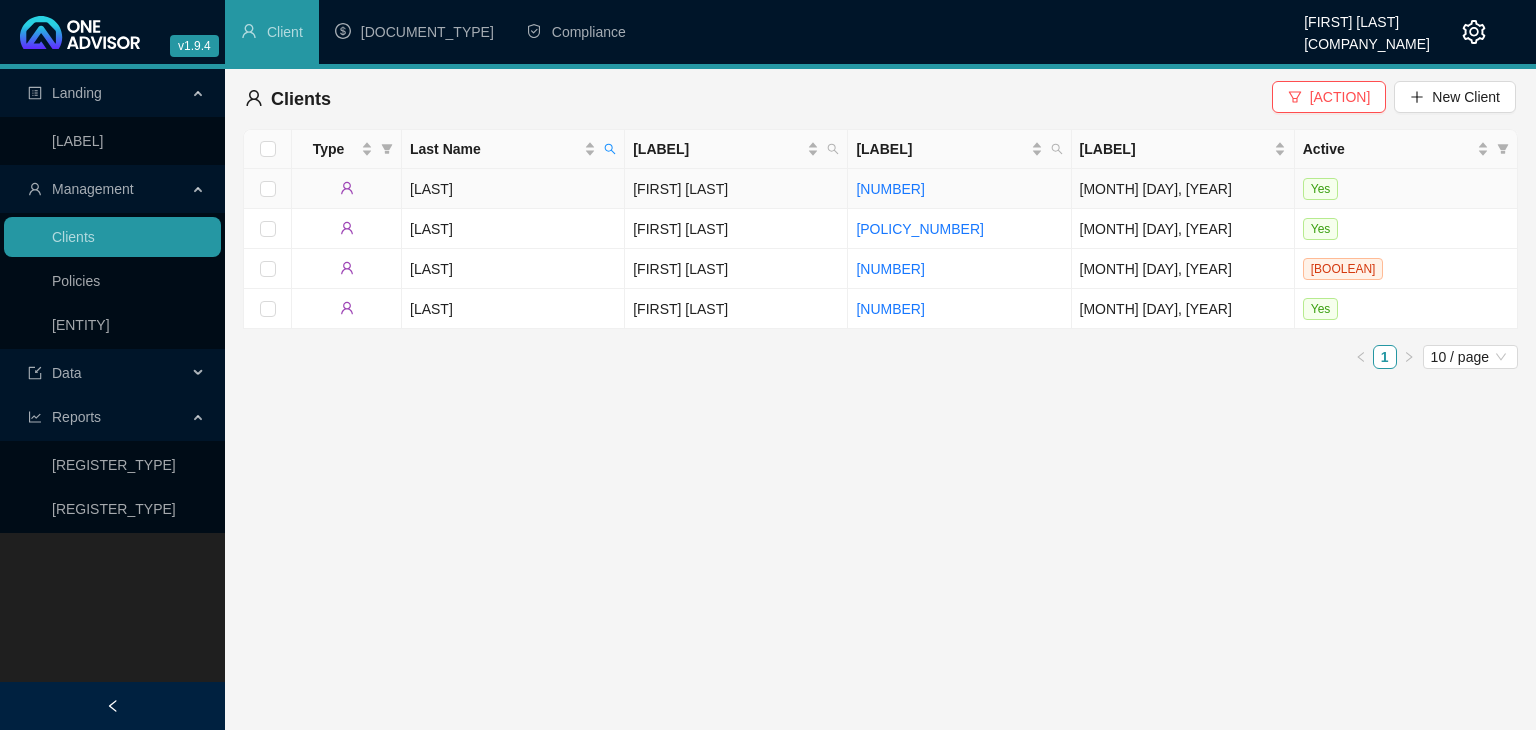 click on "[FIRST] [LAST]" at bounding box center [736, 189] 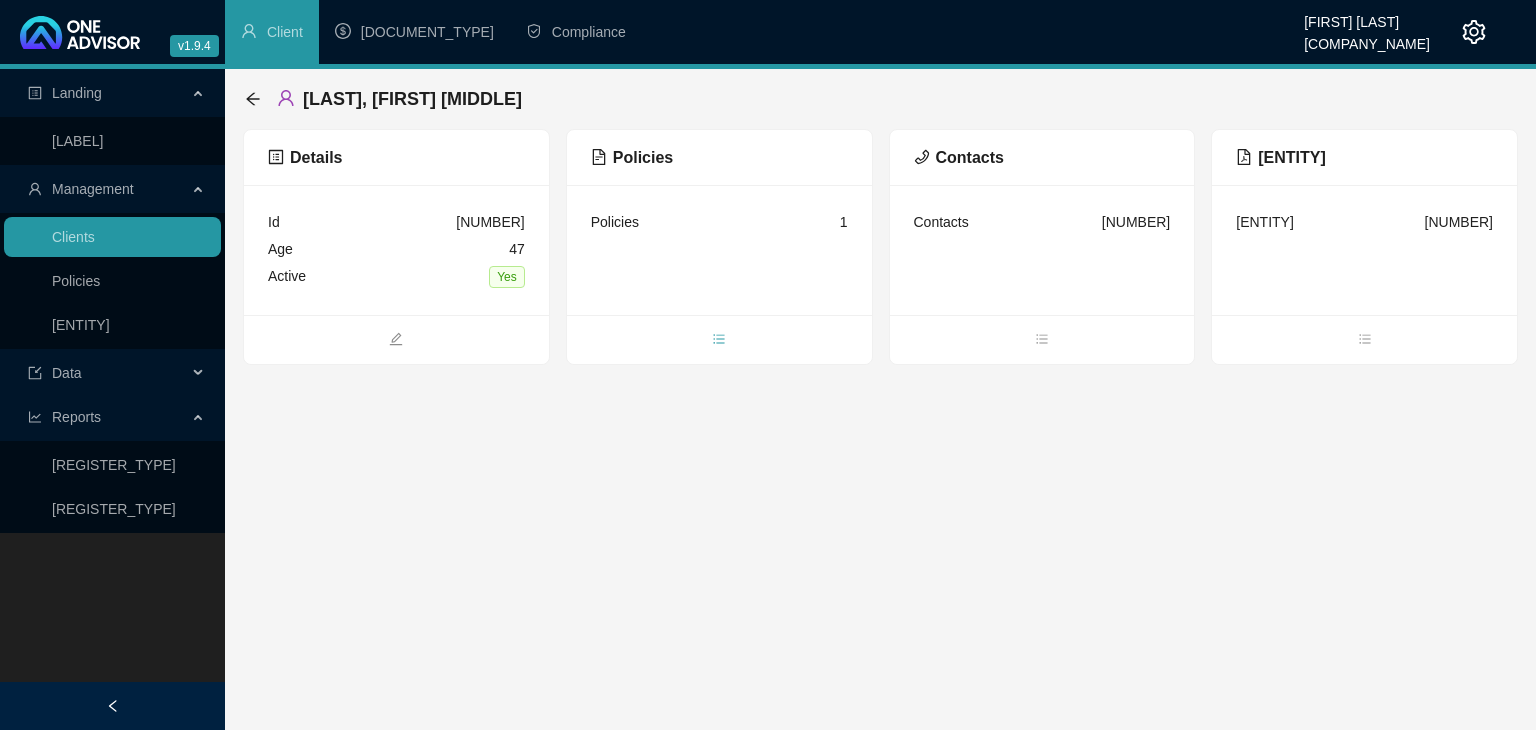 click at bounding box center (719, 338) 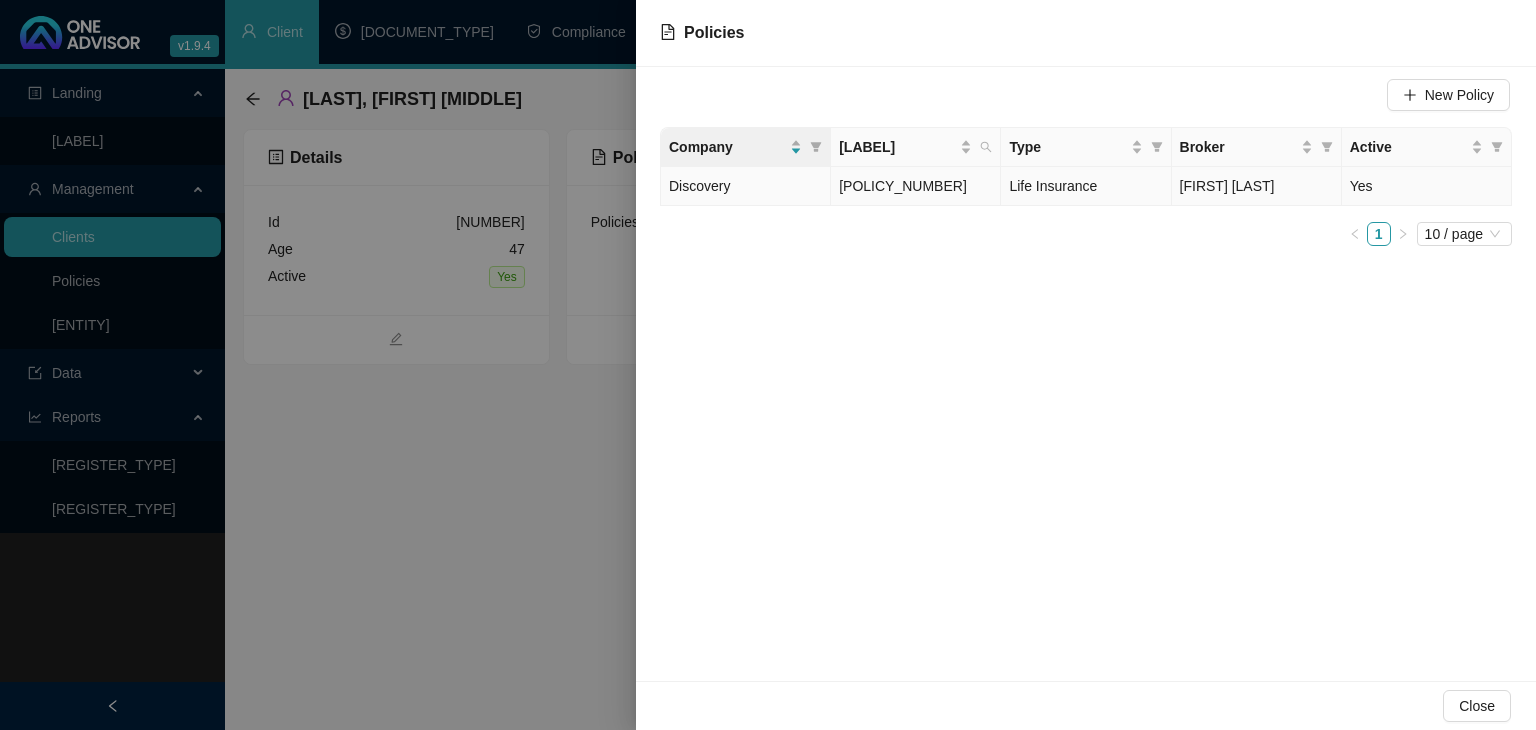 click on "Life Insurance" at bounding box center (1086, 186) 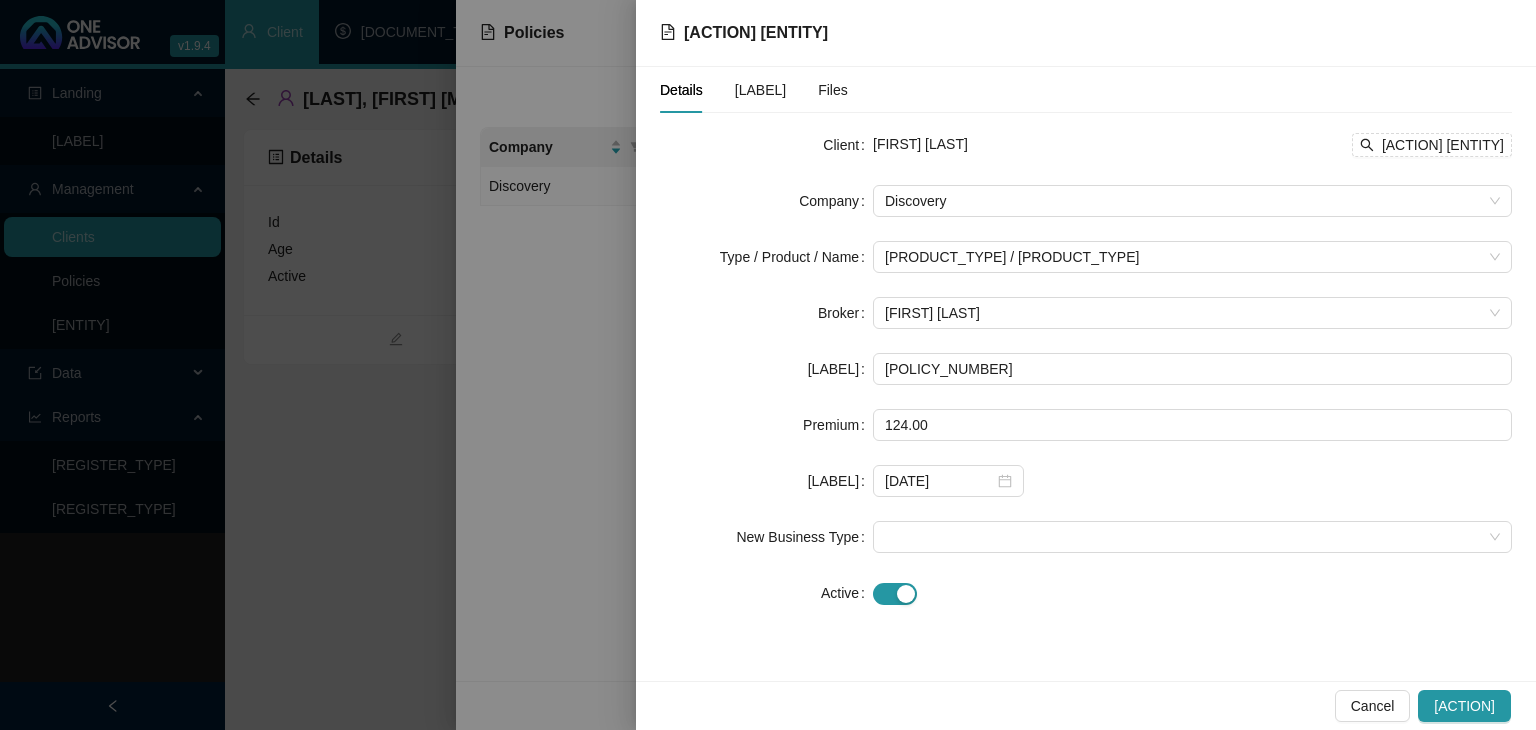 click at bounding box center [768, 365] 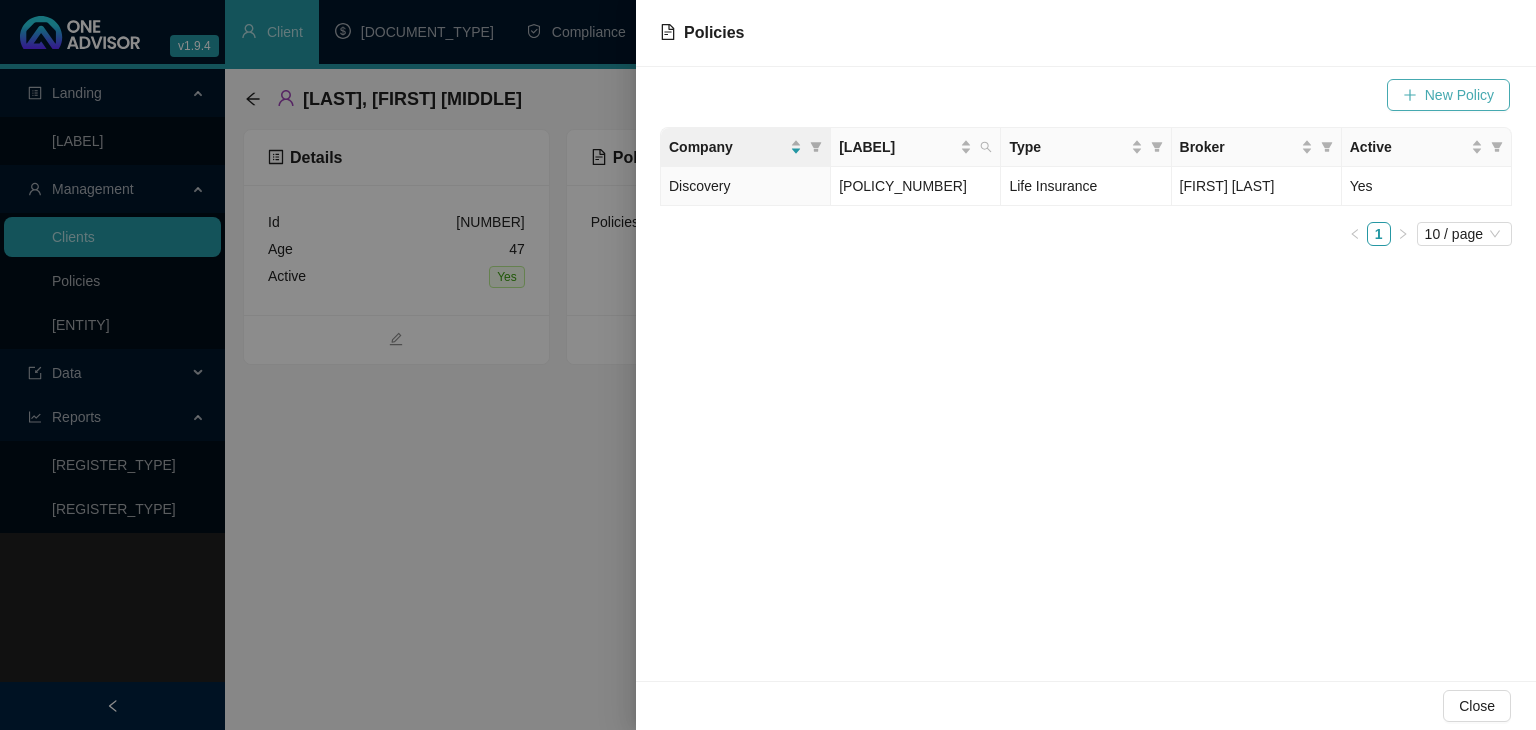 click on "New Policy" at bounding box center (1459, 95) 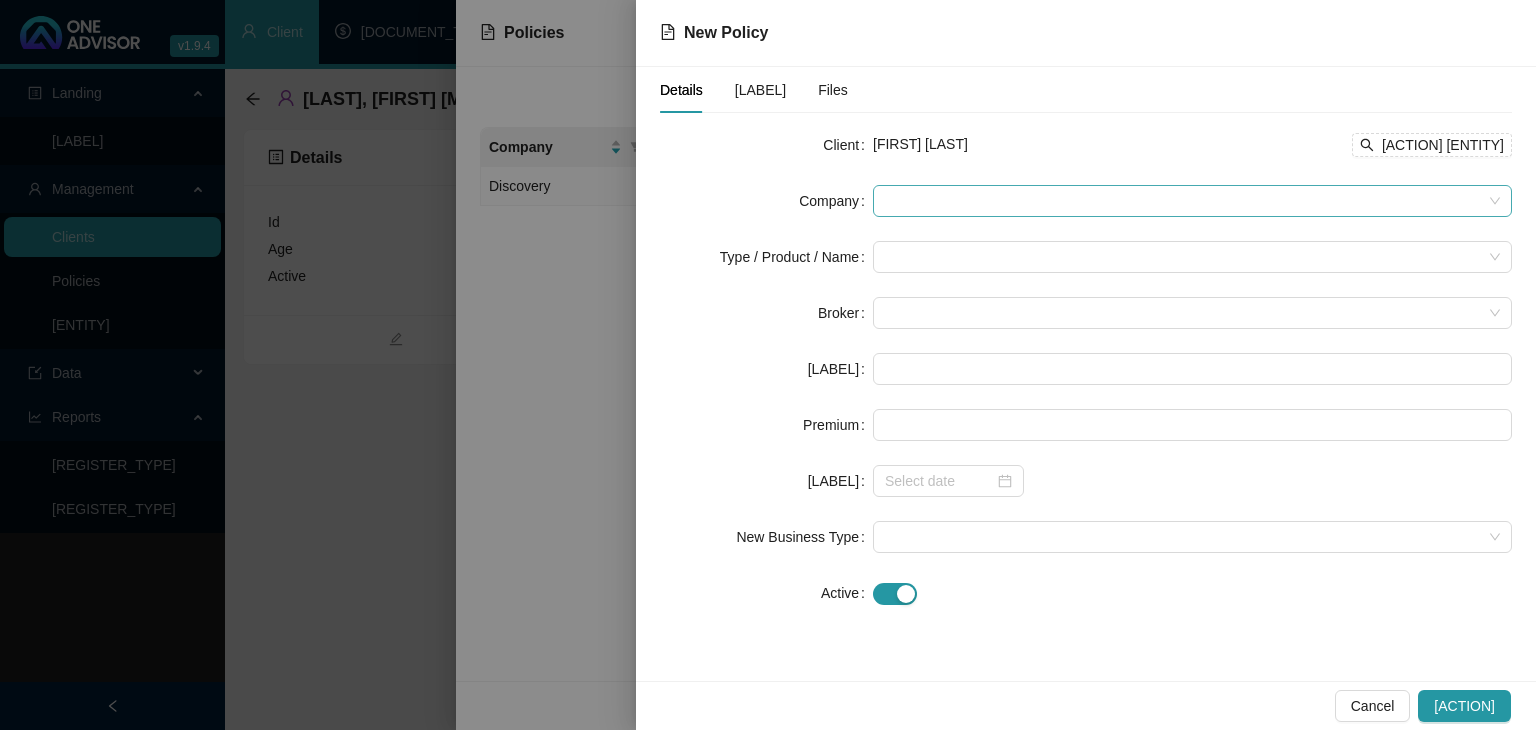 click at bounding box center [1192, 201] 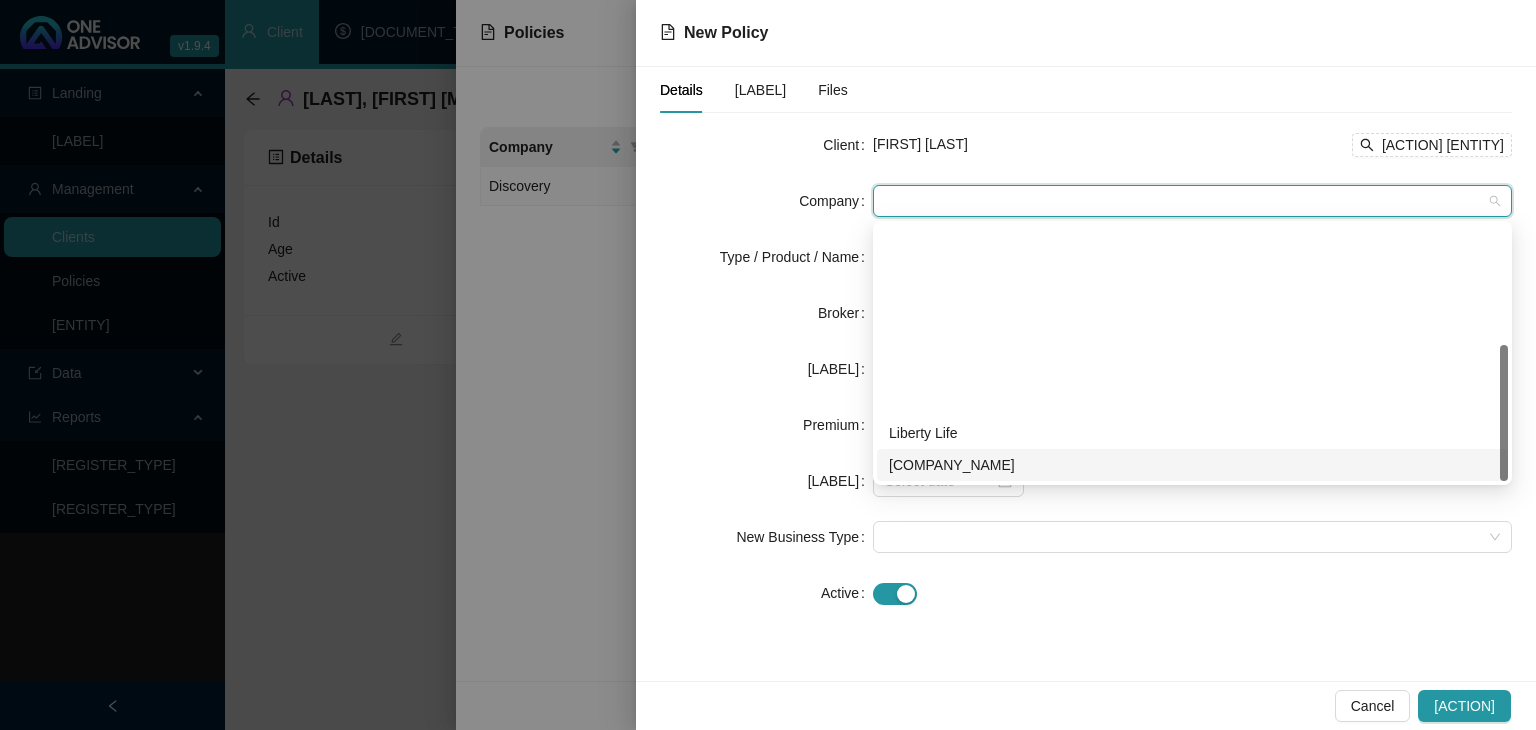 scroll, scrollTop: 224, scrollLeft: 0, axis: vertical 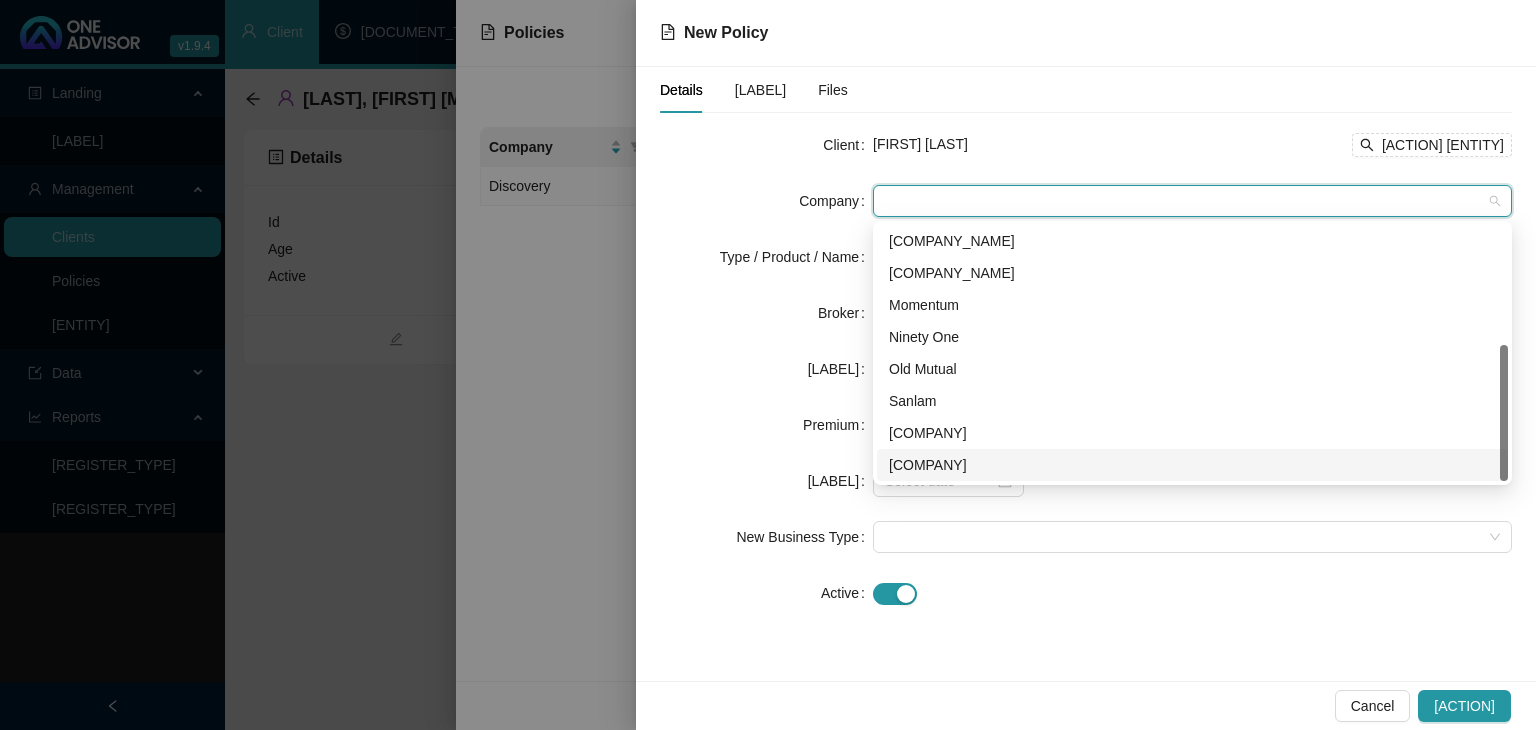 click on "[COMPANY]" at bounding box center (1192, 465) 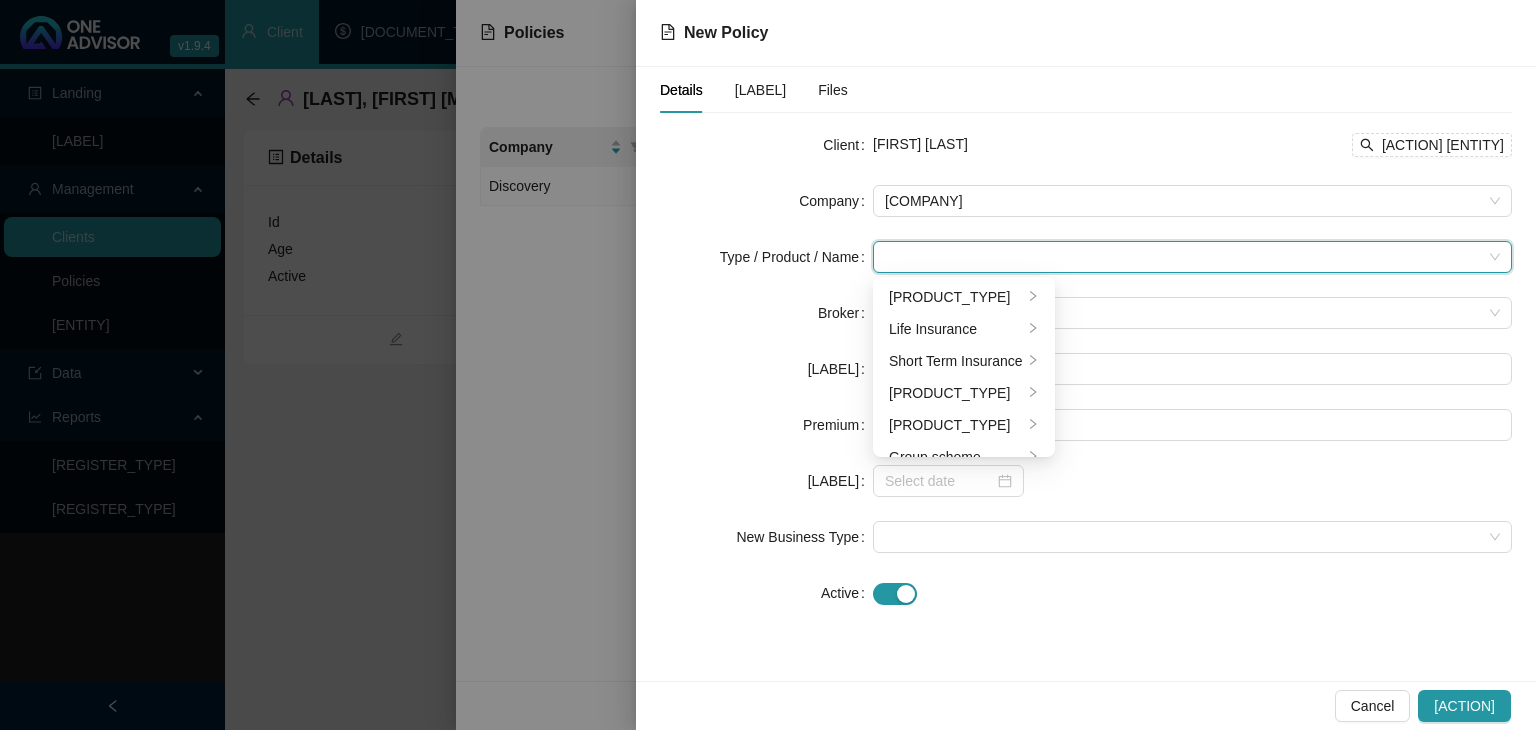 click at bounding box center (1183, 257) 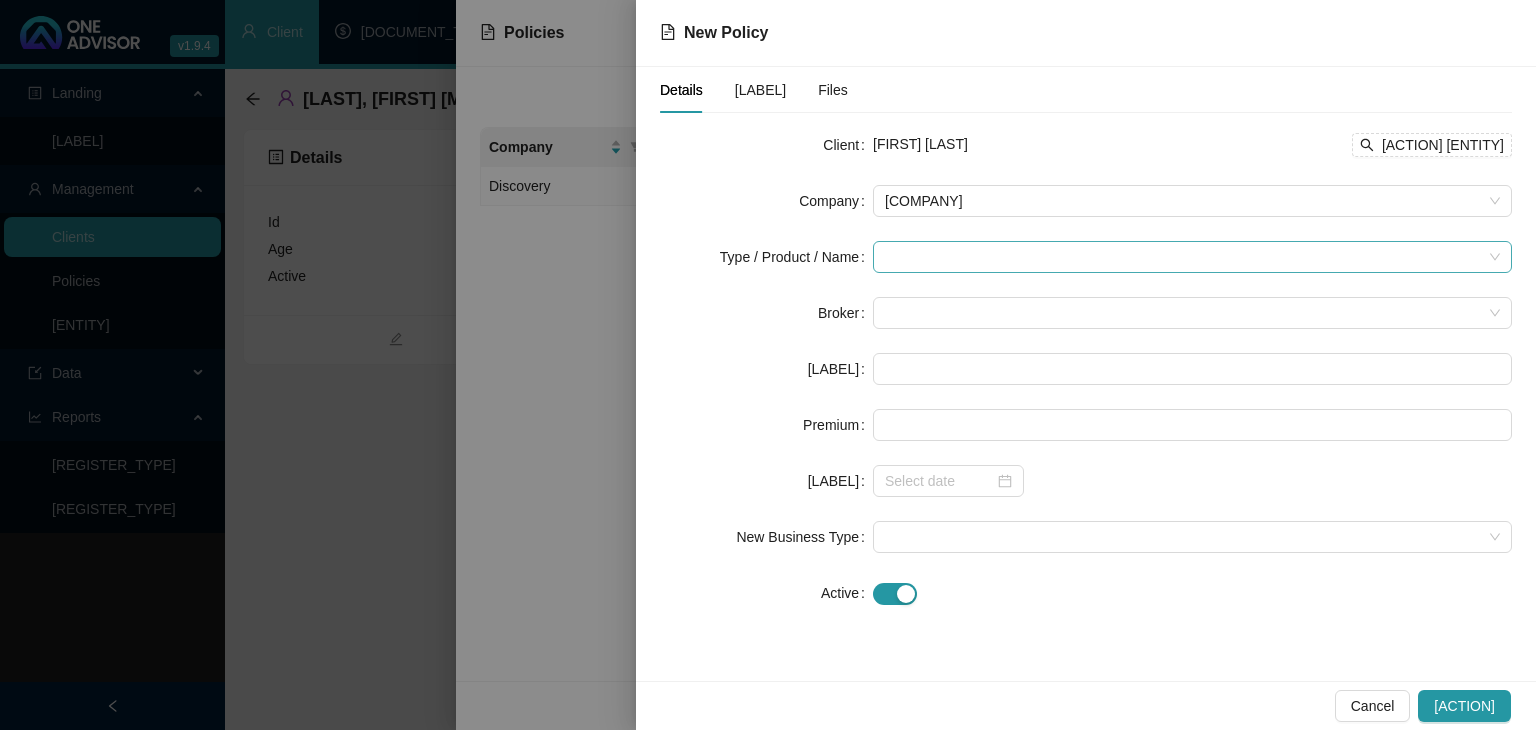 click at bounding box center (1183, 257) 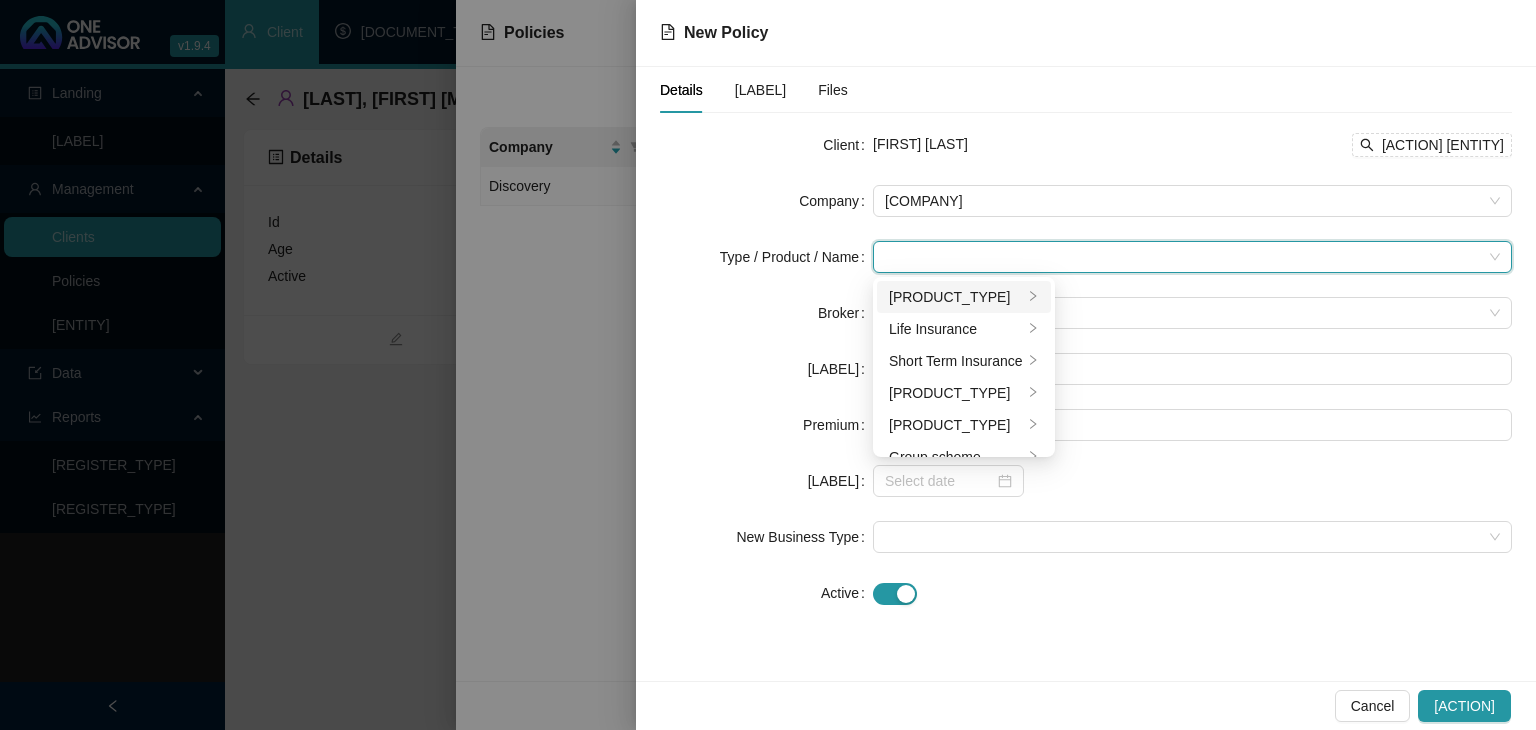 click at bounding box center (1033, 296) 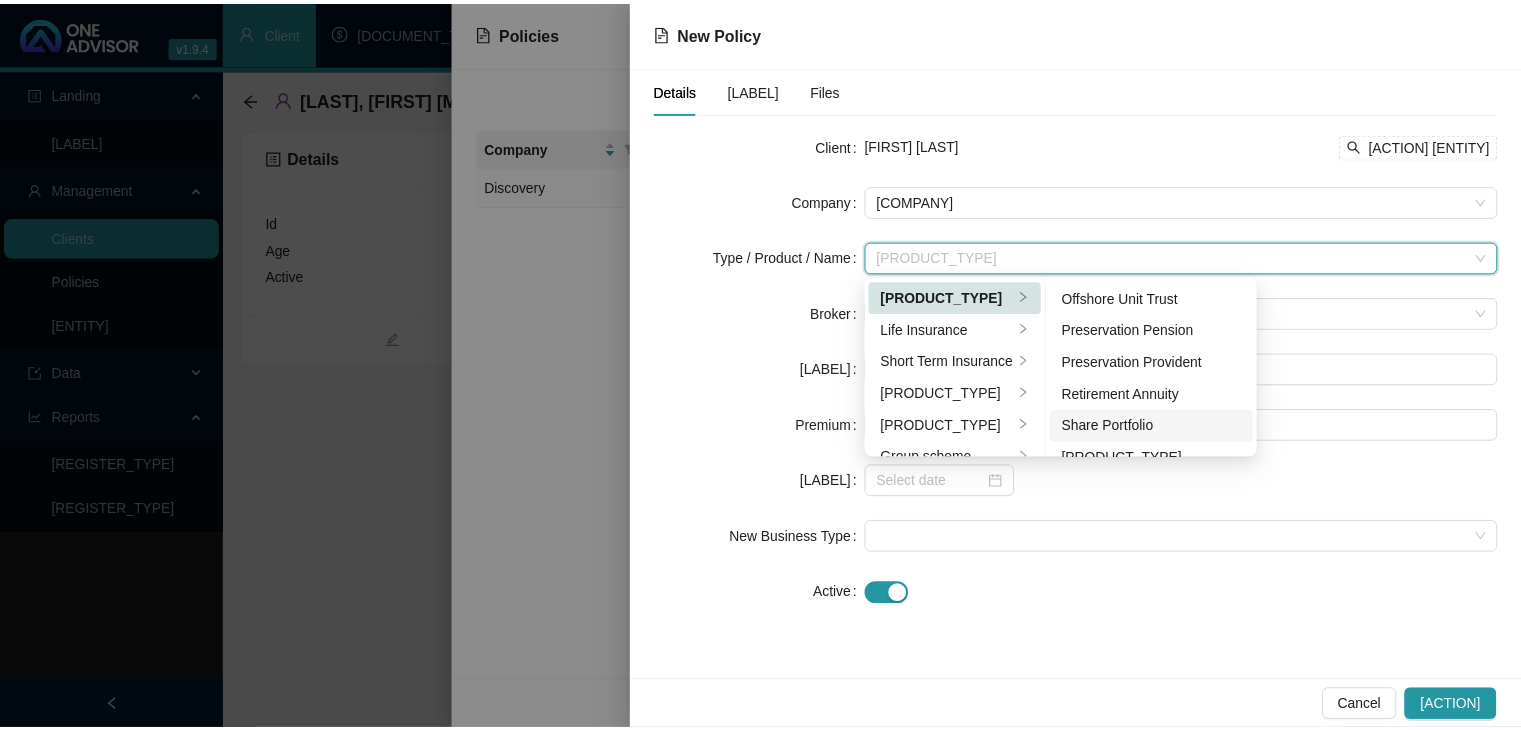 scroll, scrollTop: 308, scrollLeft: 0, axis: vertical 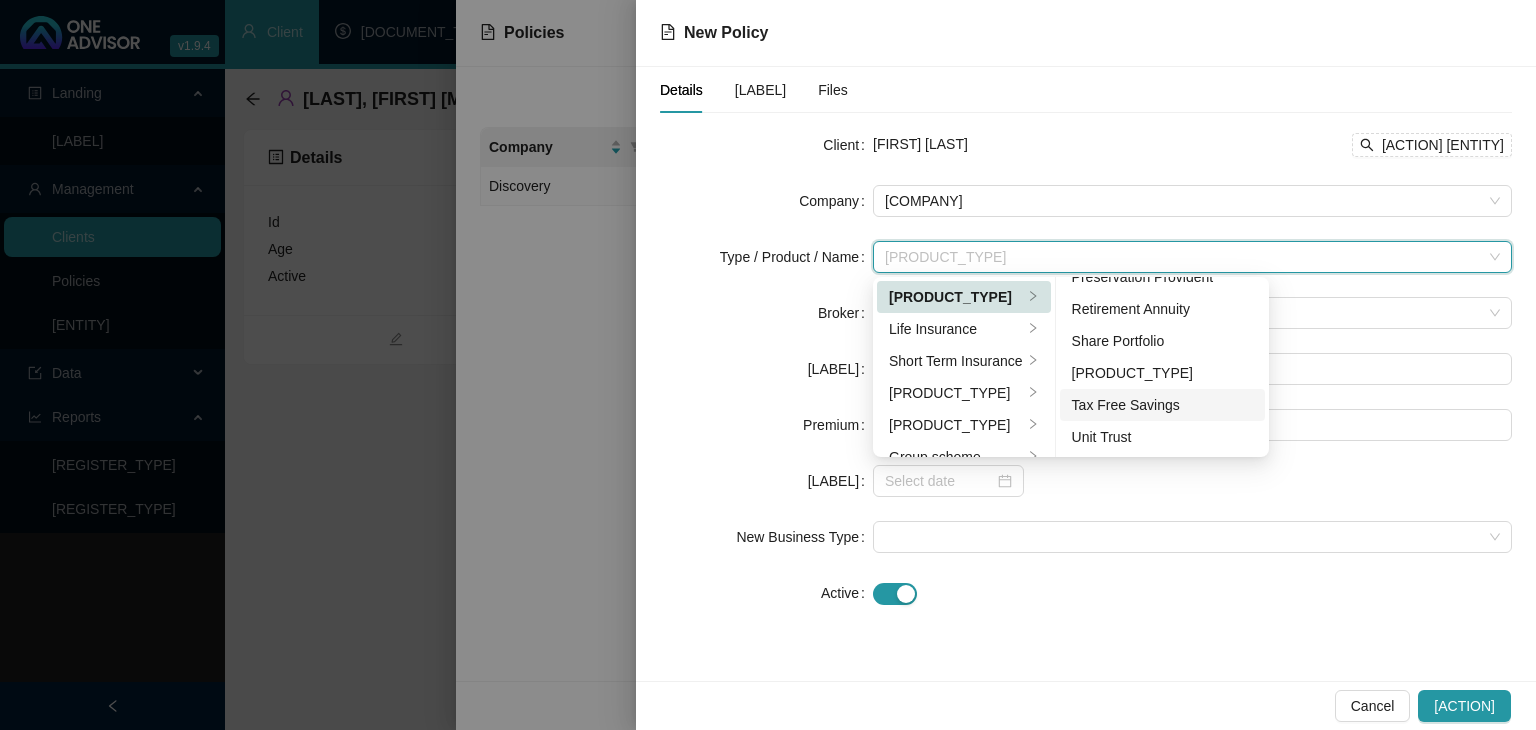 click on "Tax Free Savings" at bounding box center (956, 297) 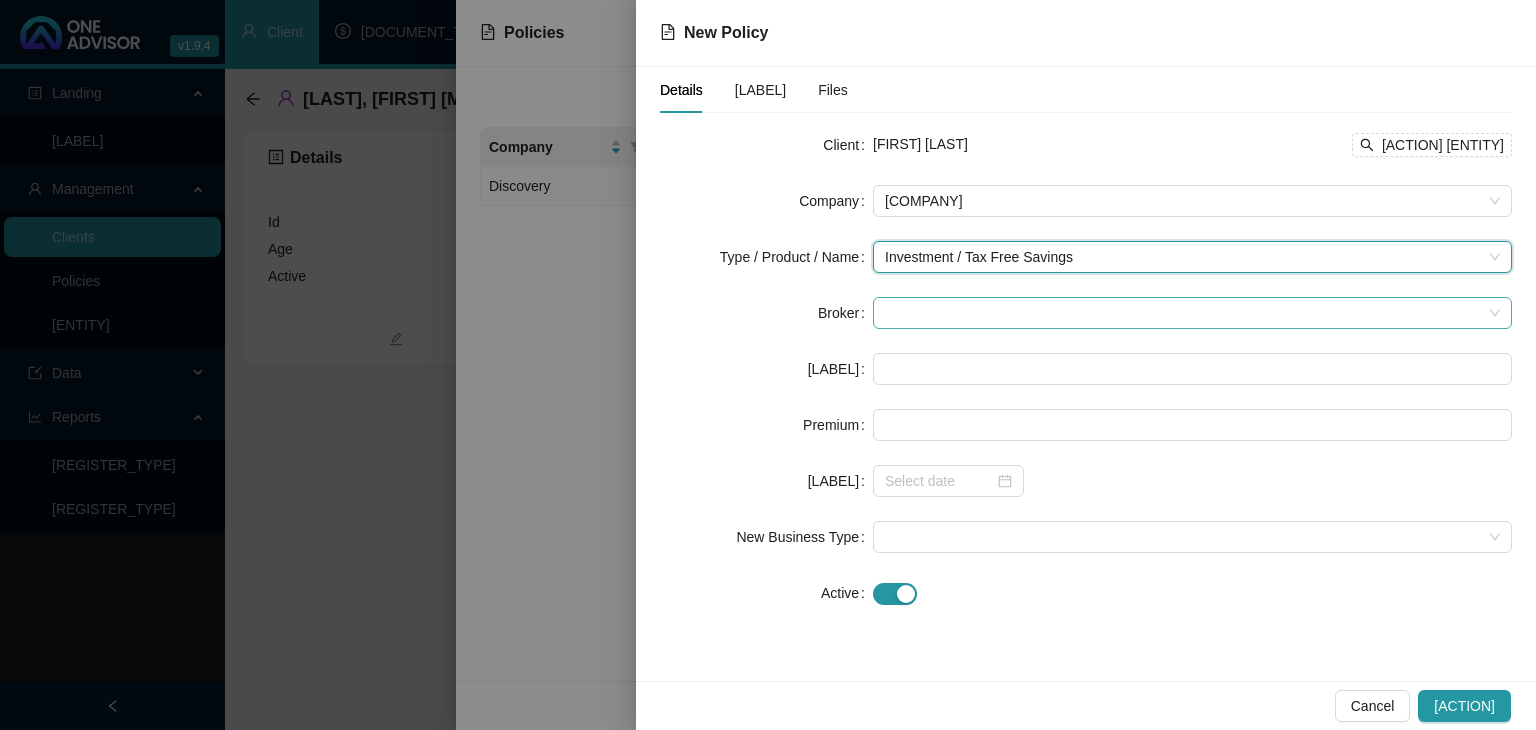 click at bounding box center [1192, 201] 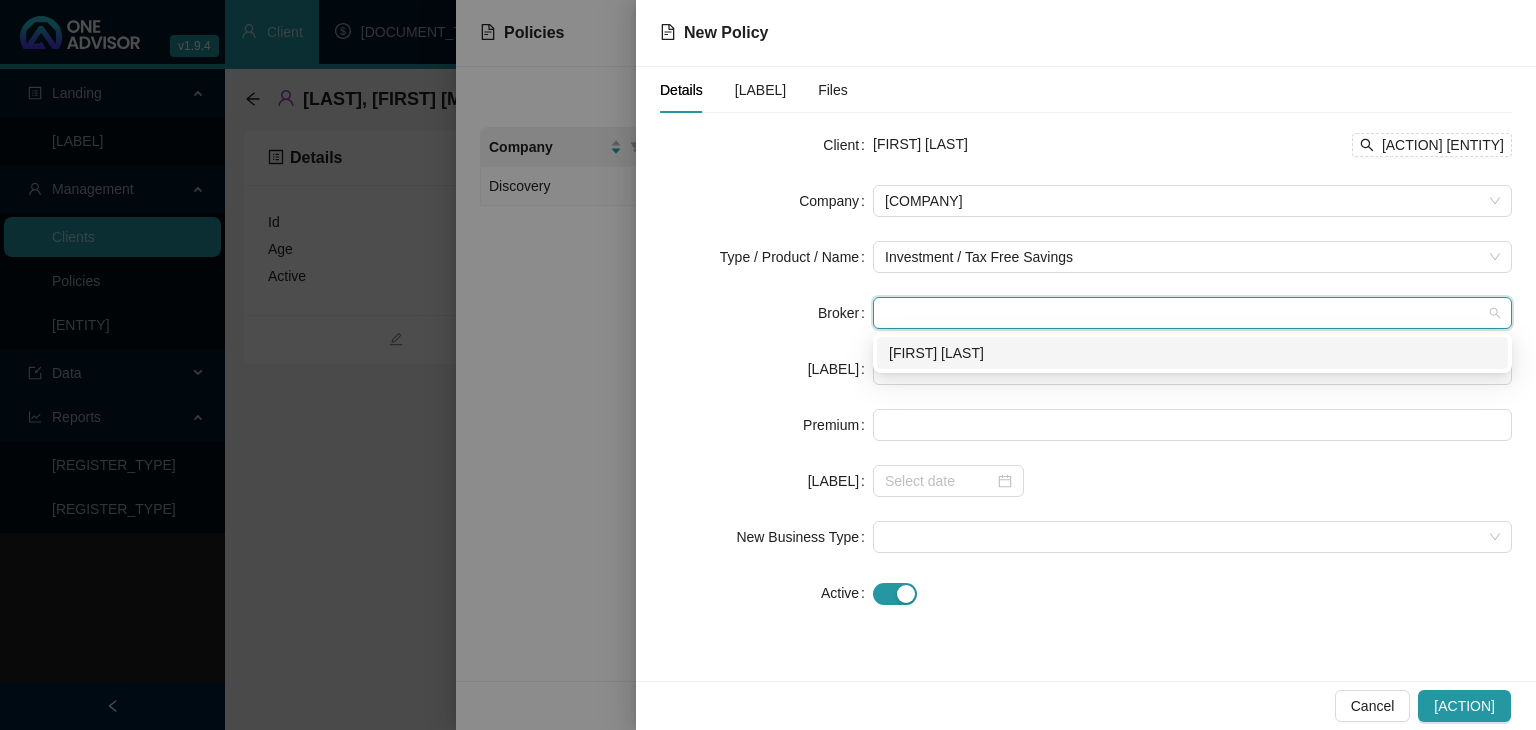 click on "[FIRST] [LAST]" at bounding box center (0, 0) 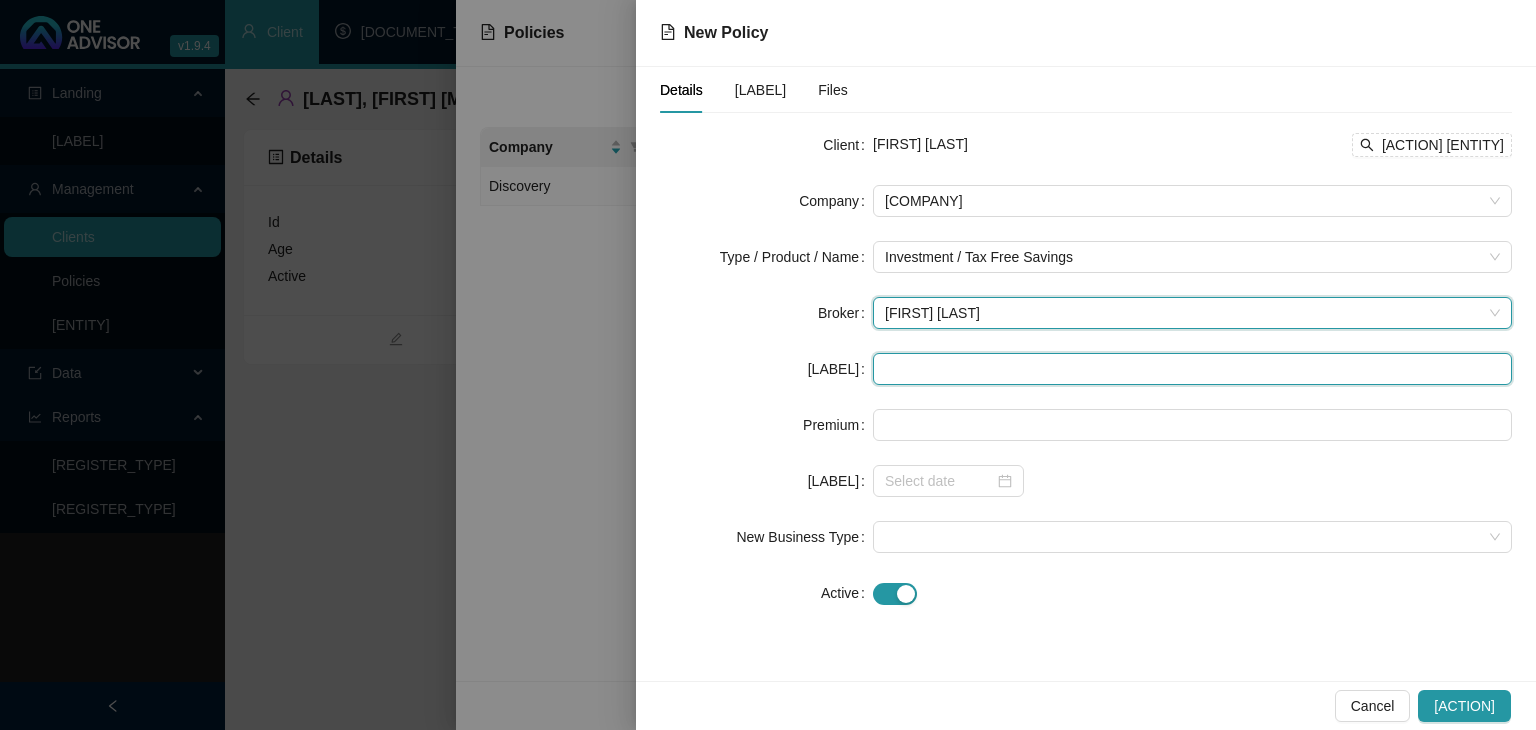 click at bounding box center [1192, 369] 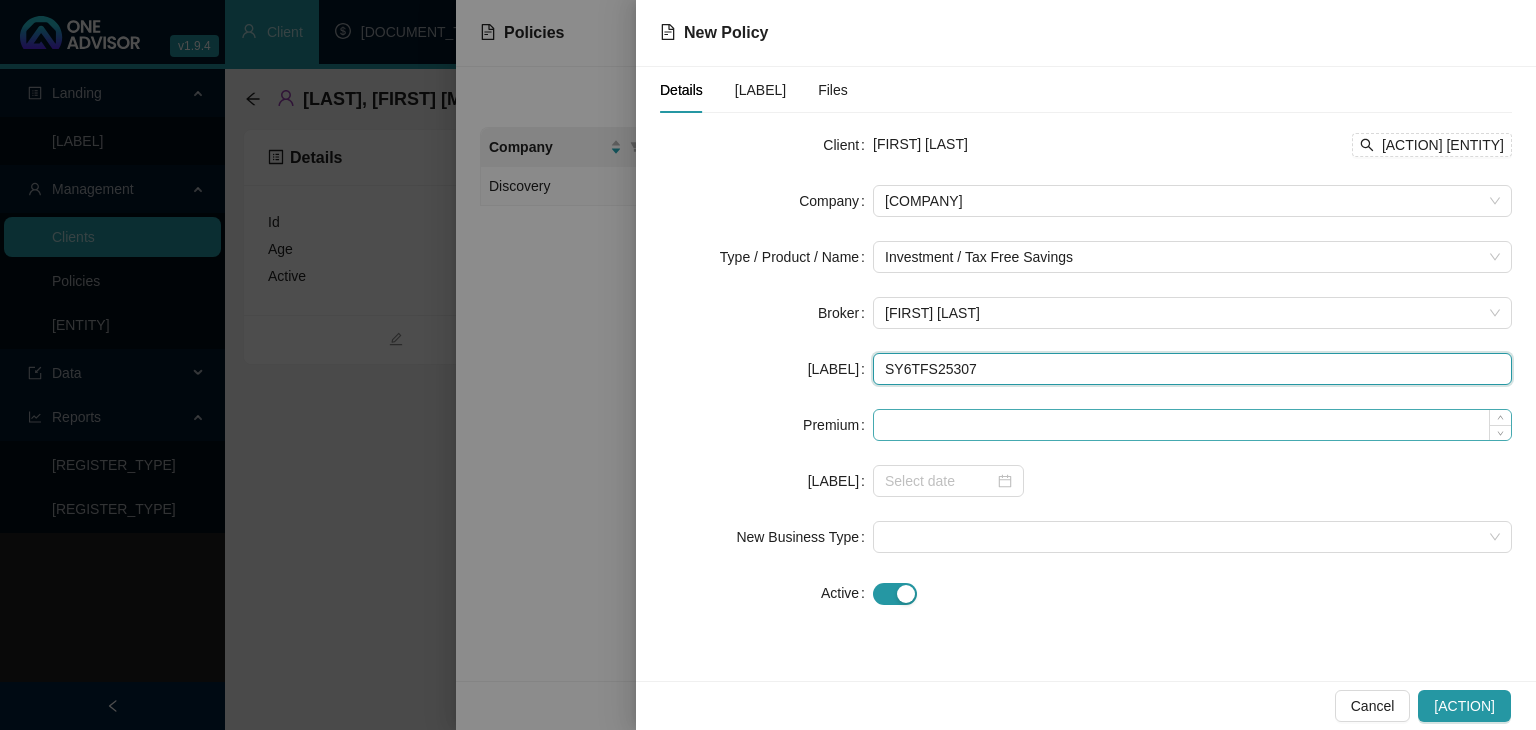 type on "SY6TFS25307" 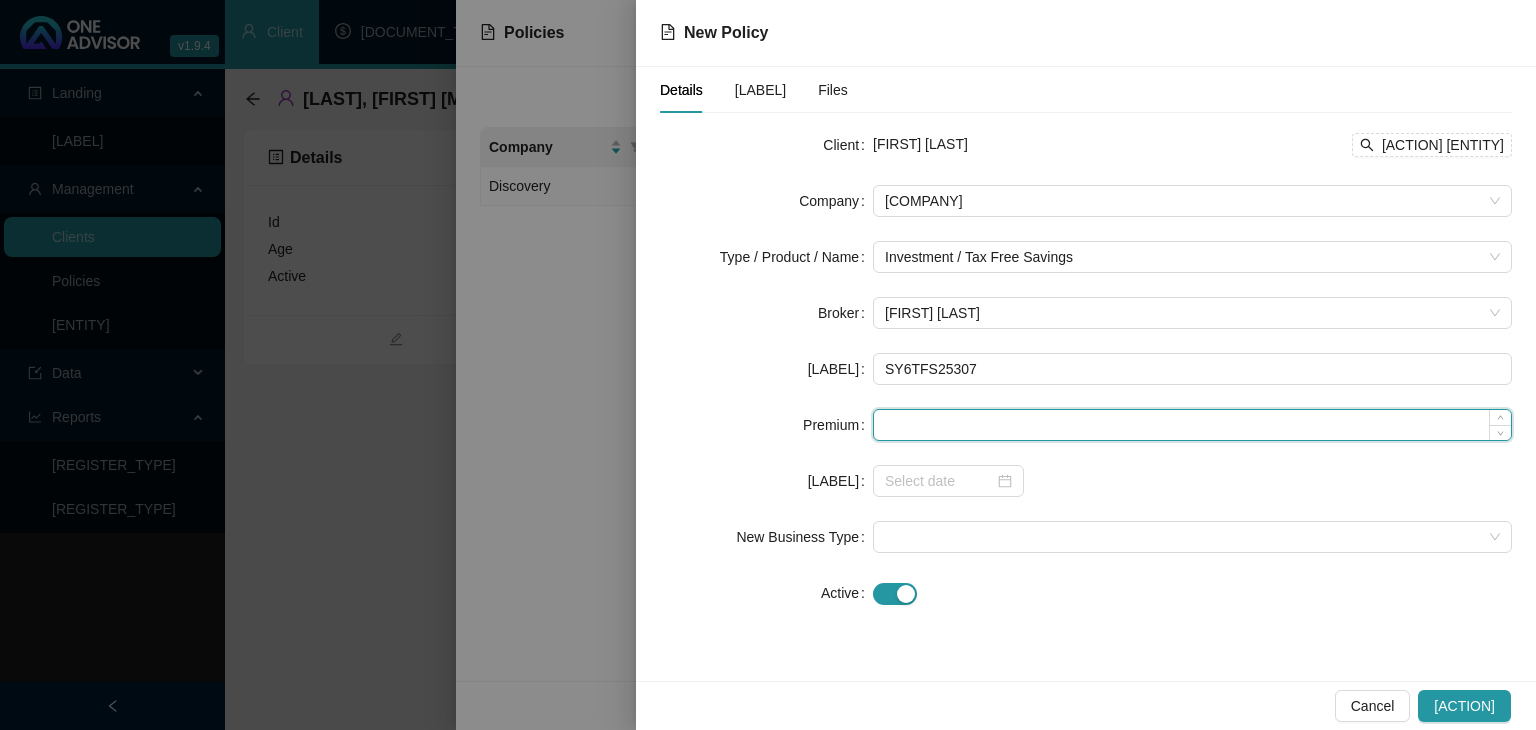 click at bounding box center (1192, 425) 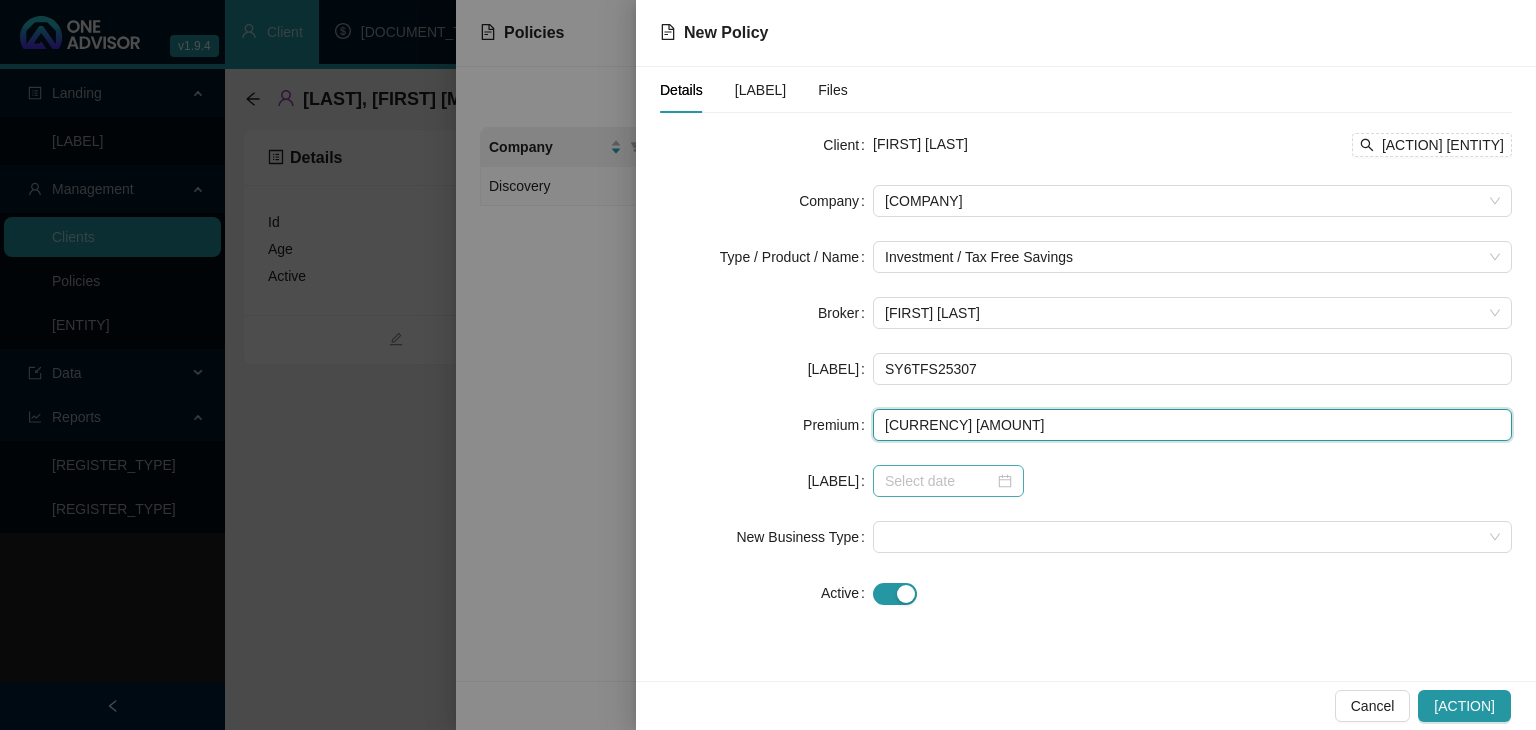 type on "[CURRENCY] [AMOUNT]" 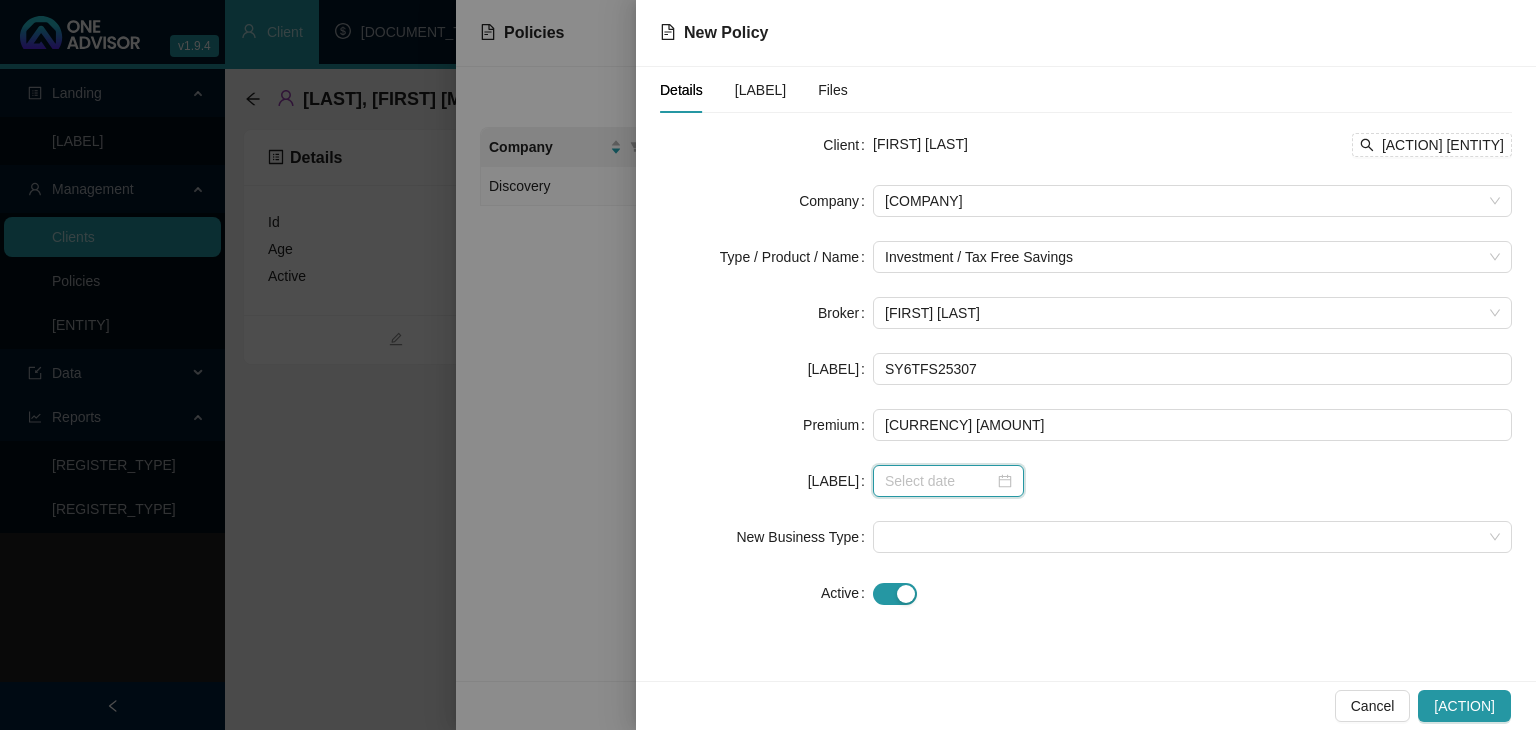 click at bounding box center (939, 481) 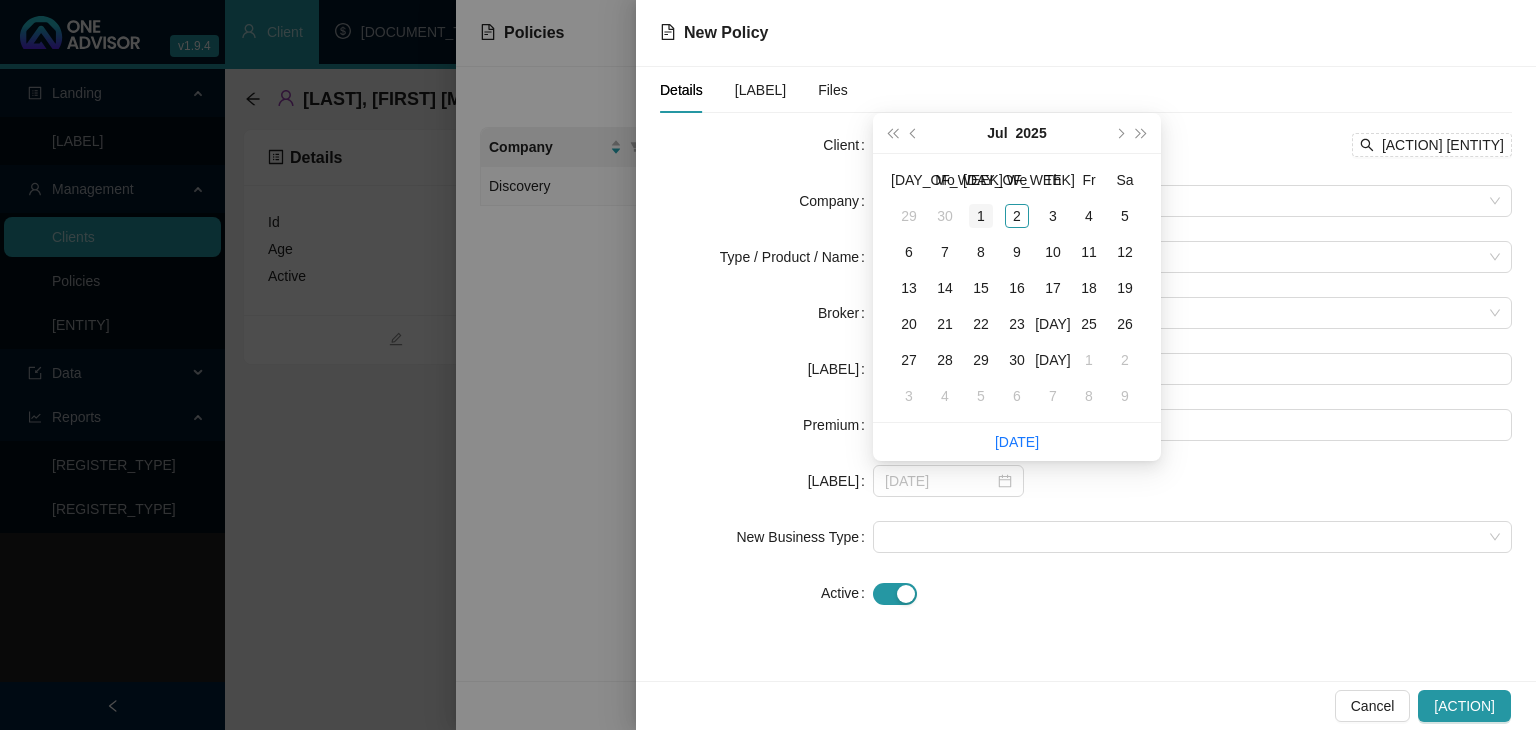 click on "1" at bounding box center (981, 216) 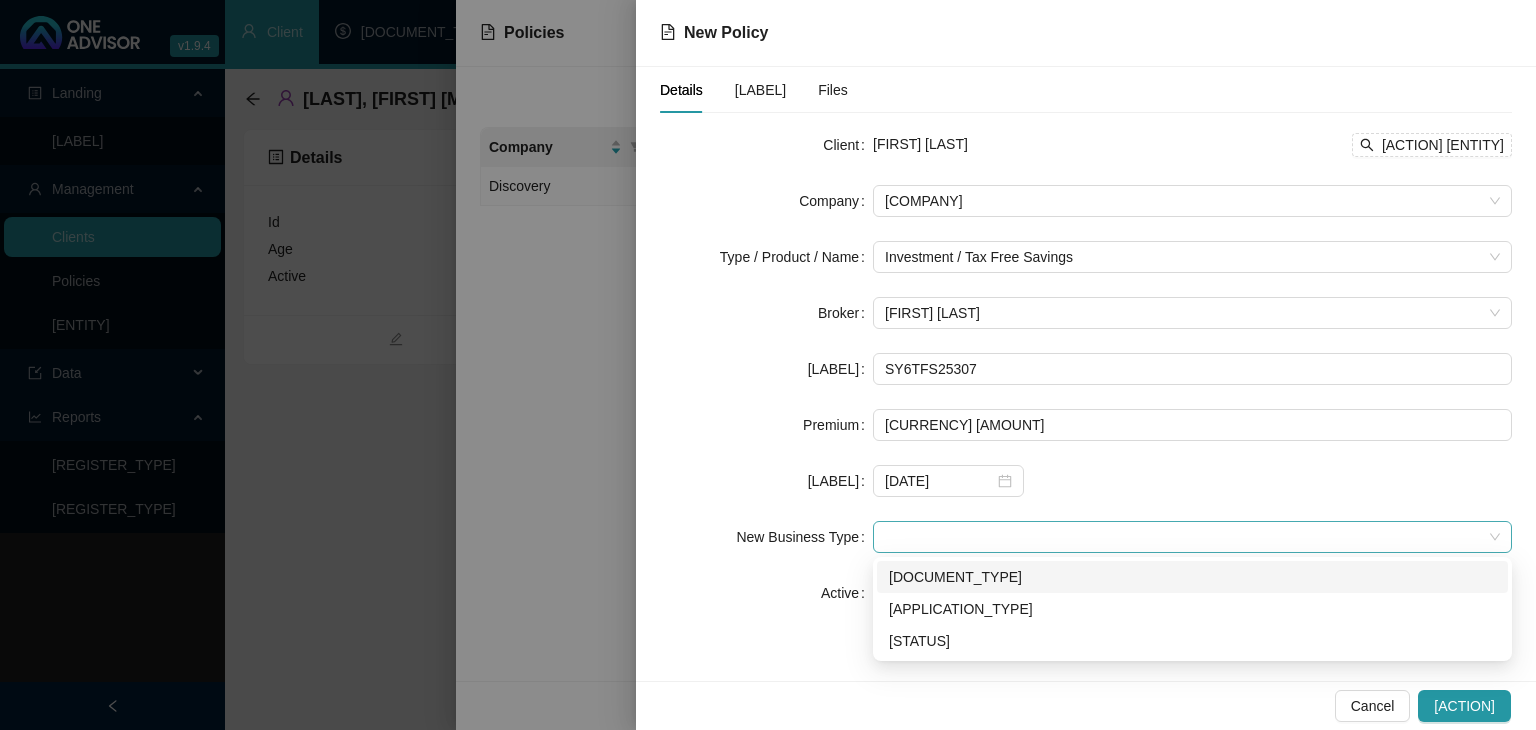 click at bounding box center (1192, 537) 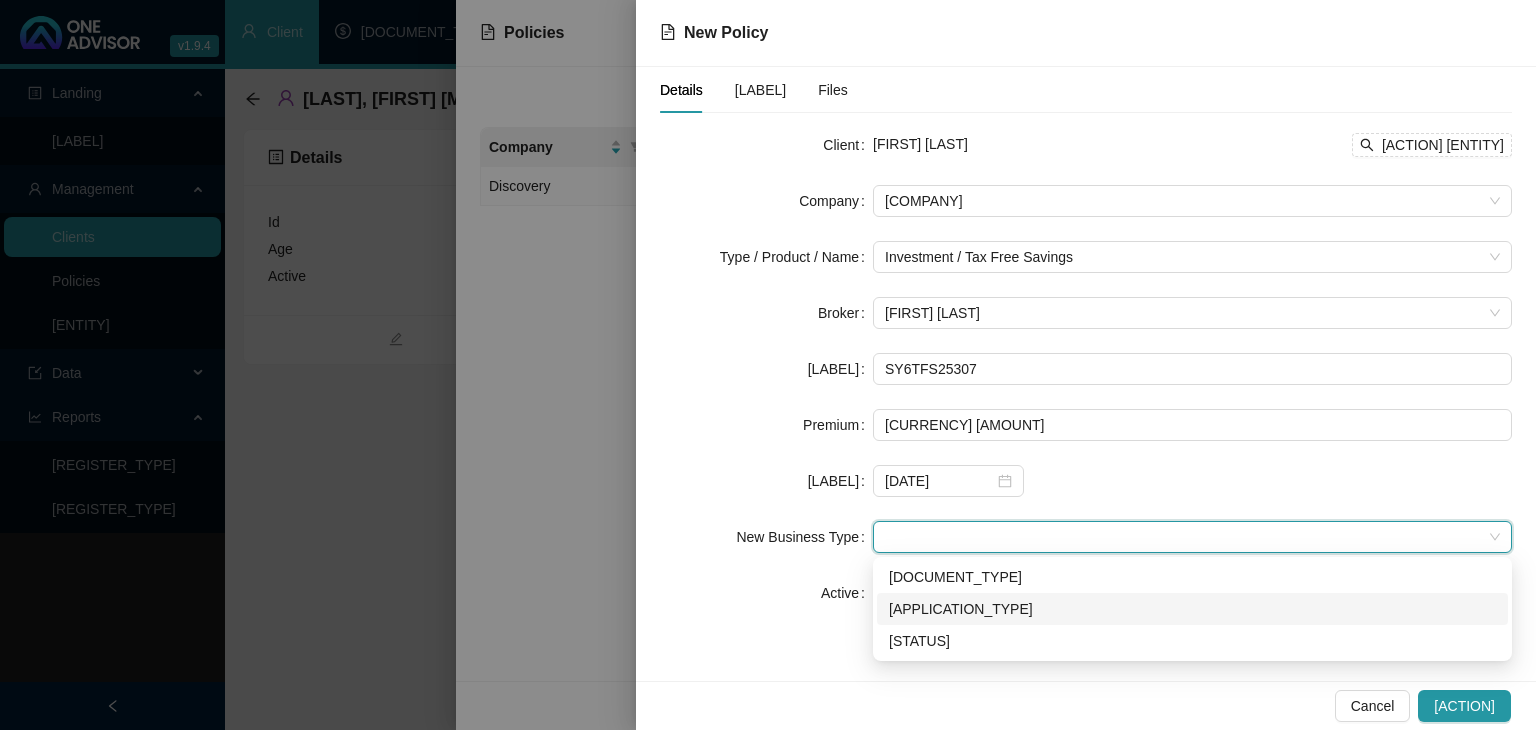 click on "[APPLICATION_TYPE]" at bounding box center (0, 0) 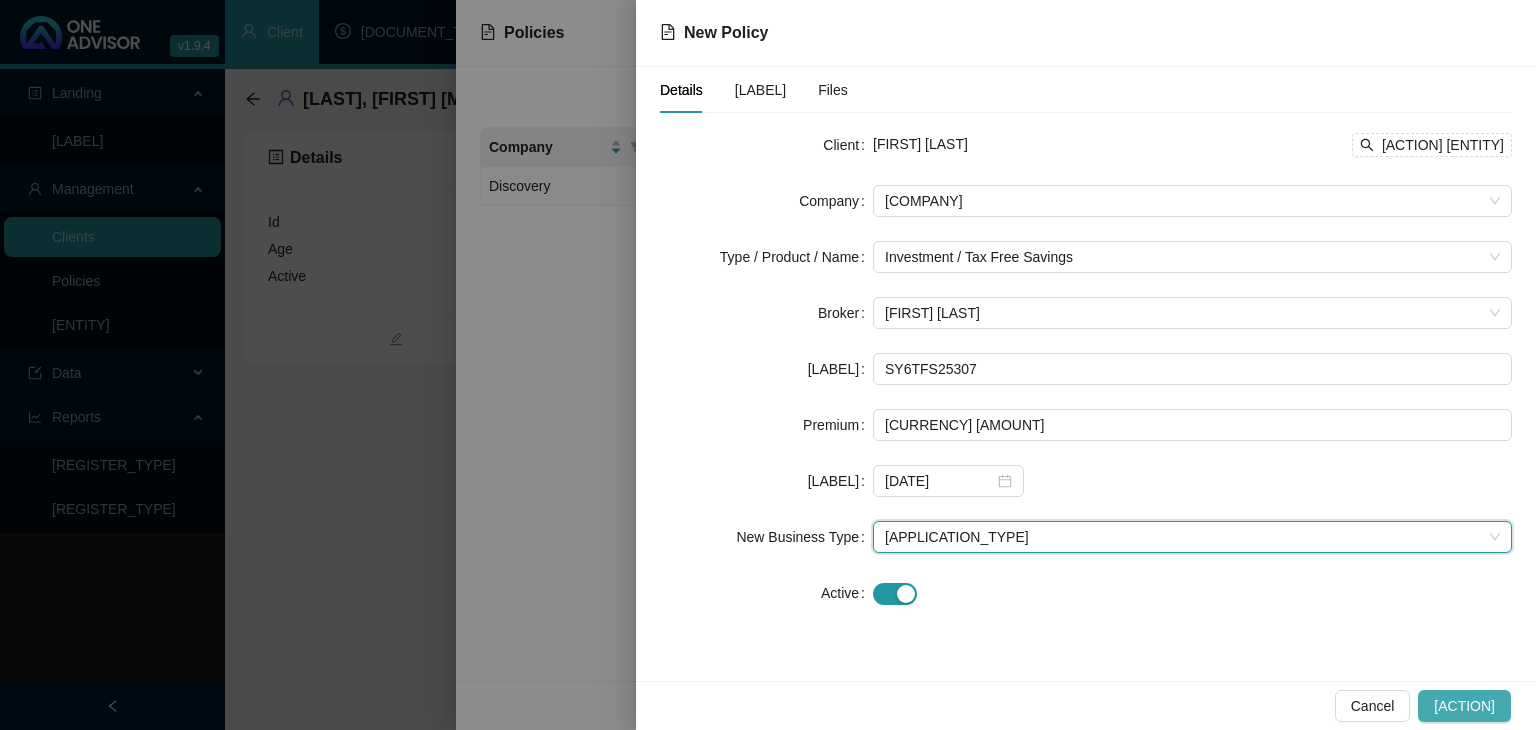 click on "[ACTION]" at bounding box center (1464, 706) 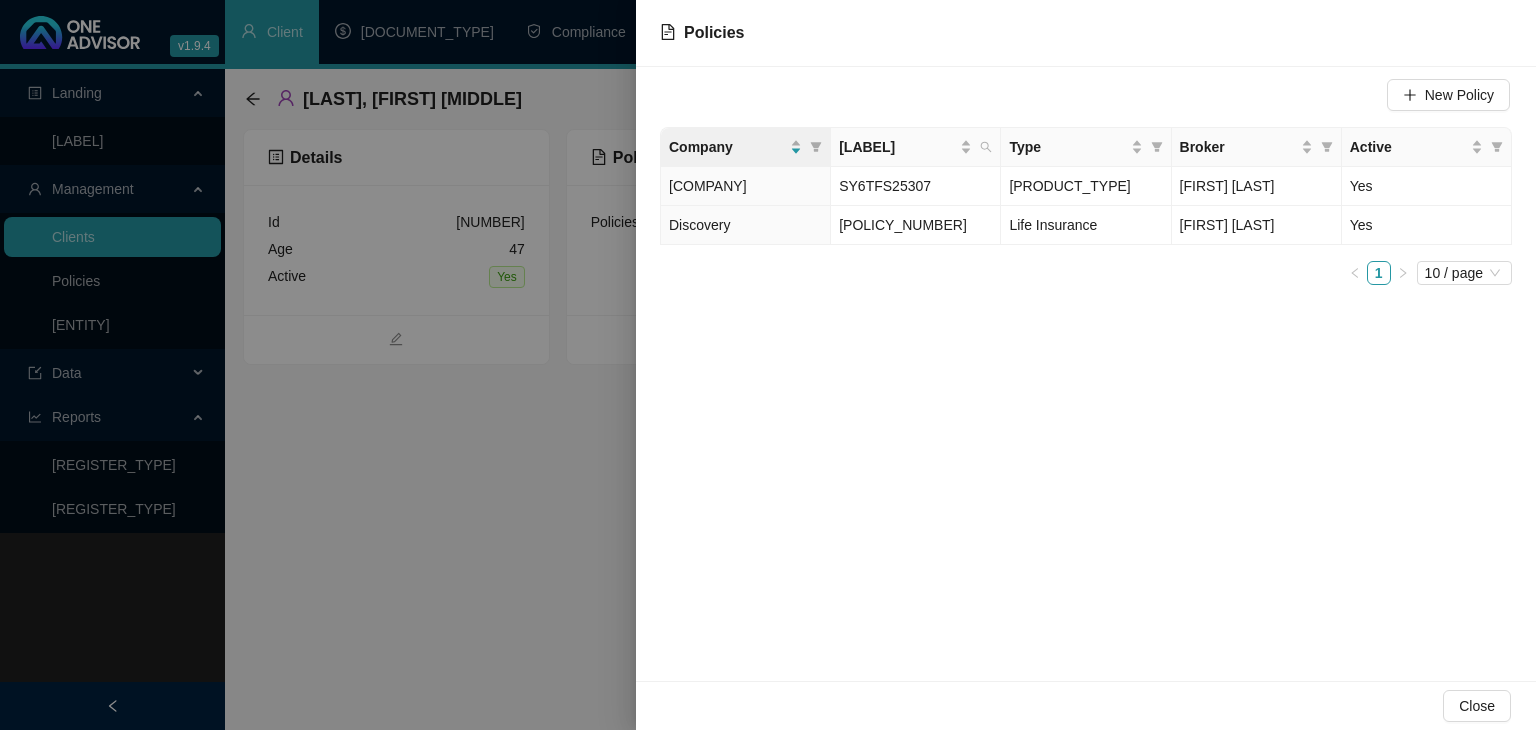 click at bounding box center (768, 365) 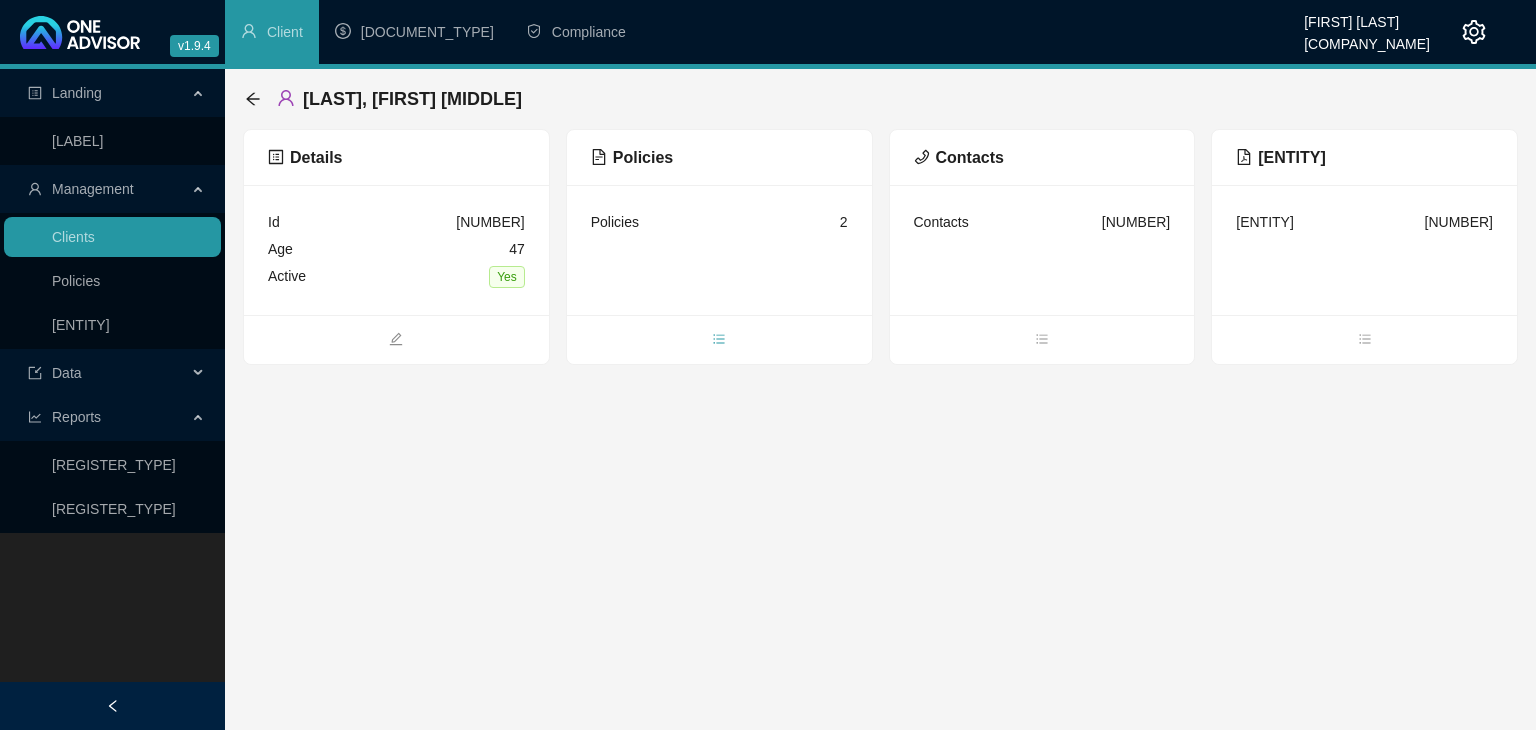click at bounding box center (719, 339) 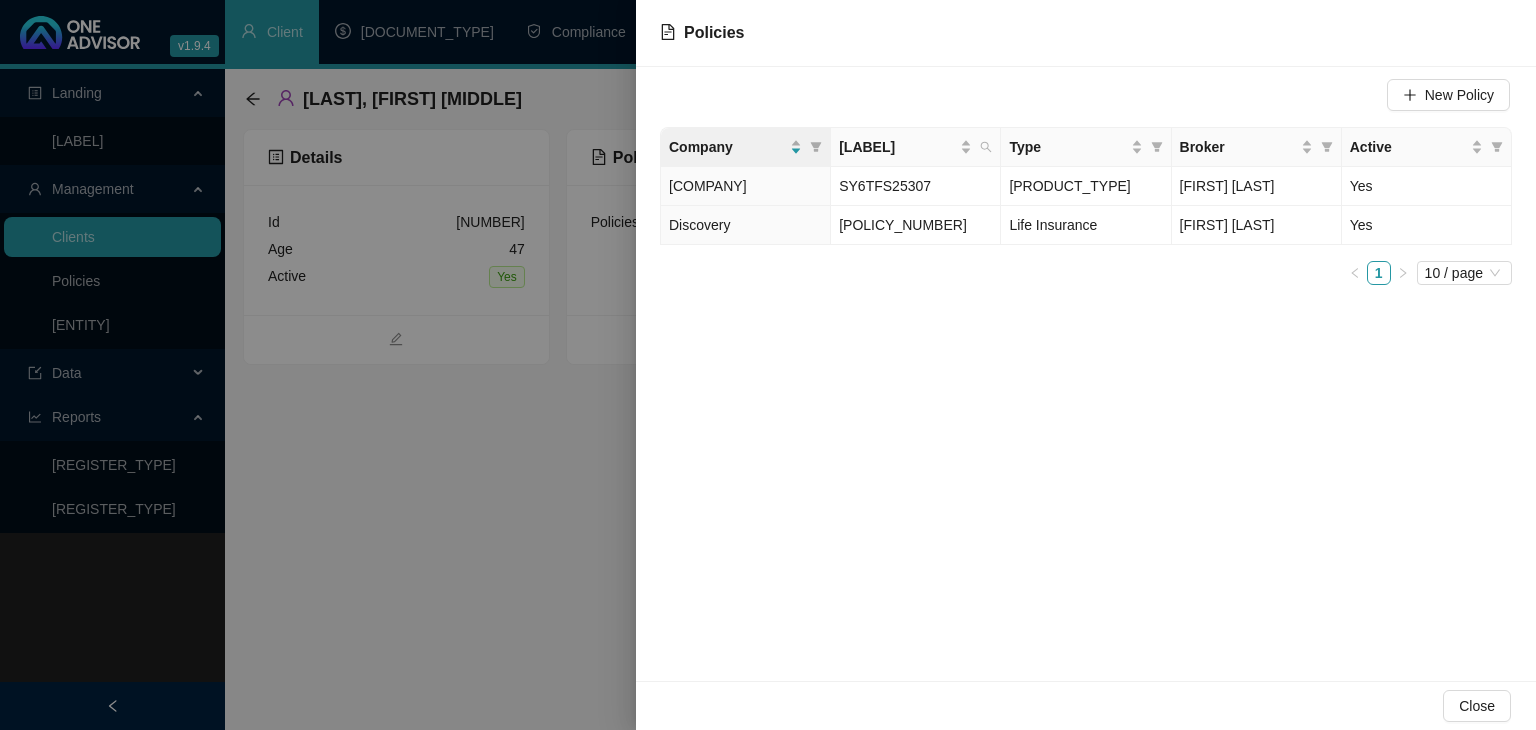 click at bounding box center [768, 365] 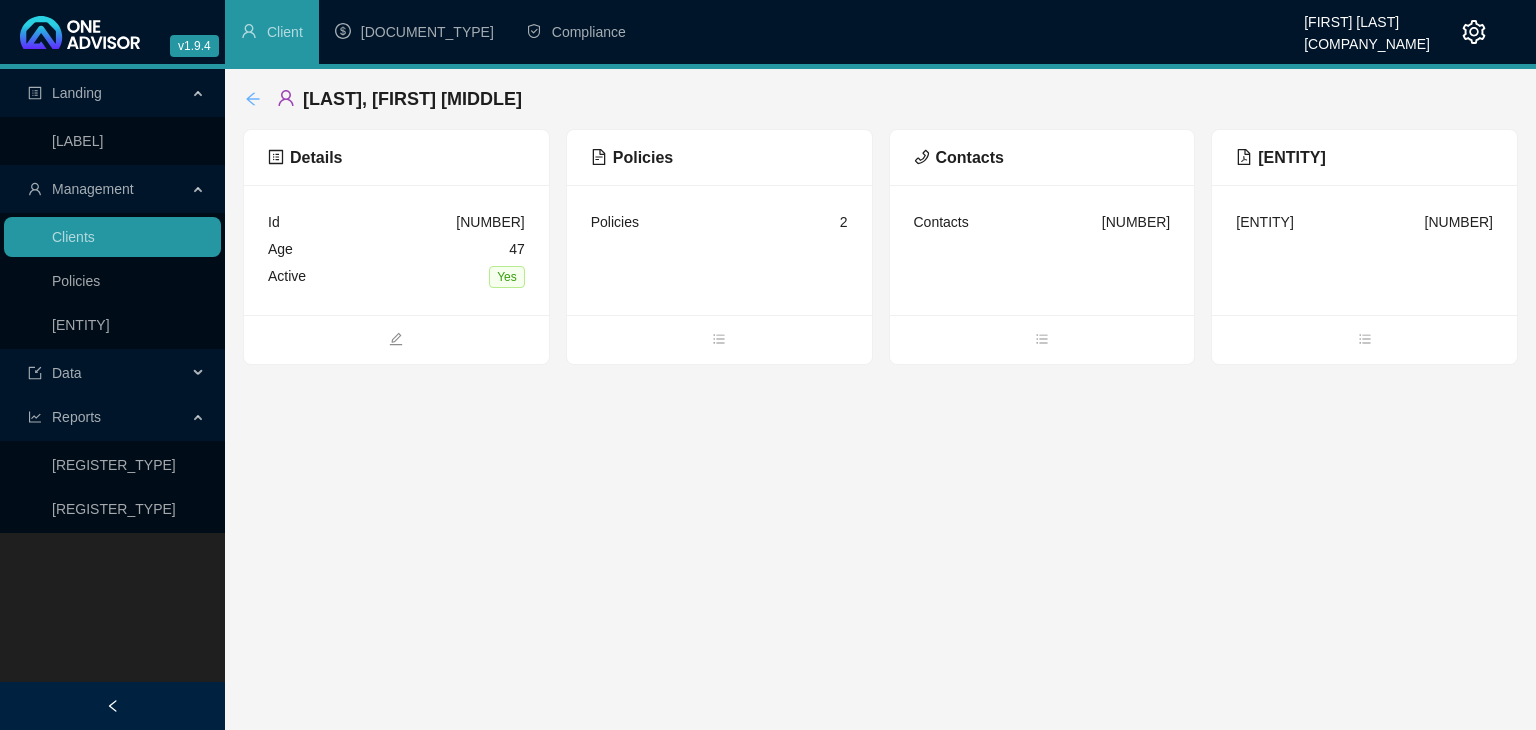 click at bounding box center [253, 99] 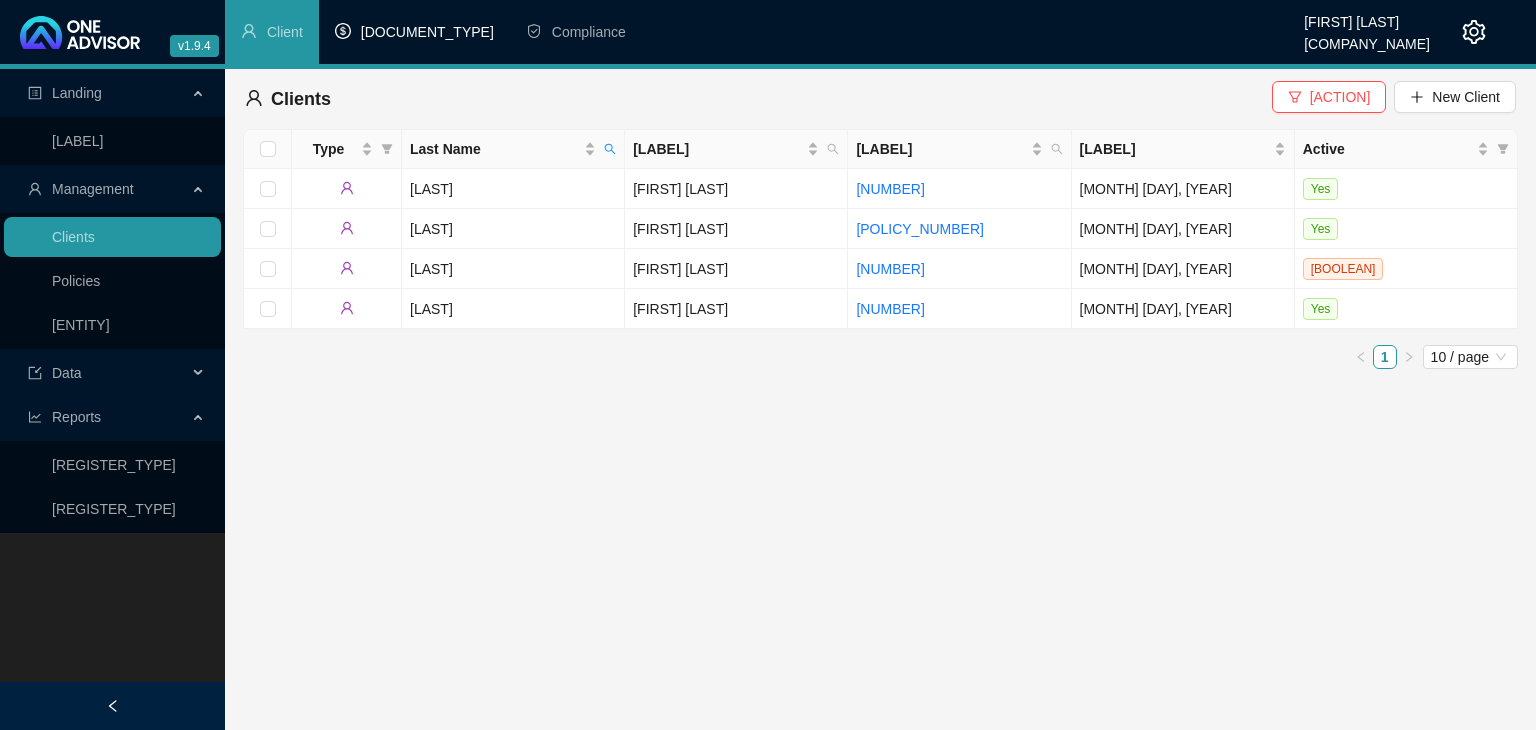 click on "[DOCUMENT_TYPE]" at bounding box center [427, 32] 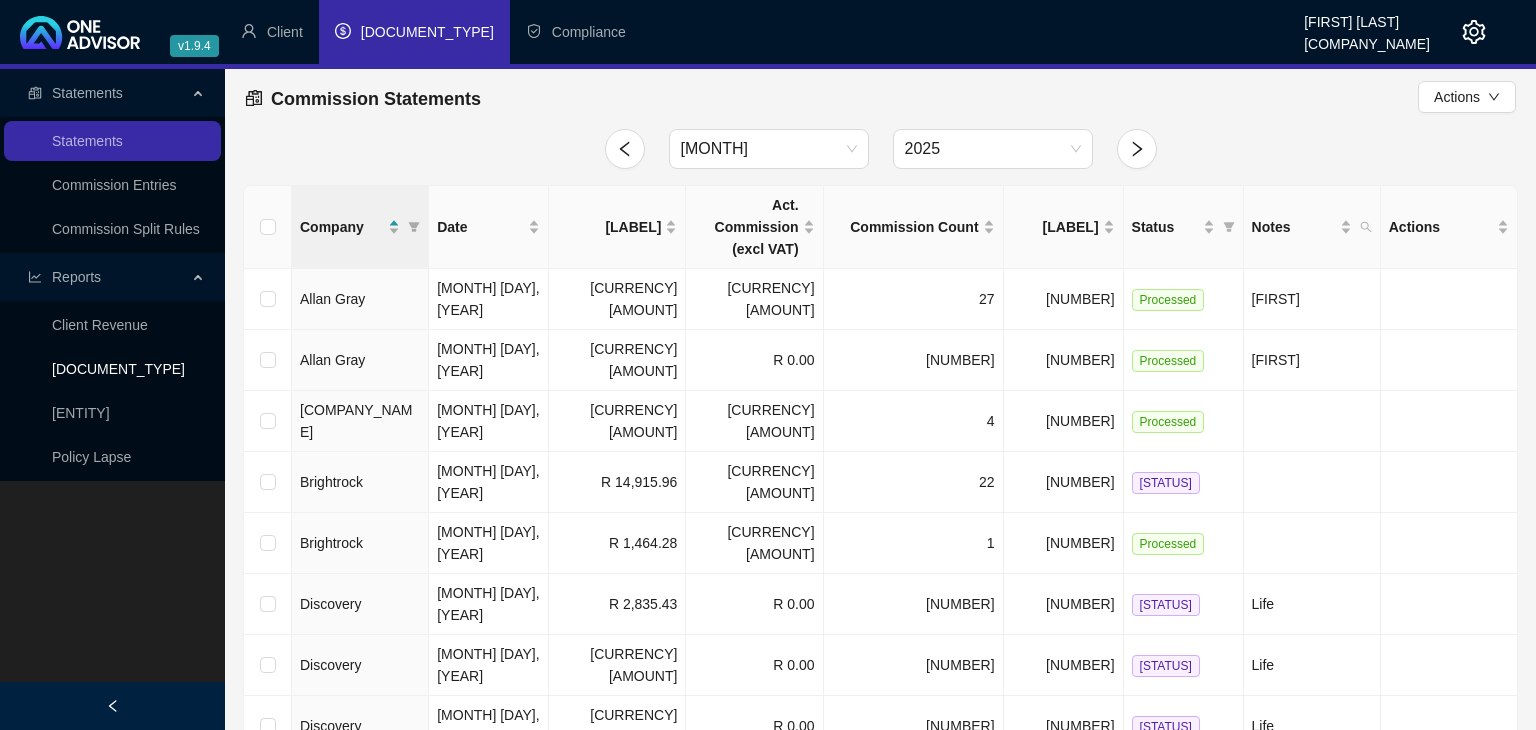 click on "[DOCUMENT_TYPE]" at bounding box center (118, 369) 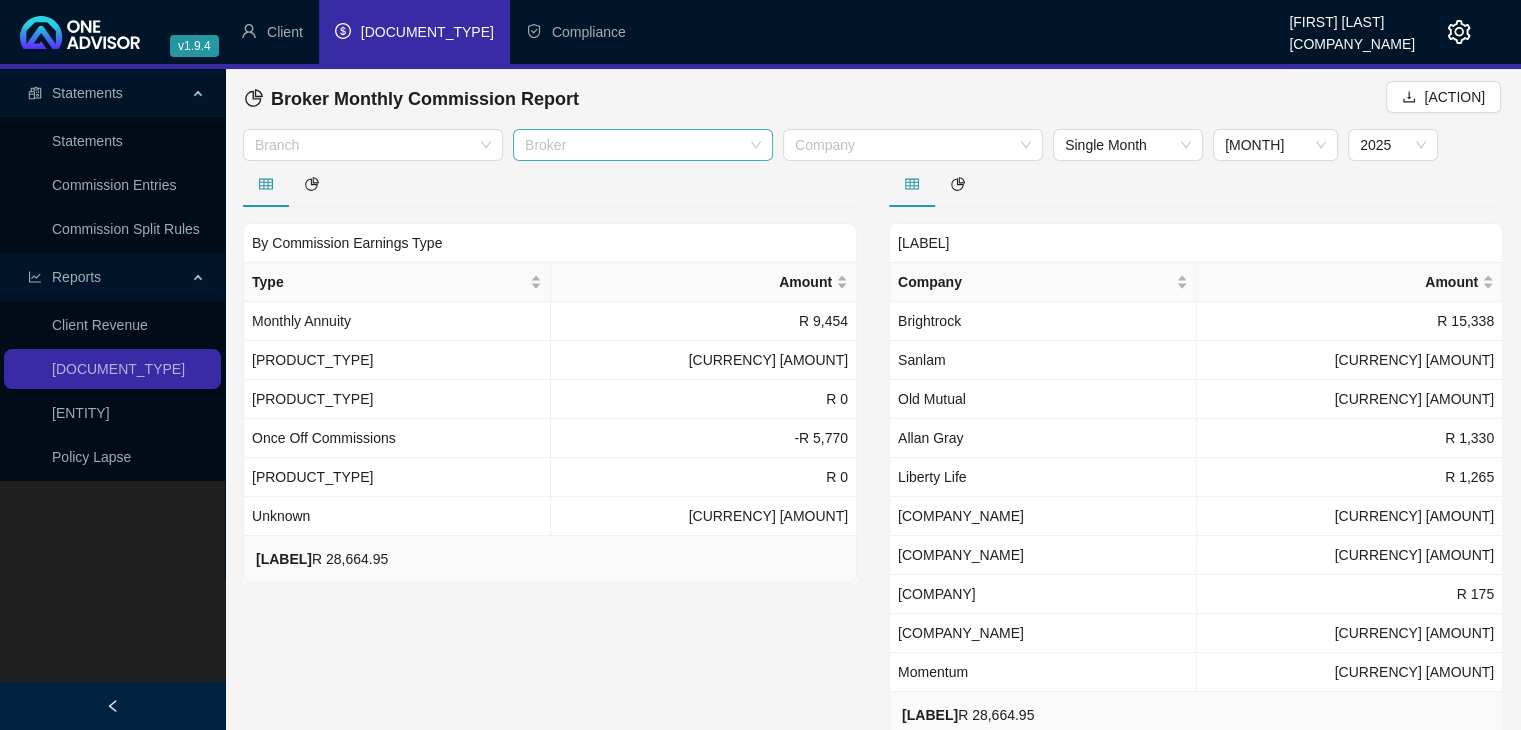 click at bounding box center [362, 145] 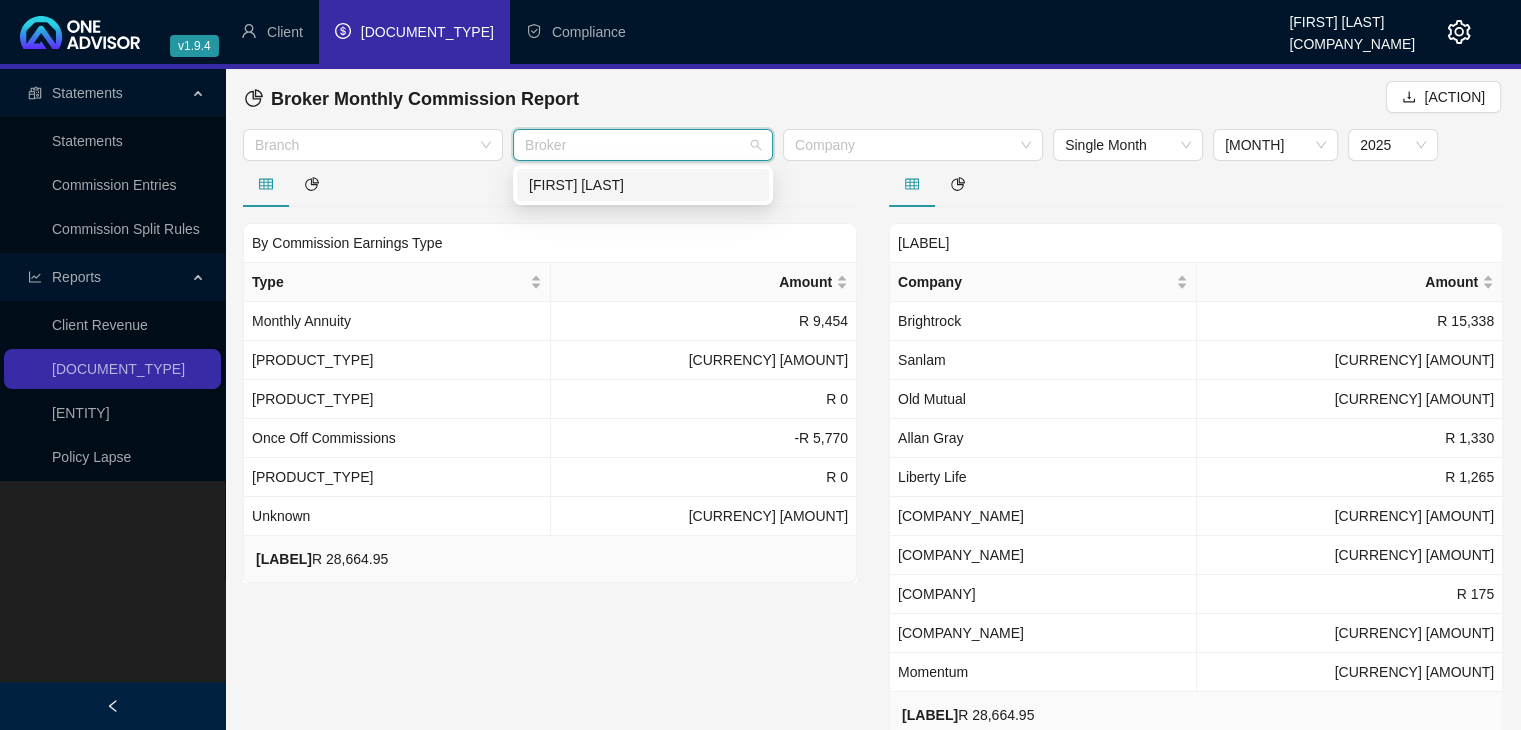 click on "[FIRST] [LAST]" at bounding box center [643, 185] 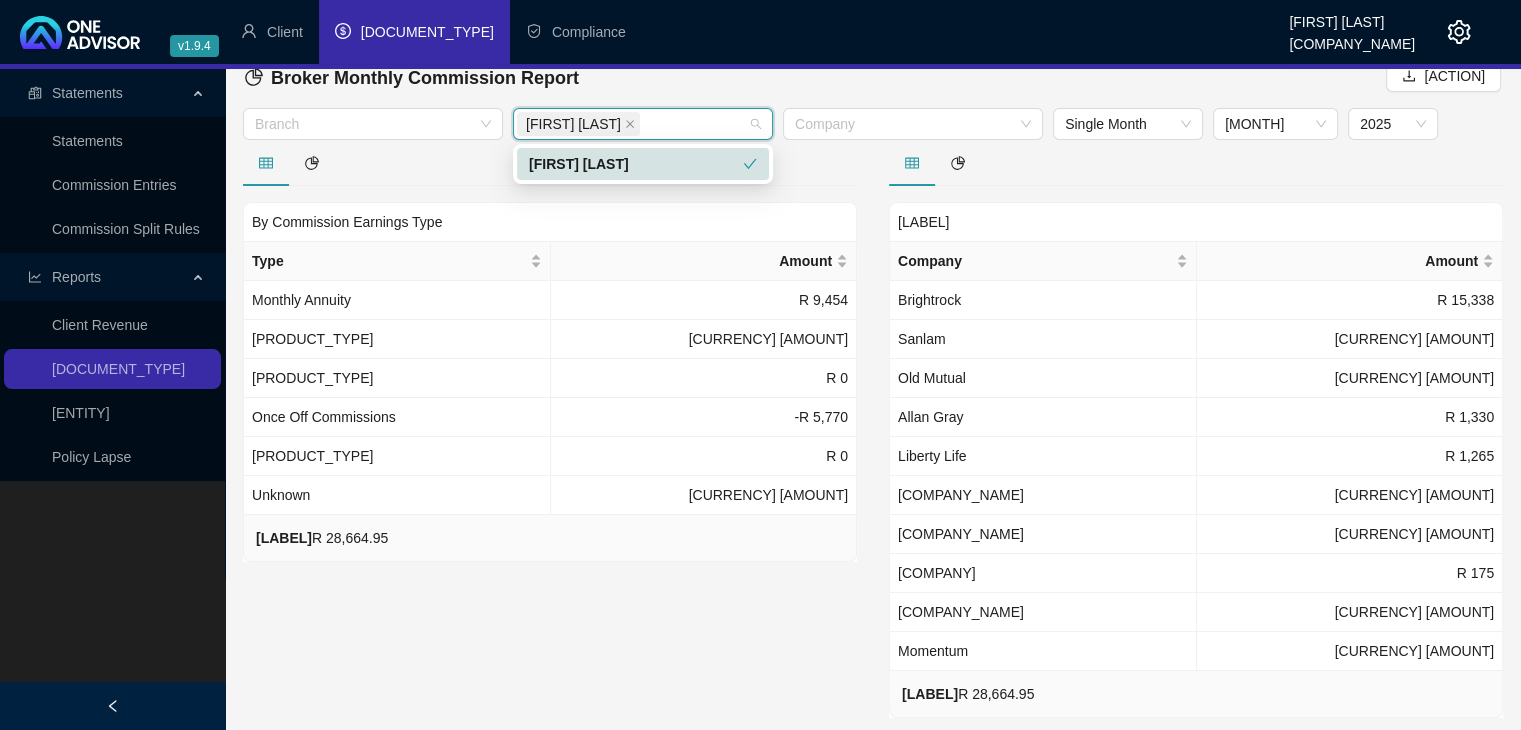 scroll, scrollTop: 0, scrollLeft: 0, axis: both 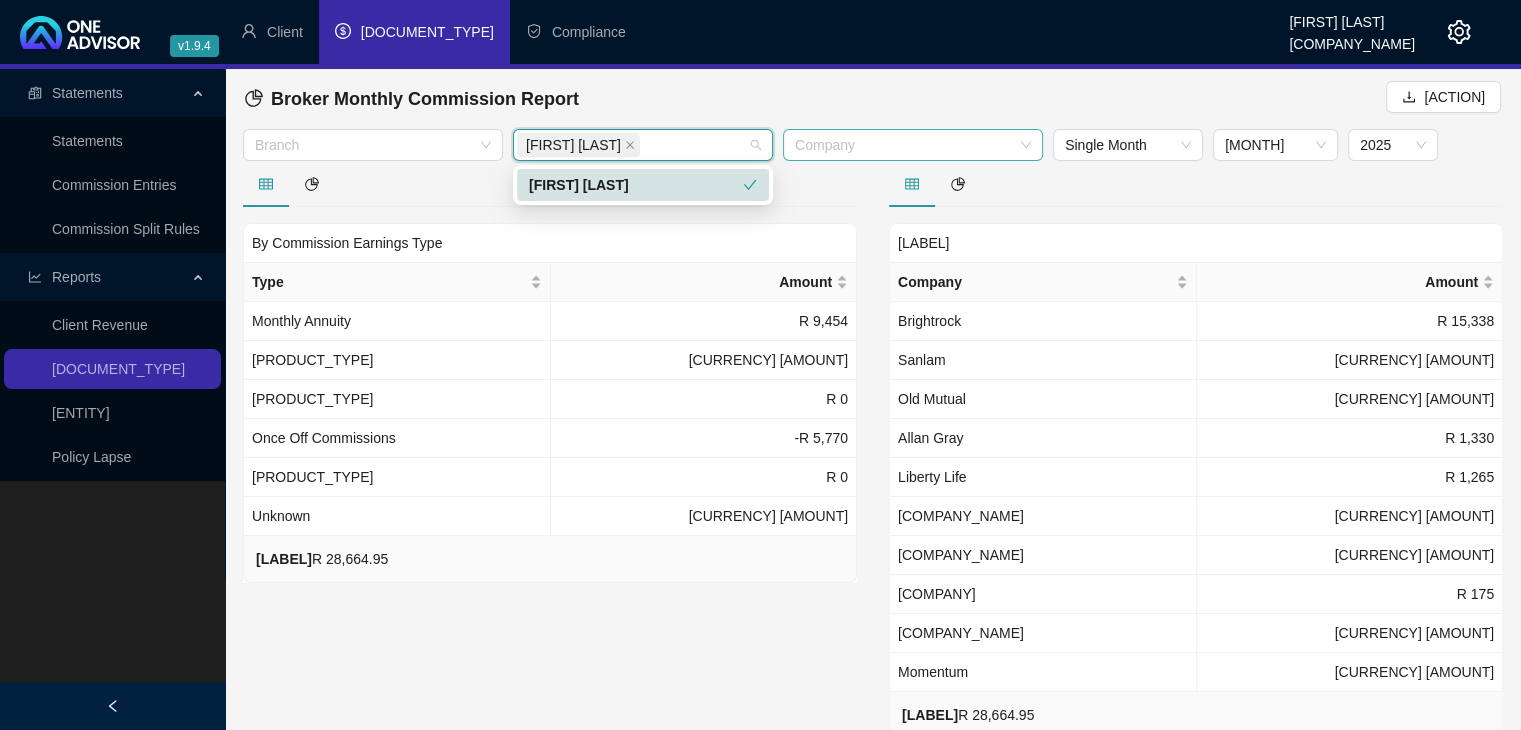 click at bounding box center [362, 145] 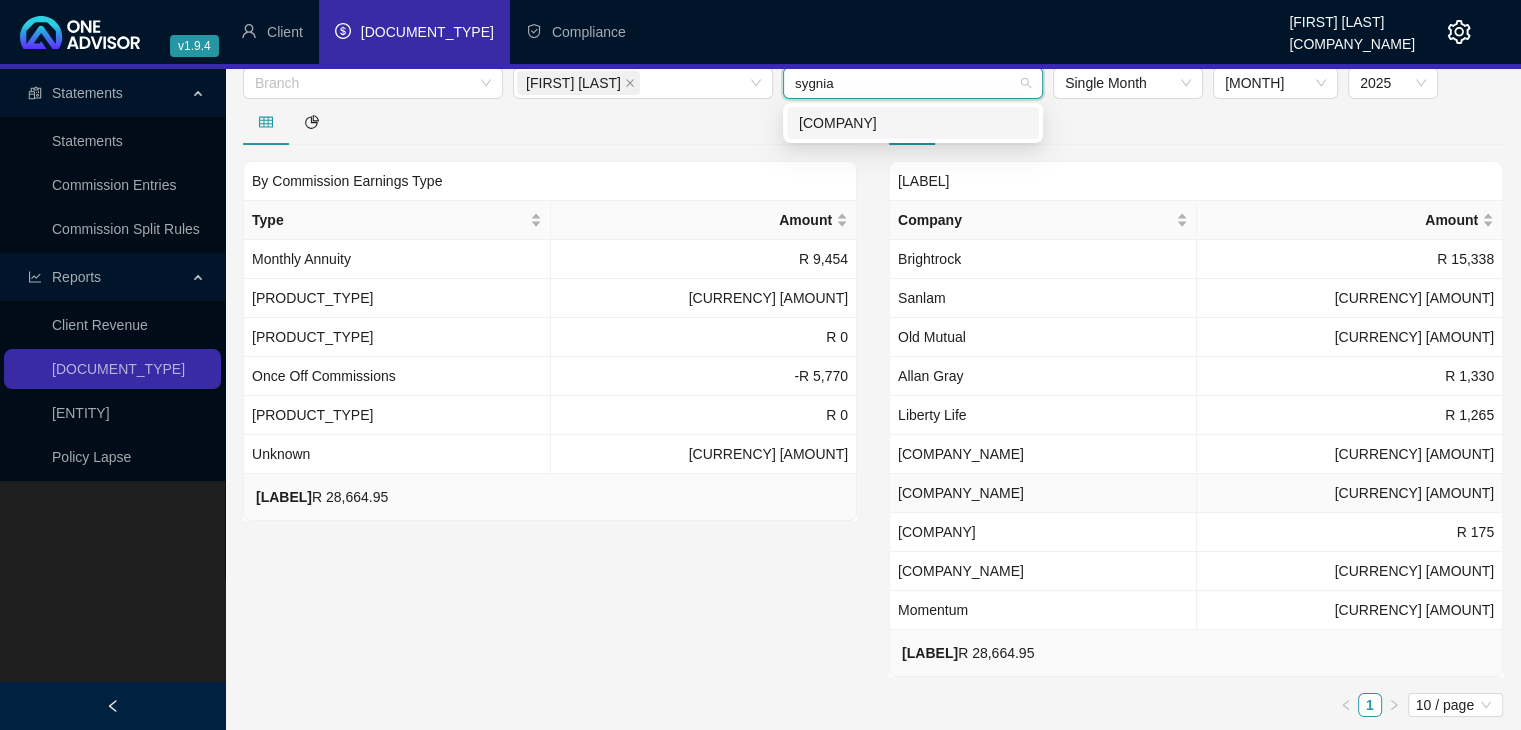 scroll, scrollTop: 0, scrollLeft: 0, axis: both 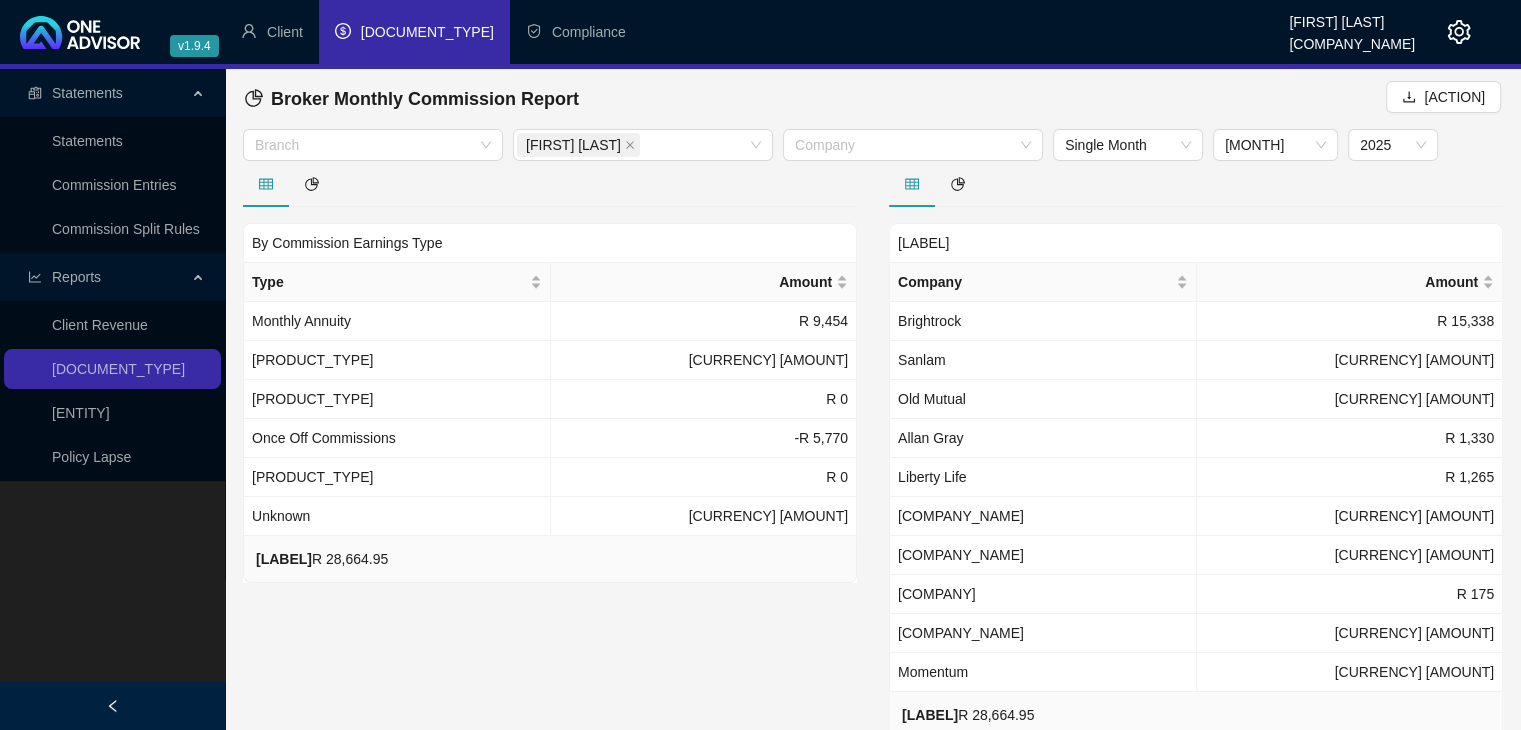 click on "By Commission Earnings Type Type Amount Monthly Annuity R 9,454 Annual Annuity R 24,247 Life 1st Years R 0 Once Off Commissions -R 5,770 Quarterly Annuity R 0 Unknown R 734 Total Amount (excl VAT):  R 28,664.95" at bounding box center (550, 478) 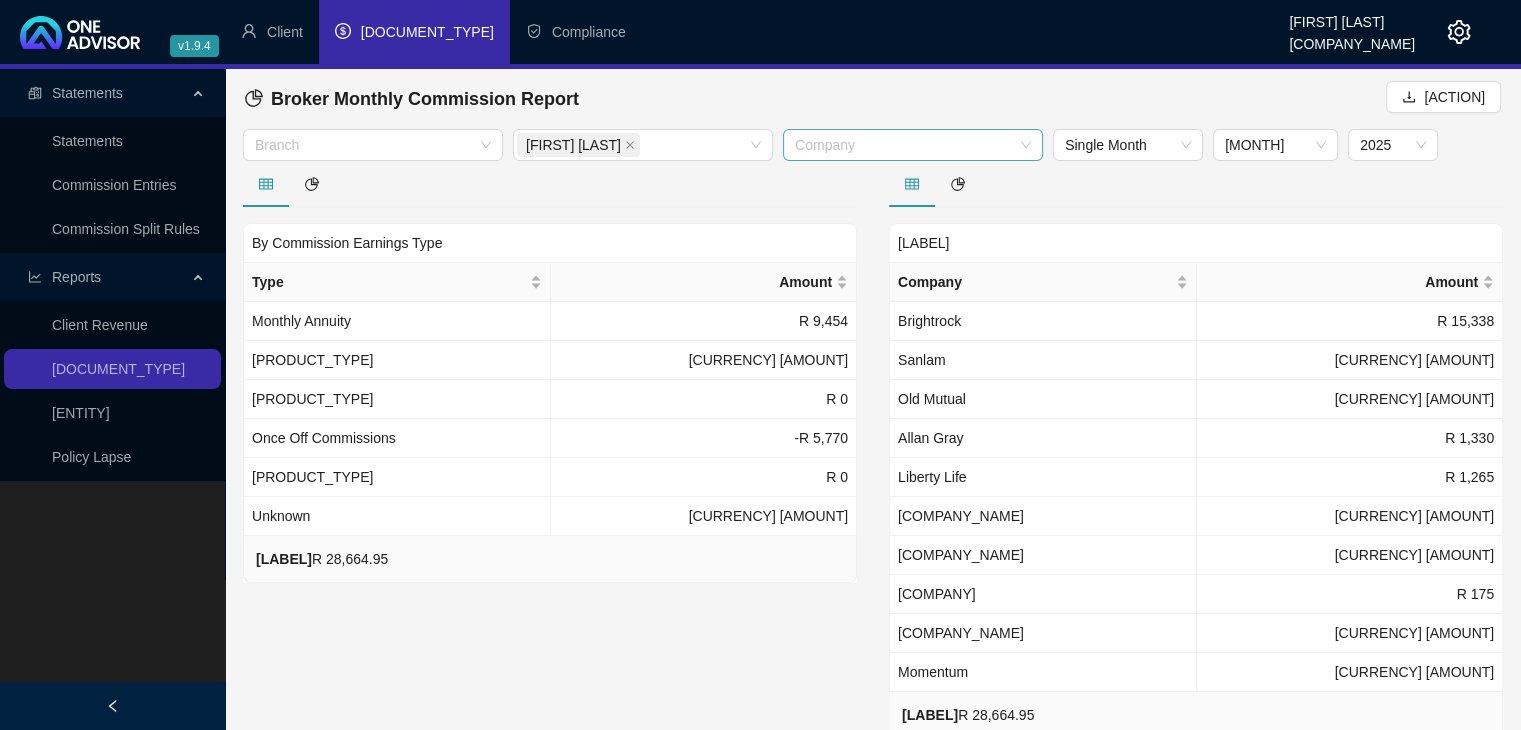 click on "Company" at bounding box center [373, 145] 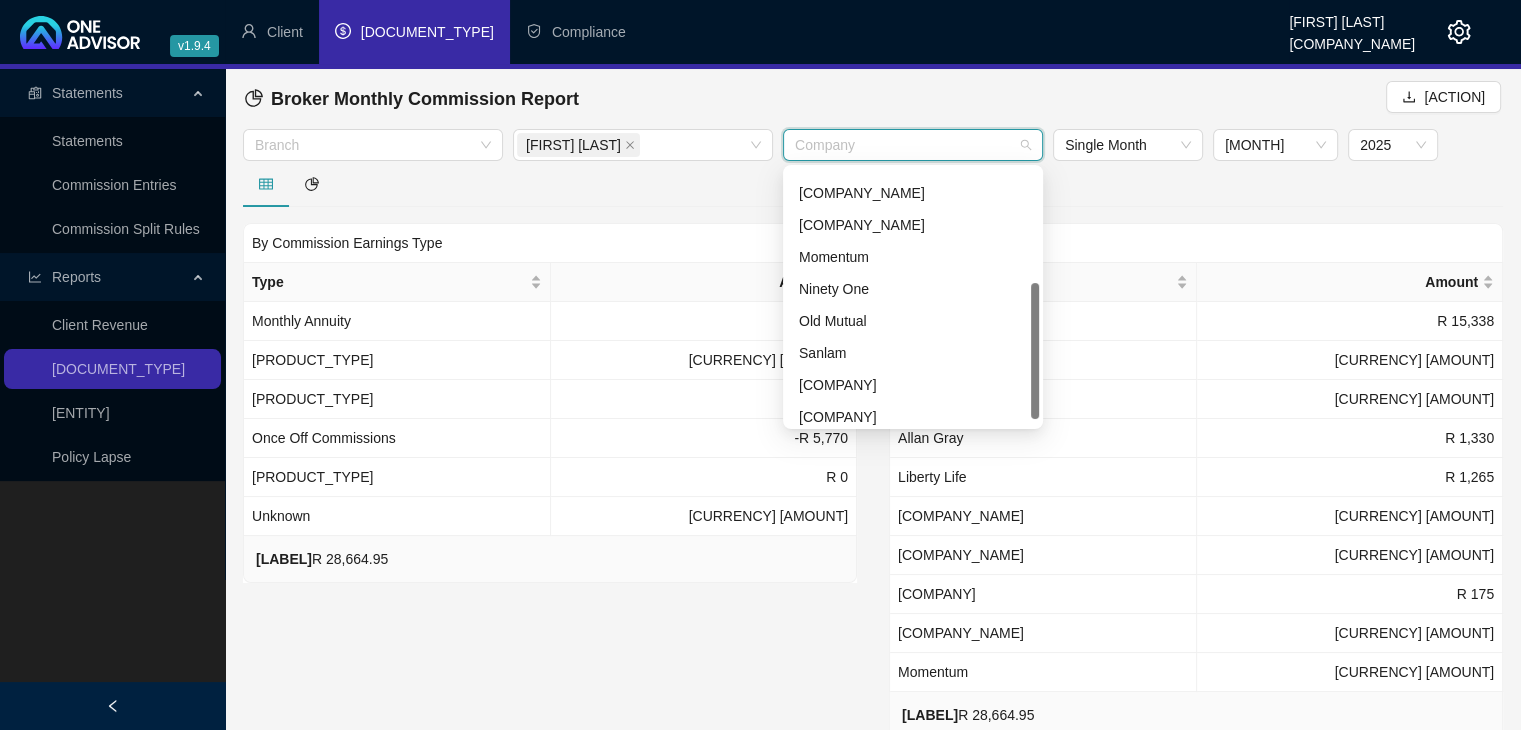 scroll, scrollTop: 224, scrollLeft: 0, axis: vertical 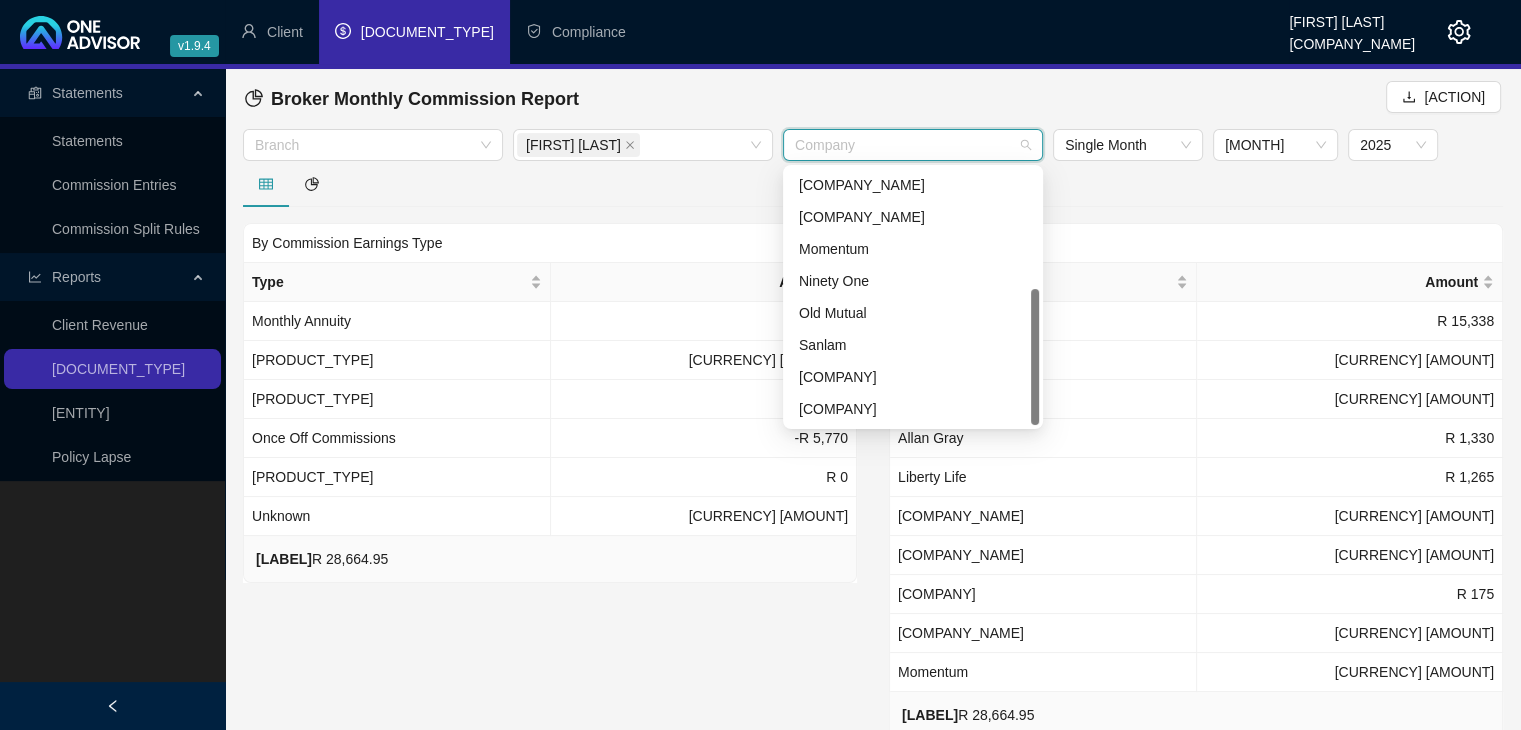 drag, startPoint x: 1032, startPoint y: 209, endPoint x: 1021, endPoint y: 345, distance: 136.44412 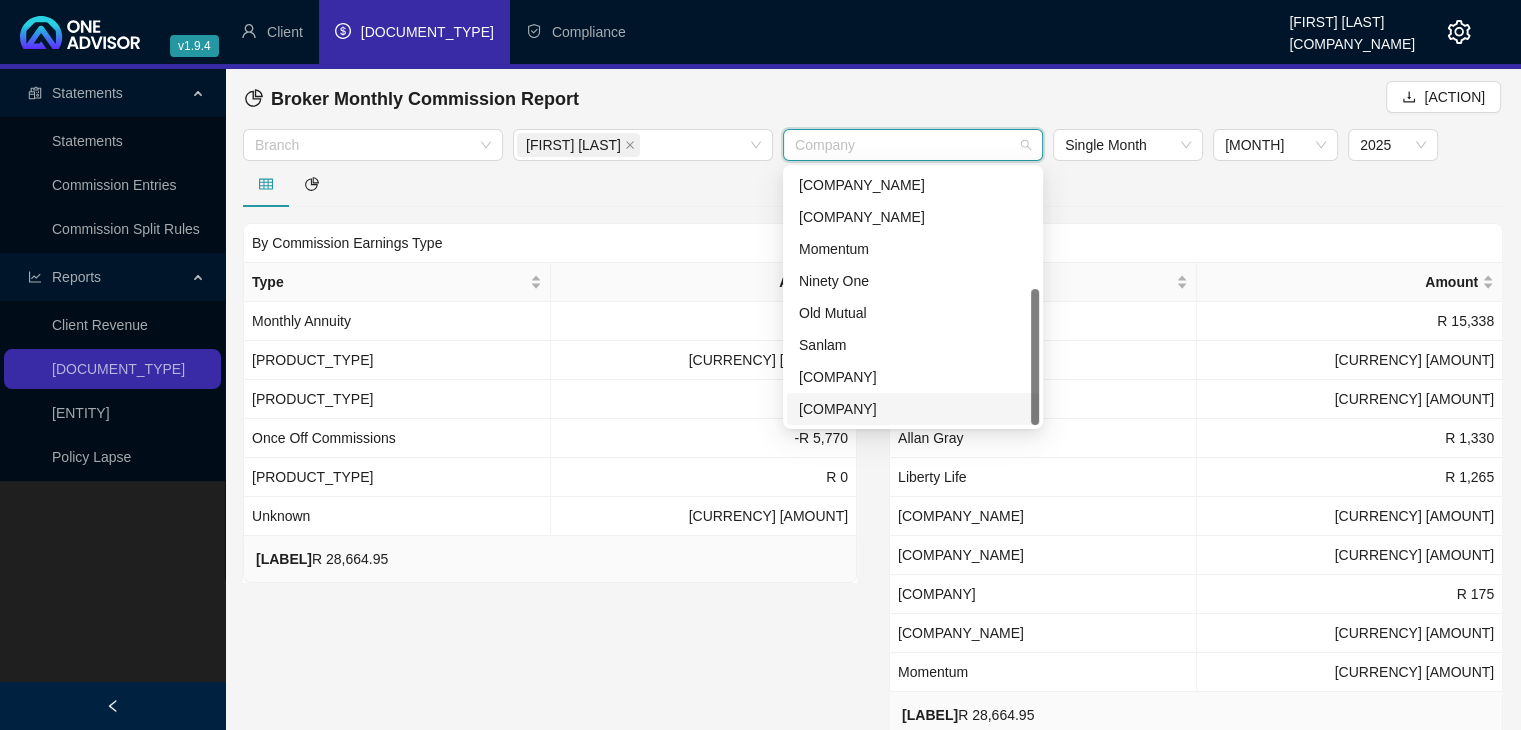 click on "[COMPANY]" at bounding box center [0, 0] 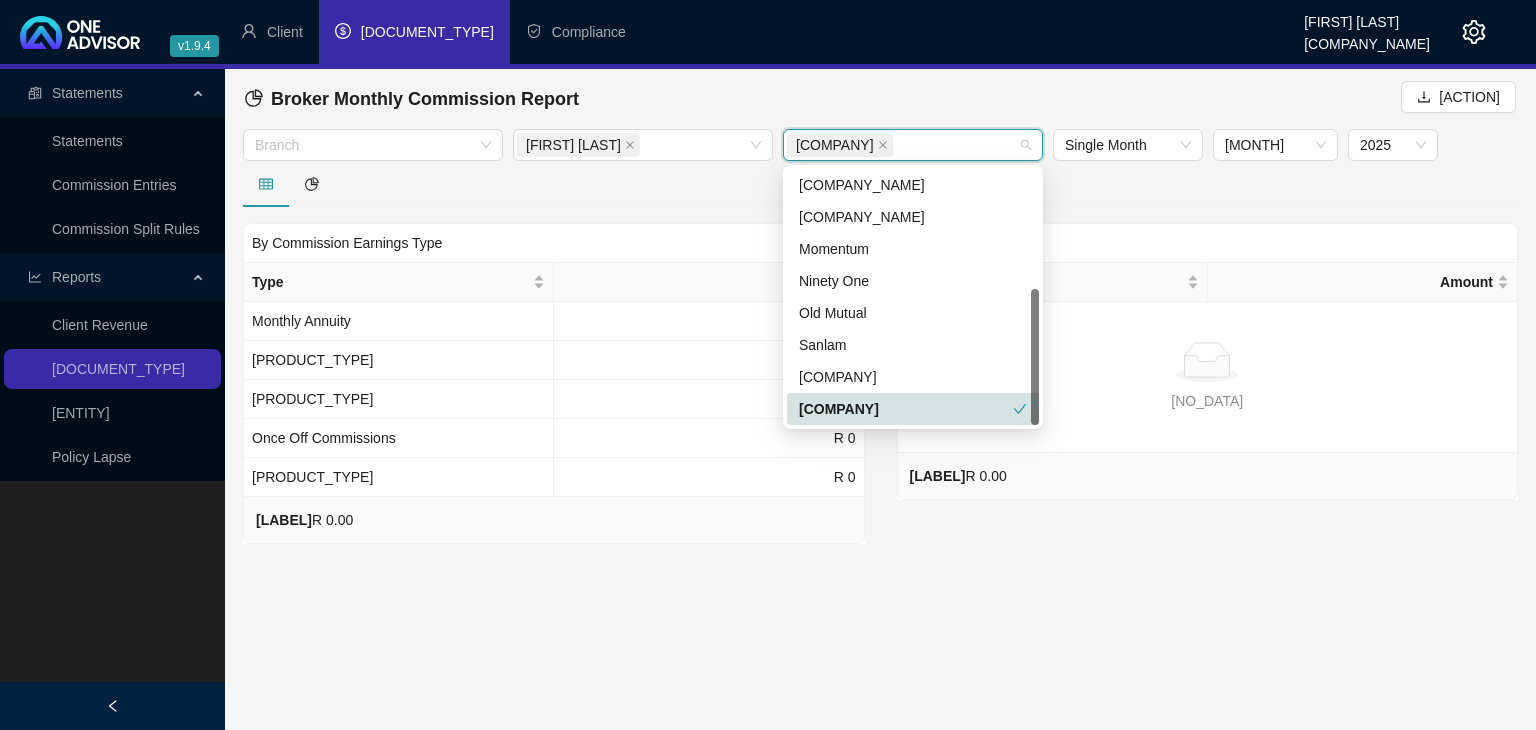 click on "Statements Statements Commission Entries Commission Split Rules Reports Client Revenue Broker Commission Projections Policy Lapse Broker Monthly Commission Report Download   Branch [NAME]   [COMPANY]   Single Month [MONTH] [YEAR] By Commission Earnings Type Type Amount Monthly Annuity [CURRENCY] [AMOUNT] Annual Annuity [CURRENCY] [AMOUNT] Life 1st Years [CURRENCY] [AMOUNT] Once Off Commissions [CURRENCY] [AMOUNT] Quarterly Annuity [CURRENCY] [AMOUNT] Total Amount (excl VAT):  [CURRENCY] [AMOUNT] By Company Company Amount [NO_DATA] [NO_DATA] Total Amount (excl VAT):  [CURRENCY] [AMOUNT]" at bounding box center [768, 399] 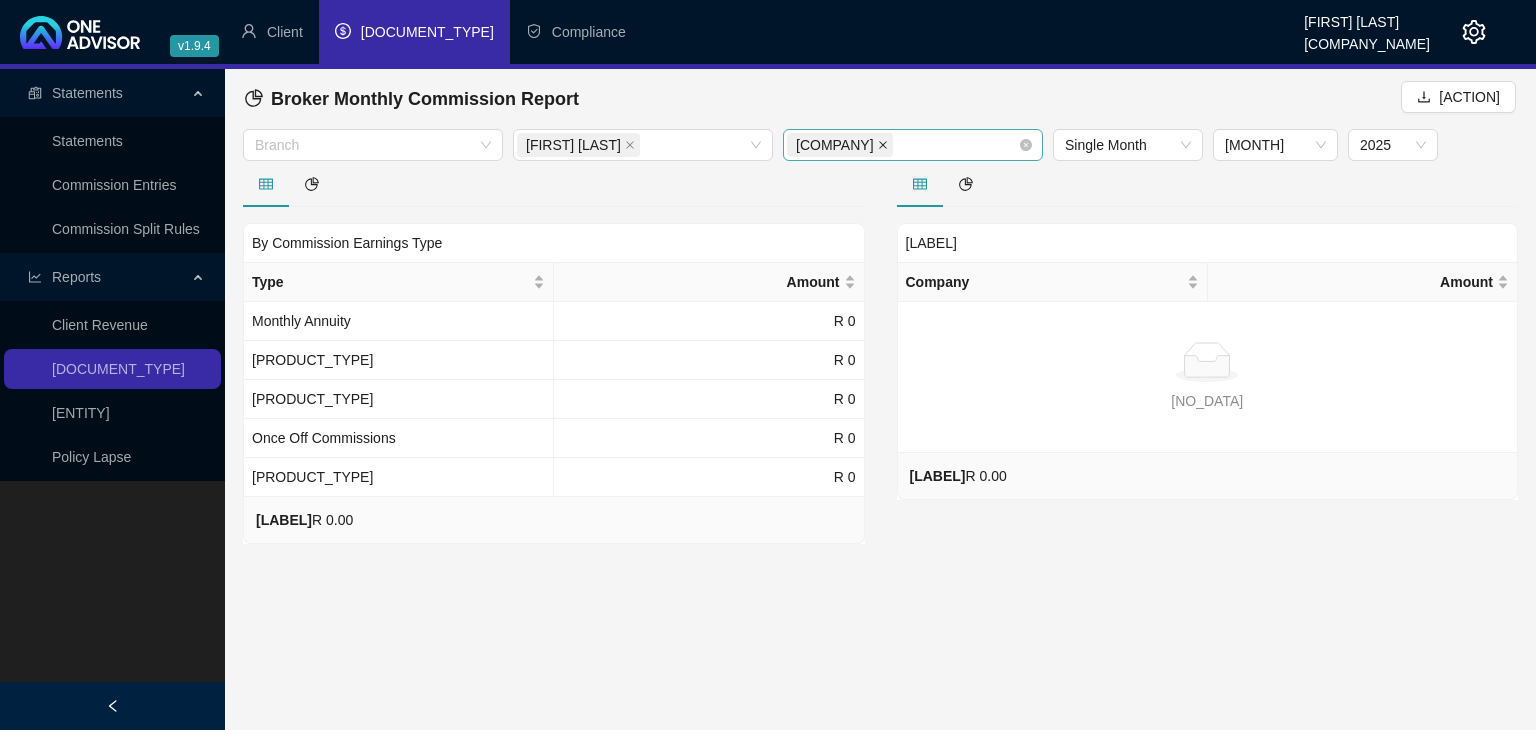 click at bounding box center (630, 145) 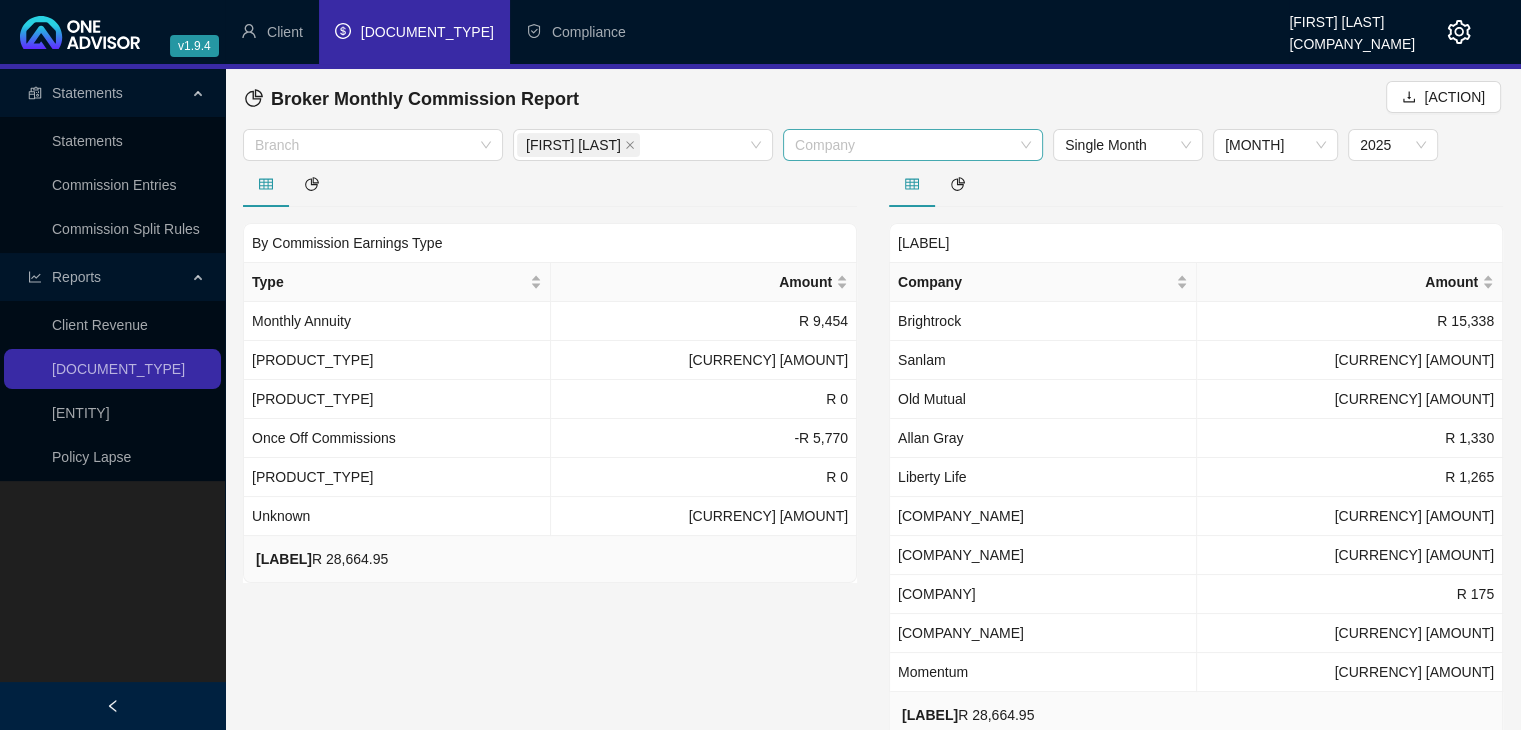 click at bounding box center [362, 145] 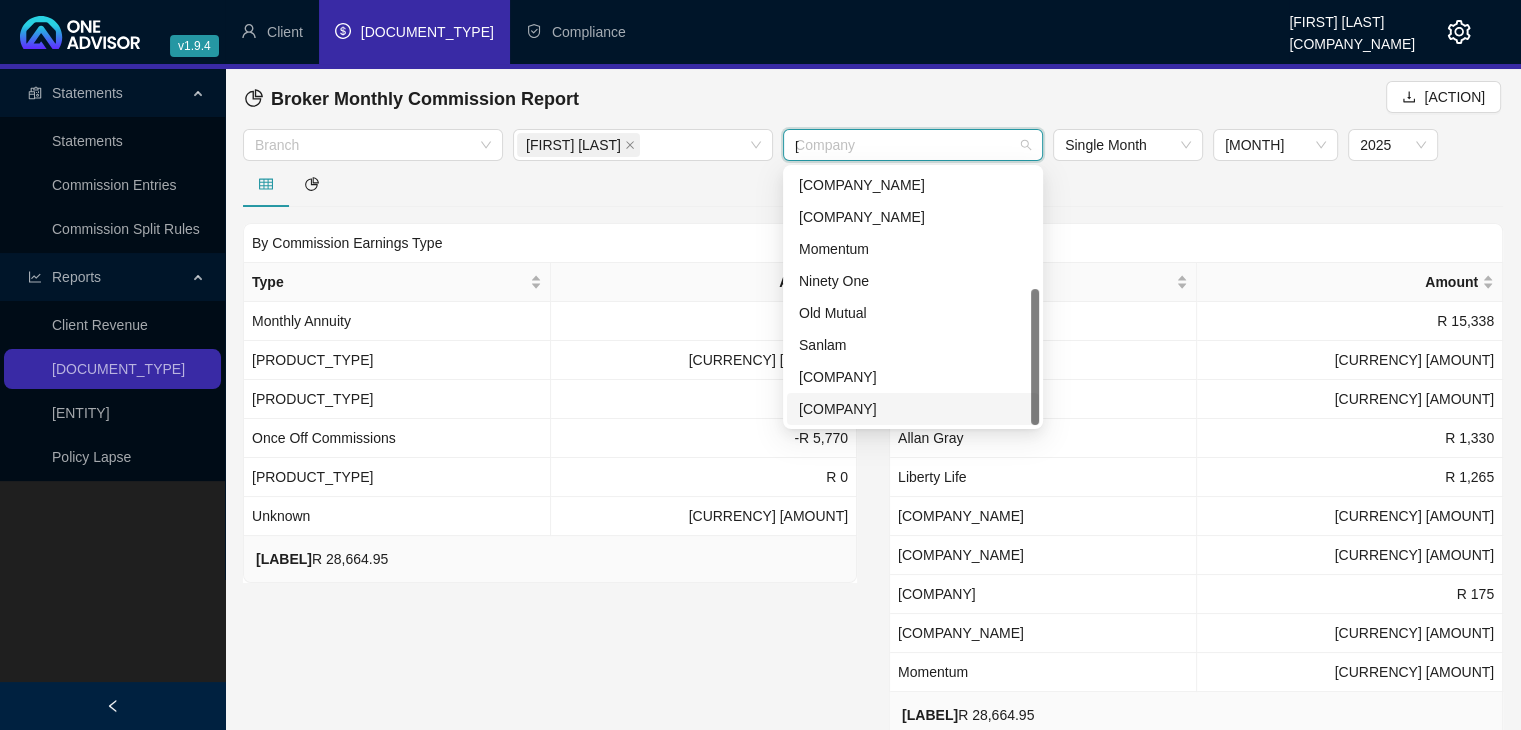 scroll, scrollTop: 0, scrollLeft: 0, axis: both 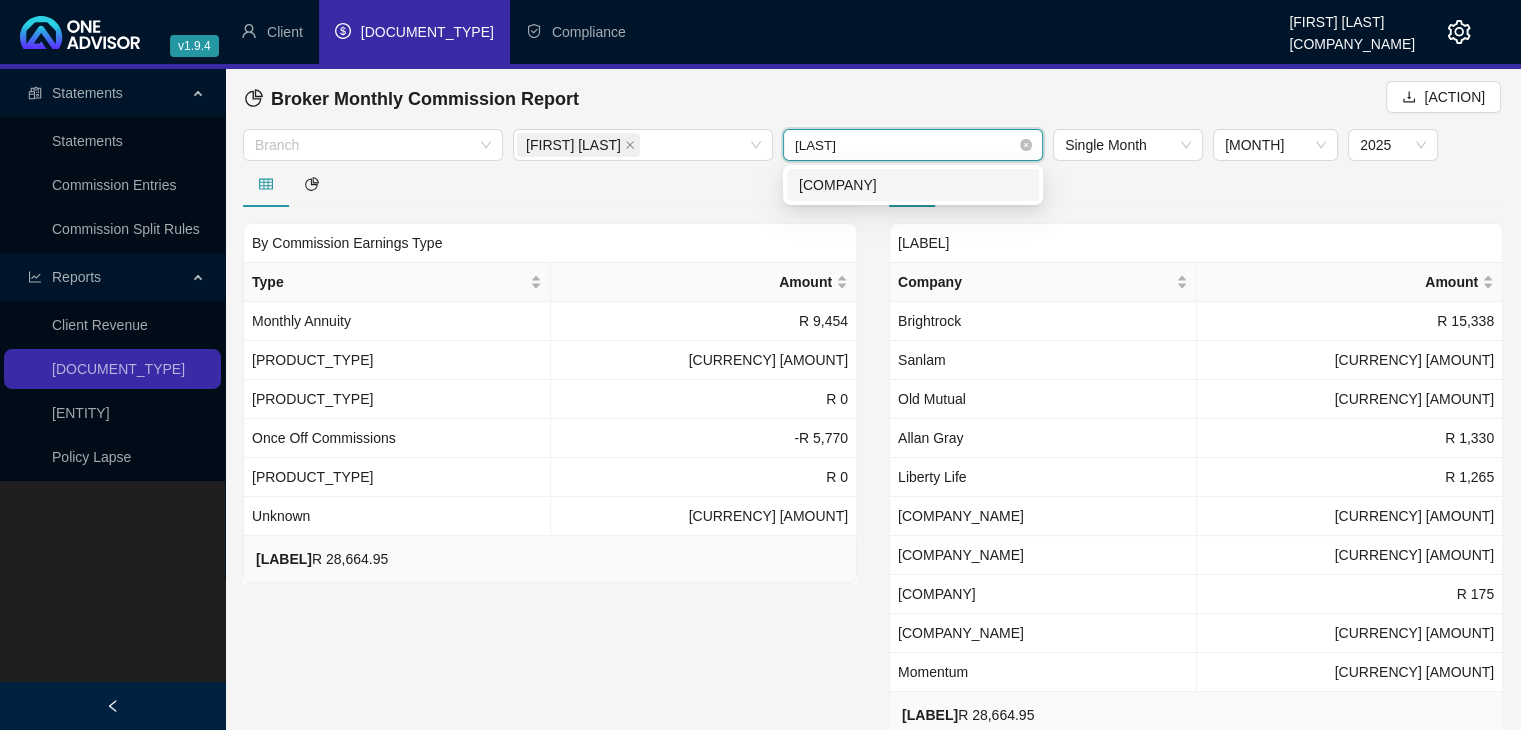 click on "[COMPANY]" at bounding box center [0, 0] 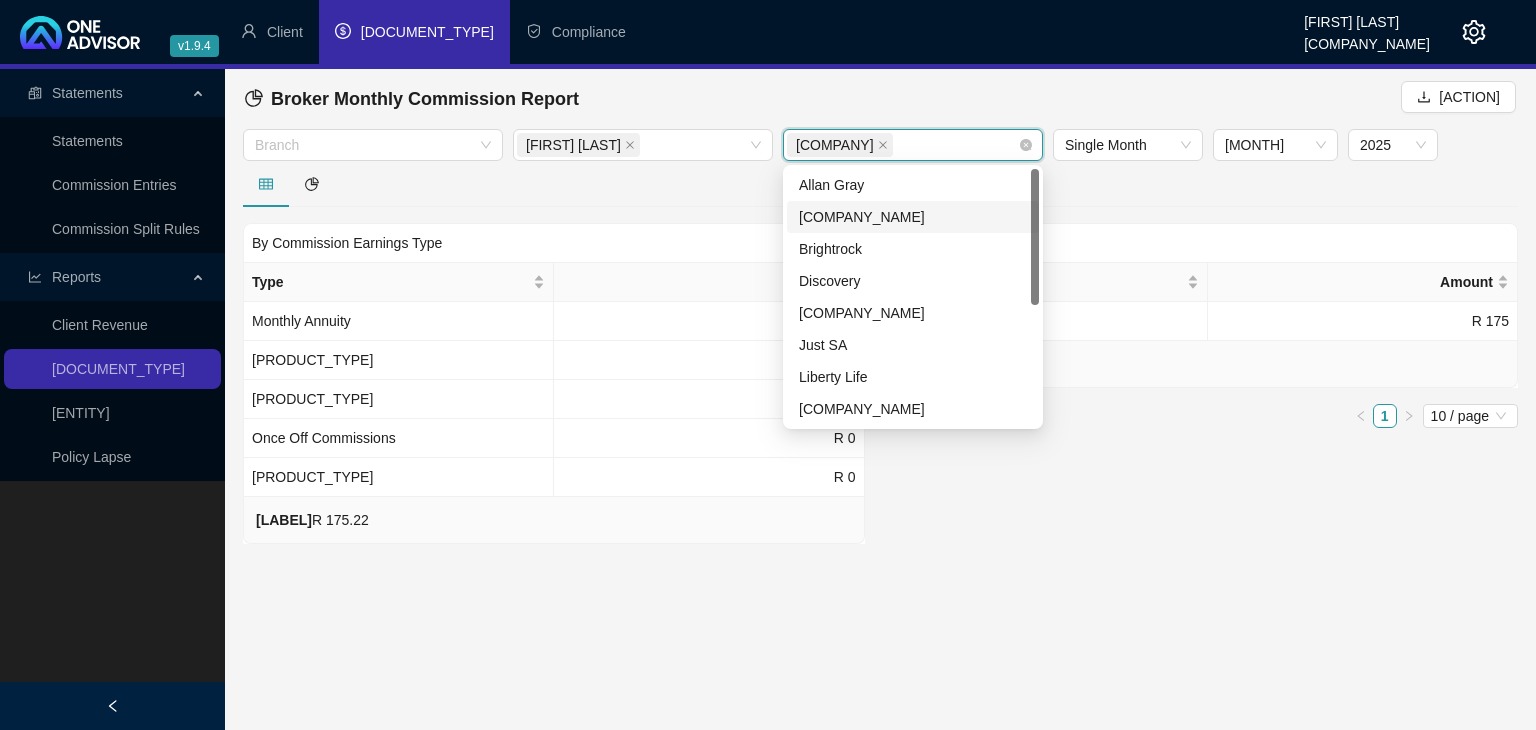 drag, startPoint x: 1029, startPoint y: 209, endPoint x: 1031, endPoint y: 281, distance: 72.02777 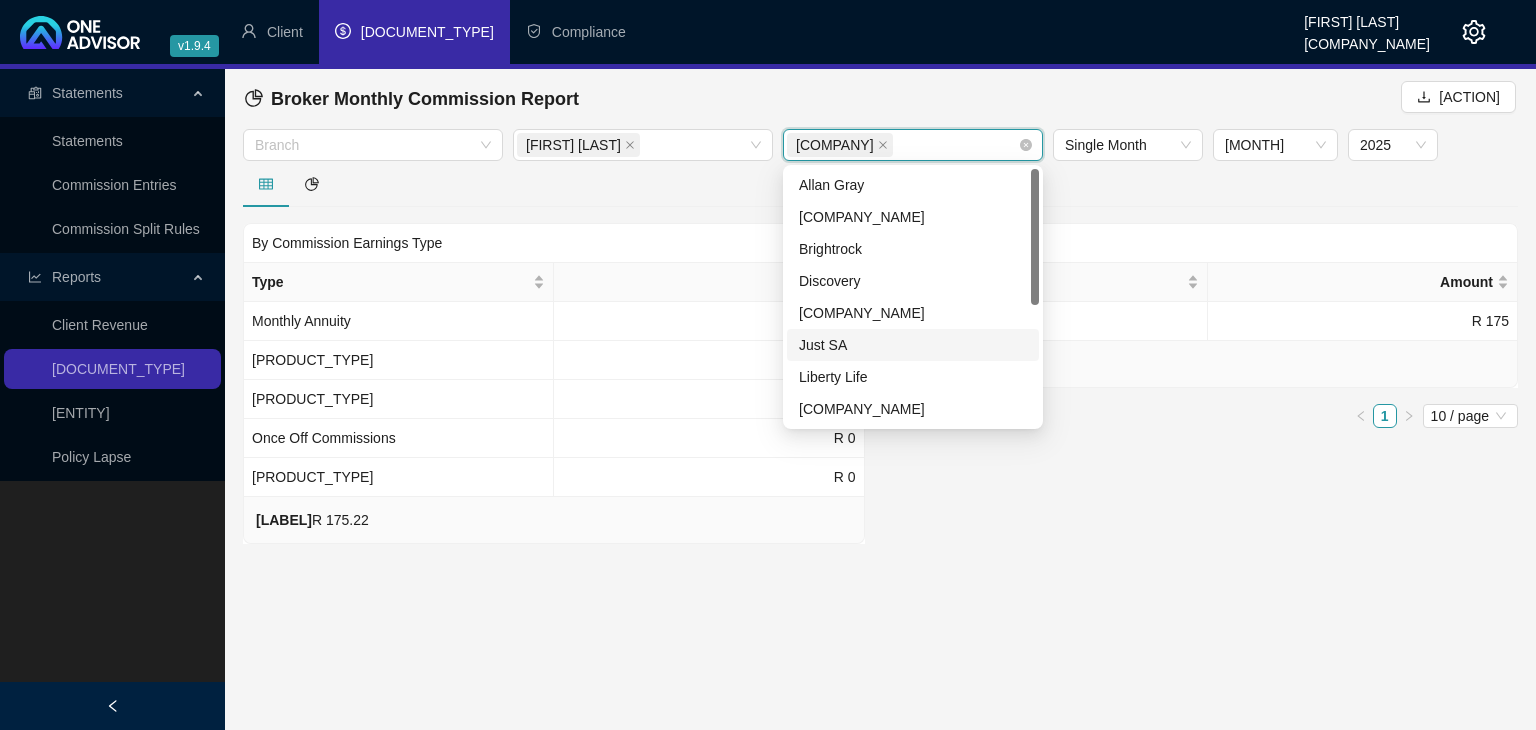 click on "Statements Statements Commission Entries Commission Split Rules Reports Client Revenue Broker Commission Projections Policy Lapse Broker Monthly Commission Report Download   Branch [NAME]   [COMPANY] [COMPANY]   Single Month [MONTH] [YEAR] By Commission Earnings Type Type Amount Monthly Annuity [CURRENCY] [AMOUNT] Annual Annuity [CURRENCY] [AMOUNT] Life 1st Years [CURRENCY] [AMOUNT] Once Off Commissions [CURRENCY] [AMOUNT] Quarterly Annuity [CURRENCY] [AMOUNT] Total Amount (excl VAT):  [CURRENCY] [AMOUNT] By Company Company Amount [COMPANY] [CURRENCY] [AMOUNT] Total Amount (excl VAT):  [CURRENCY] [AMOUNT] [PAGE_NUMBER] [ITEMS_PER_PAGE]" at bounding box center [768, 399] 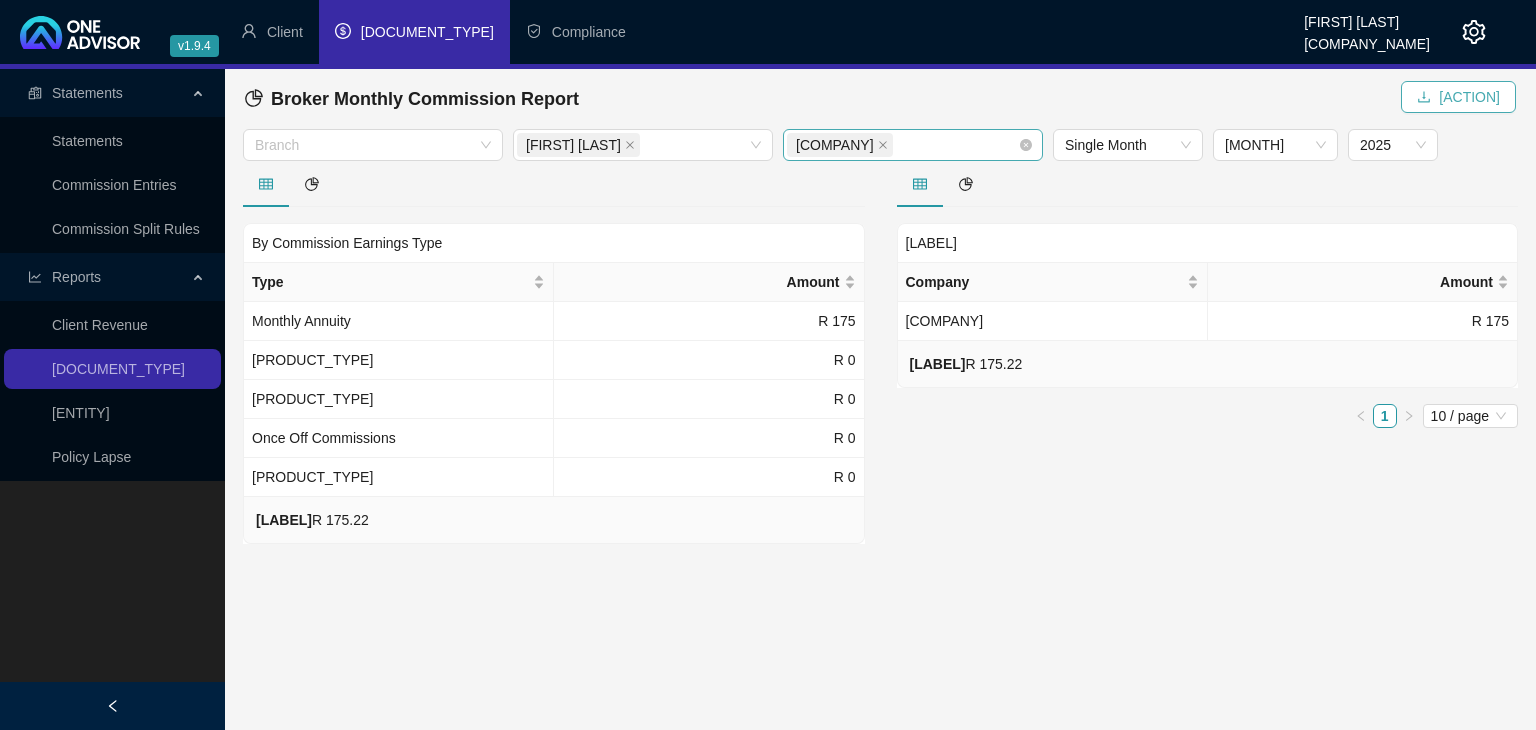 click on "[ACTION]" at bounding box center (1469, 97) 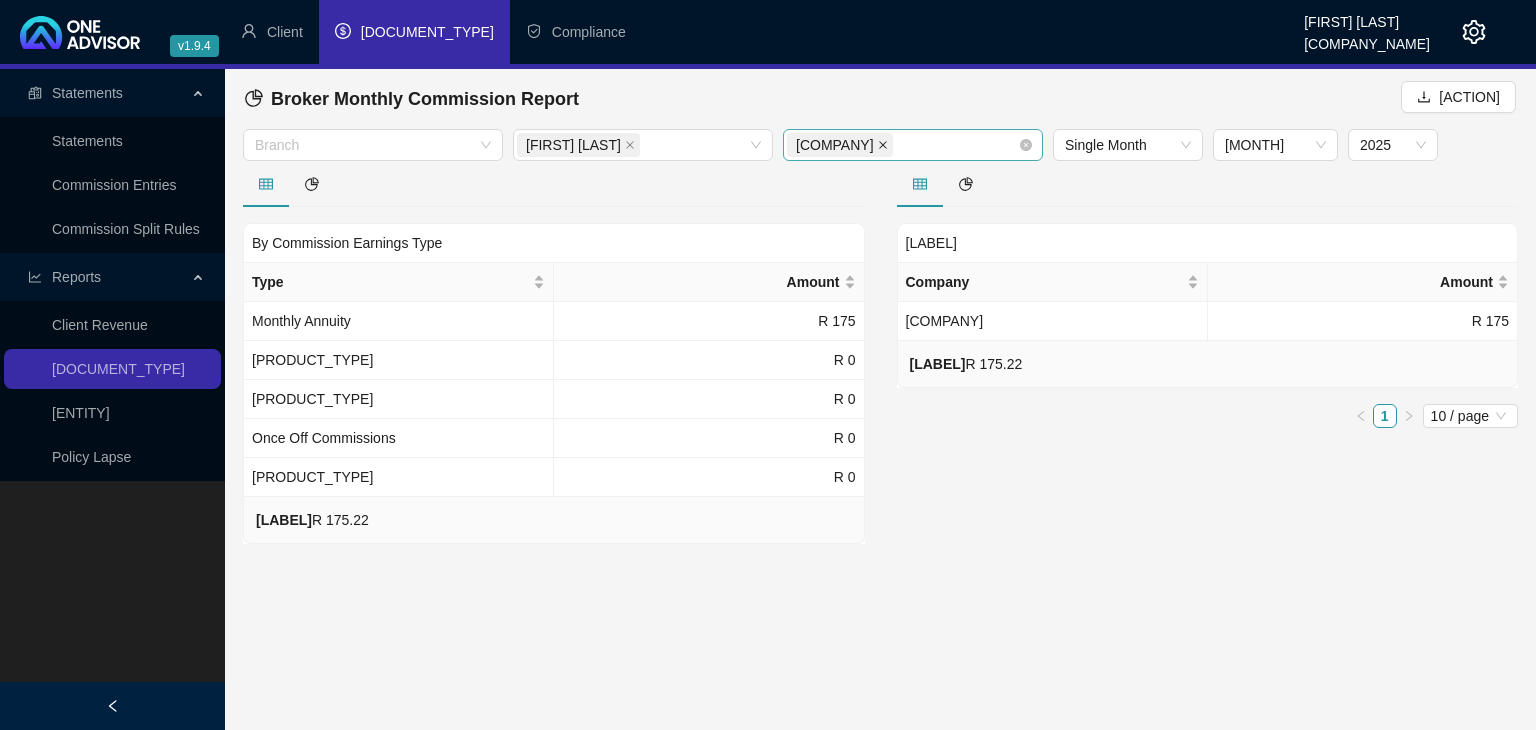 click at bounding box center (630, 145) 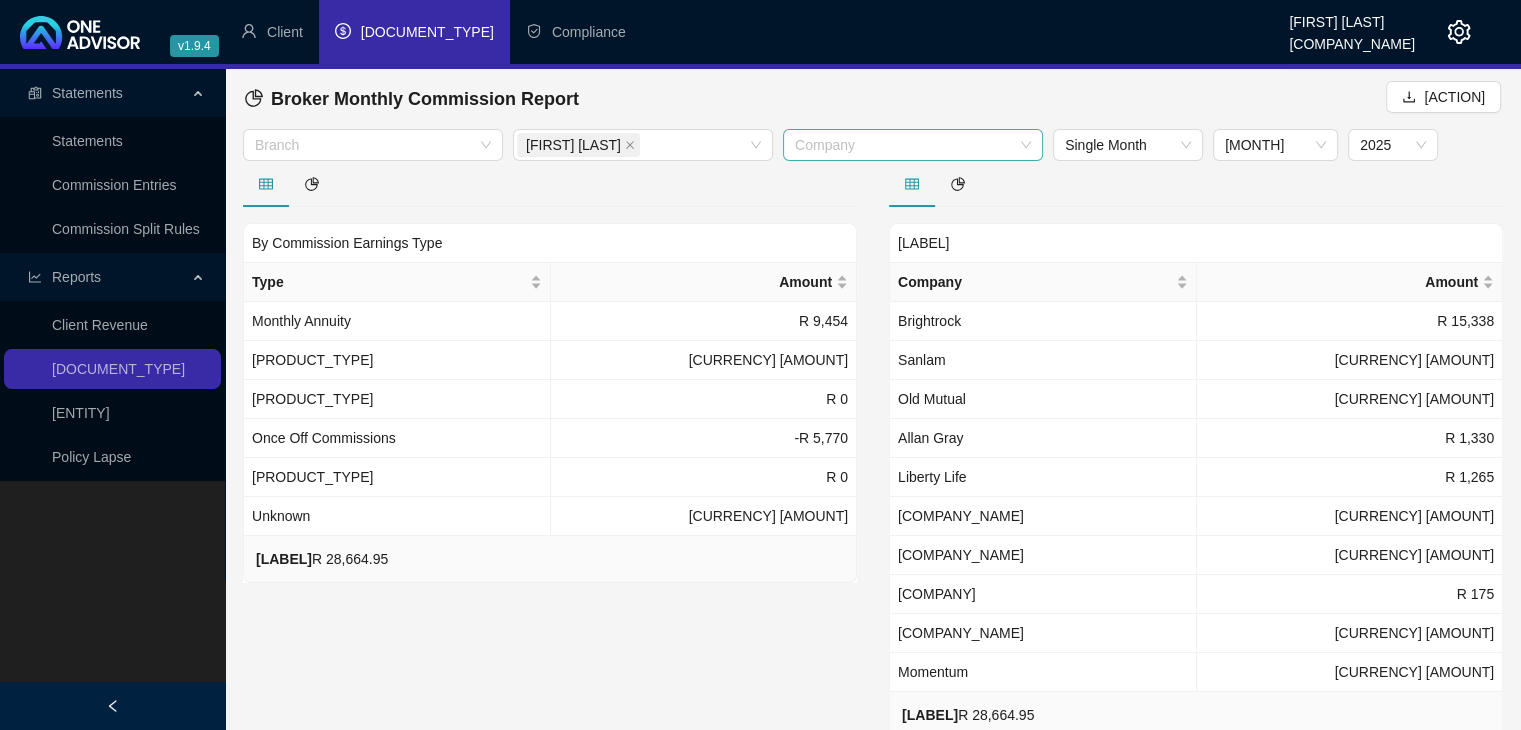 click at bounding box center [362, 145] 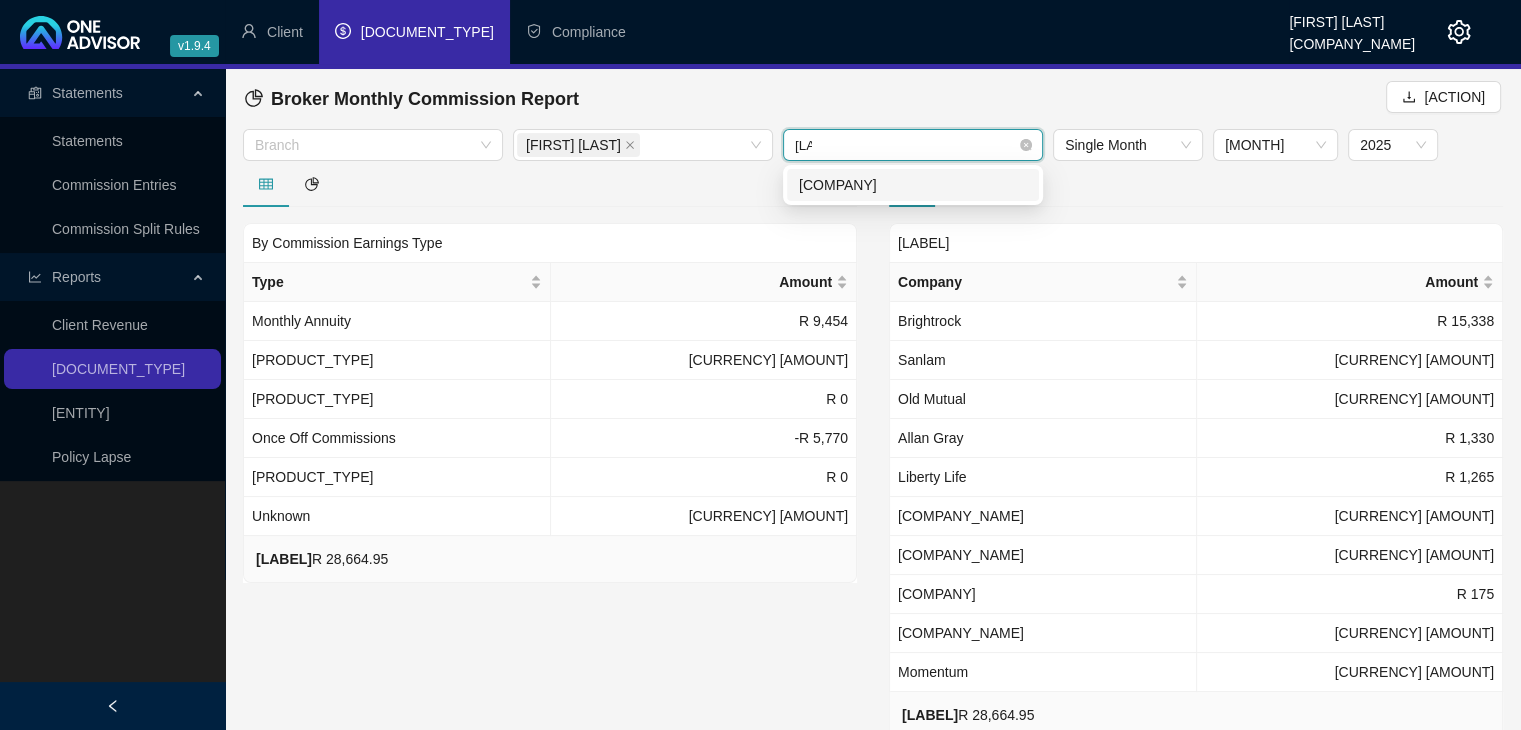 type on "[LAST]" 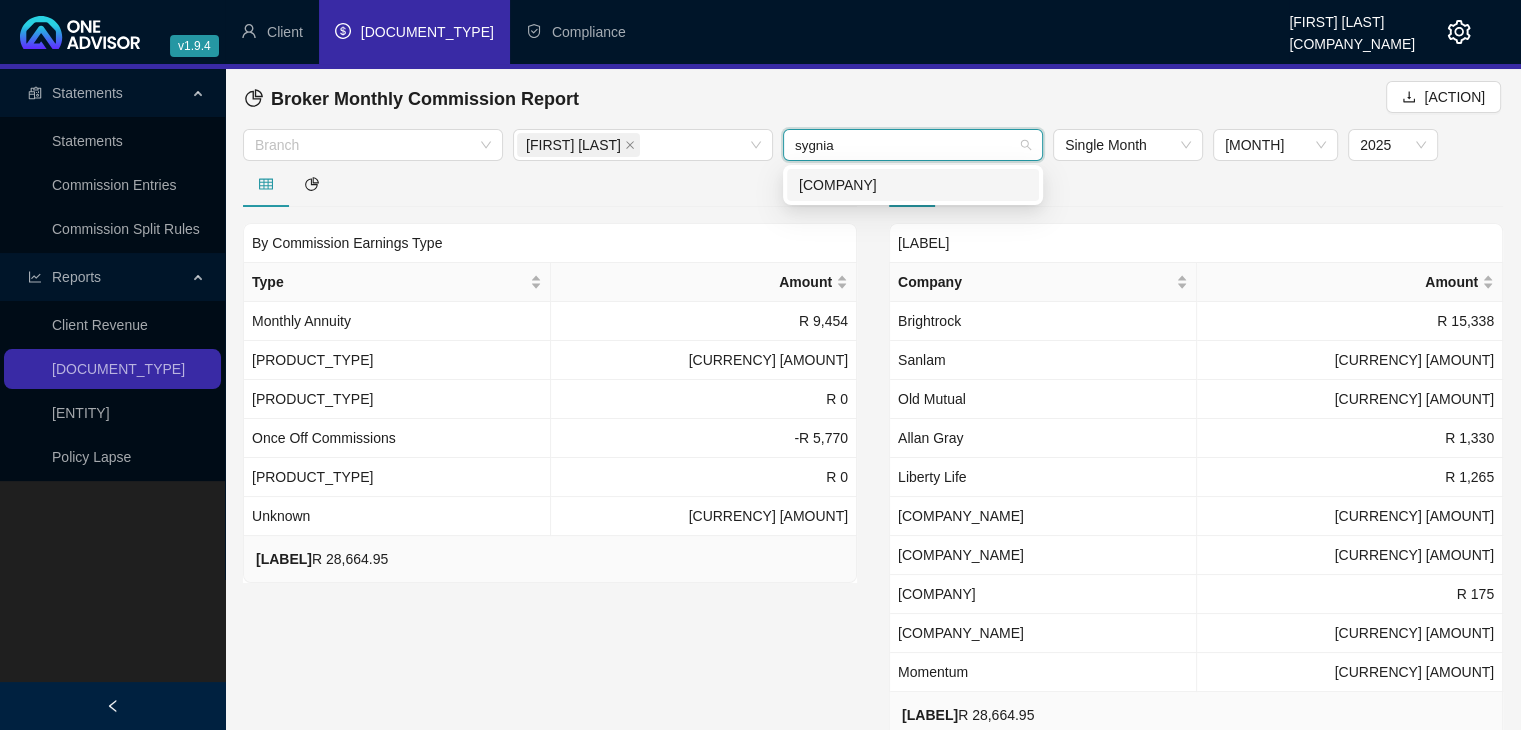 click on "[COMPANY]" at bounding box center [0, 0] 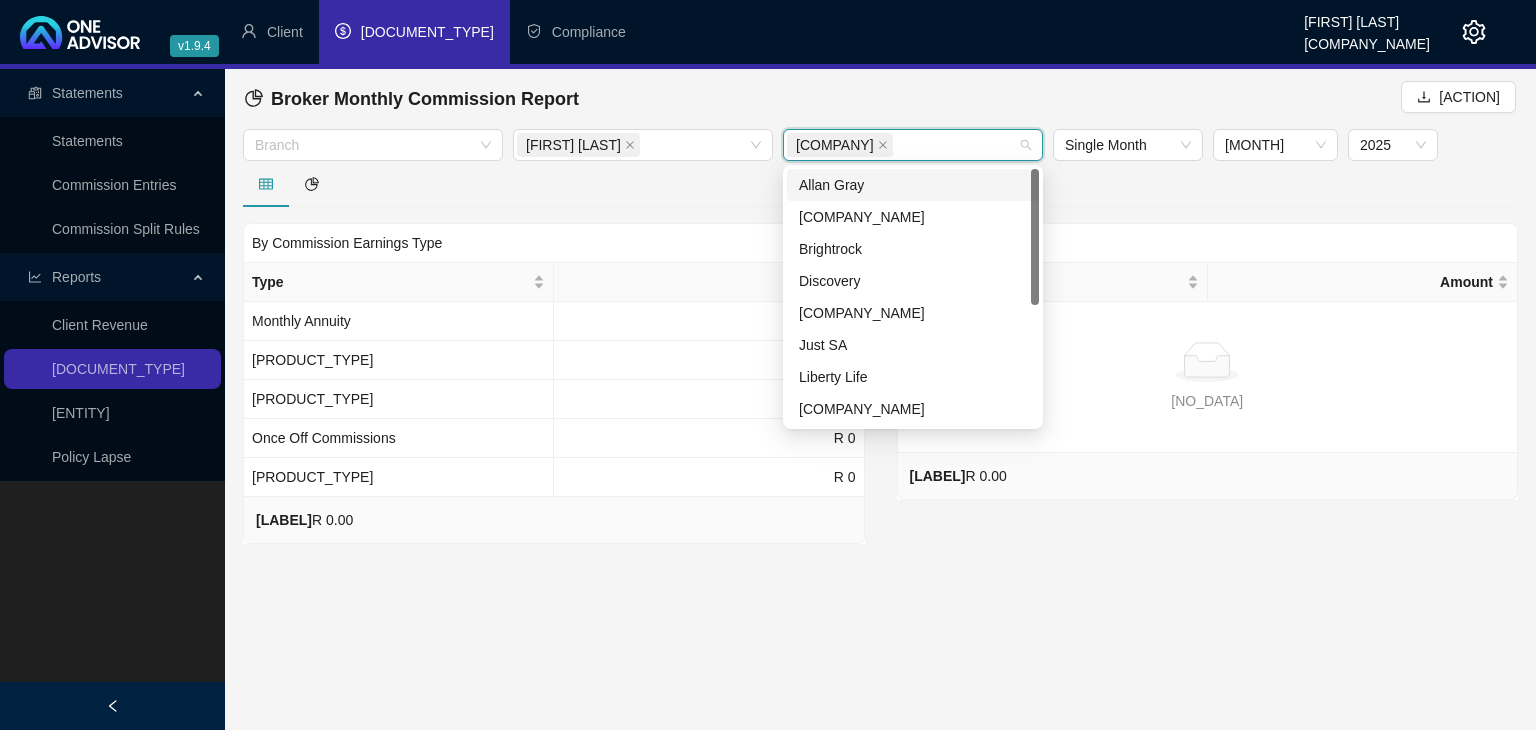 click on "[REPORT_TYPE]" at bounding box center (880, 99) 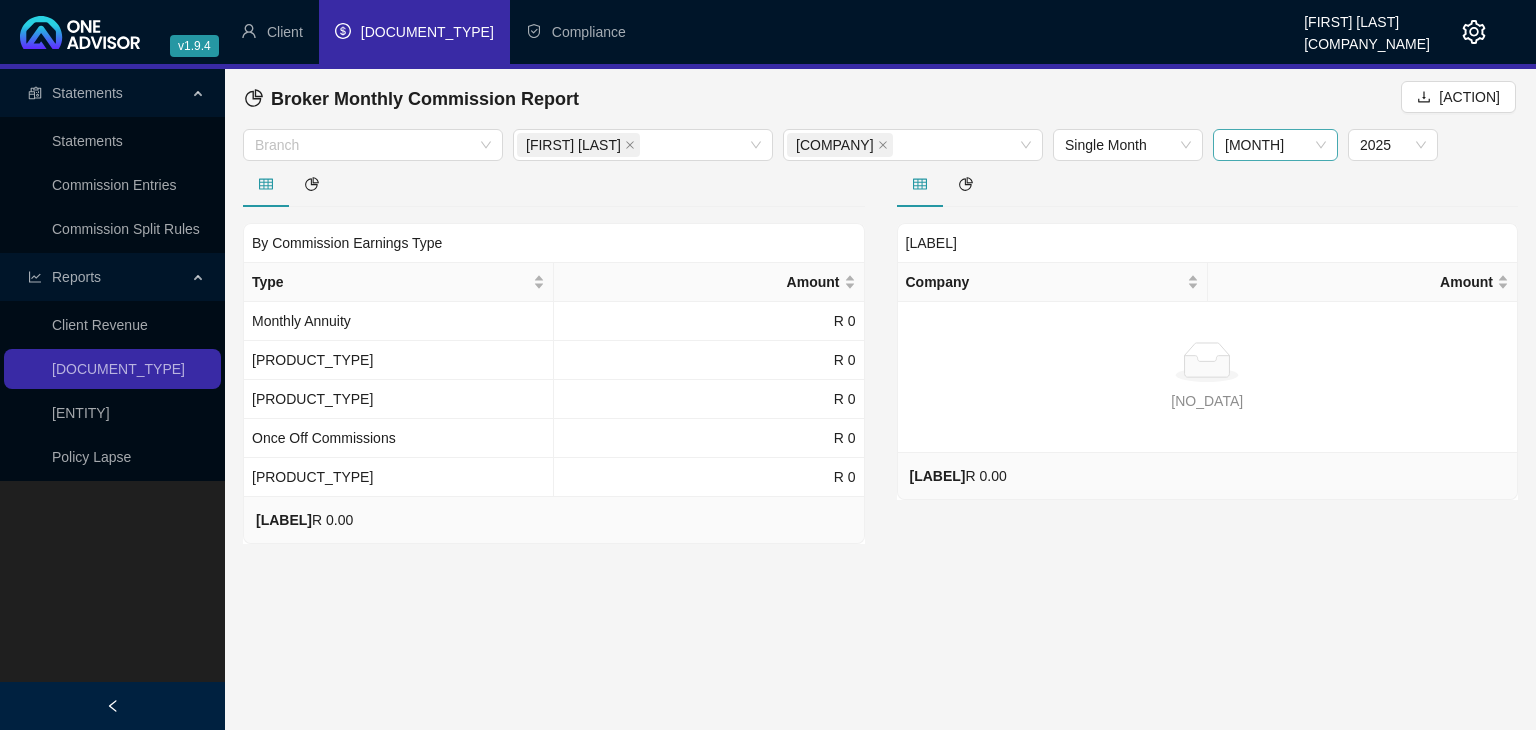 click on "[MONTH]" at bounding box center [1128, 145] 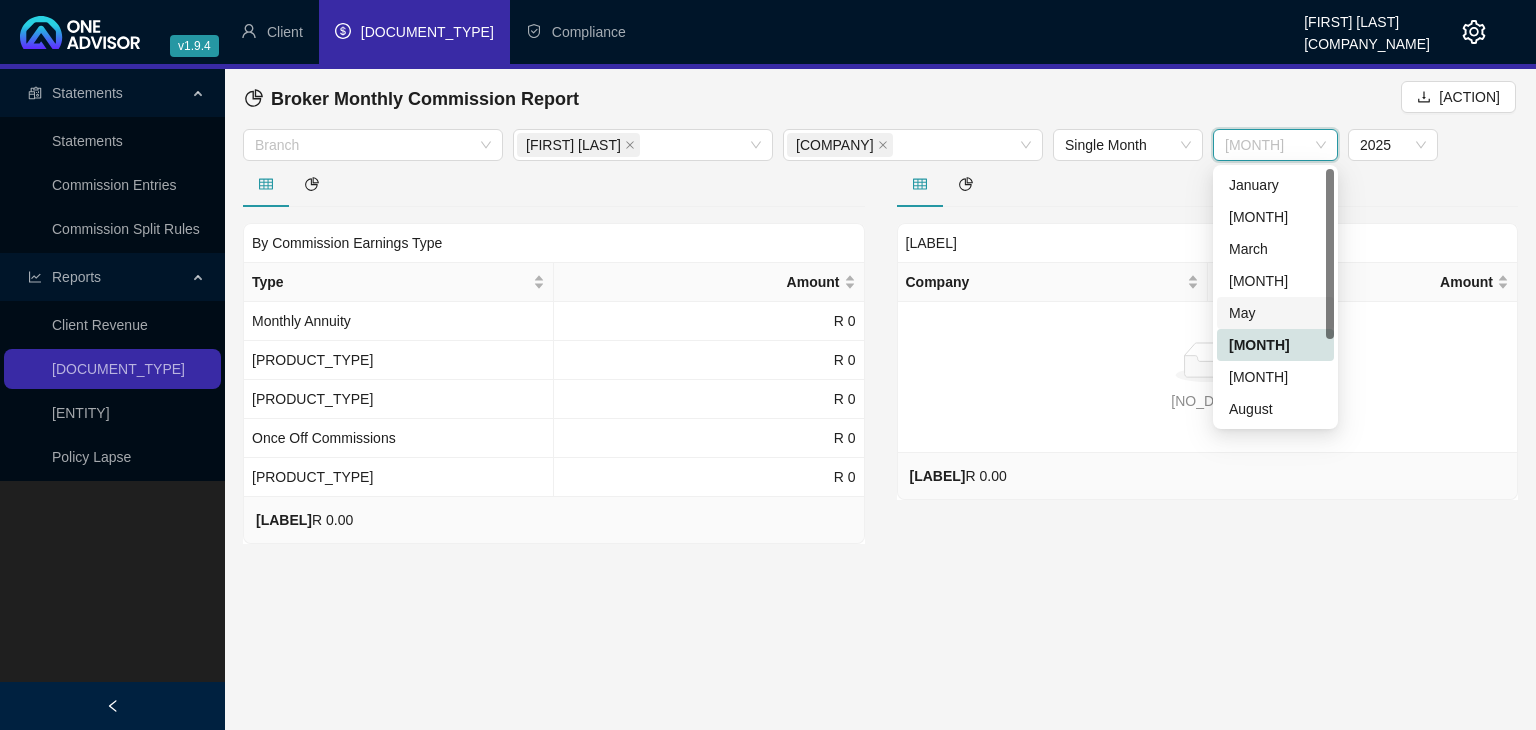 click on "May" at bounding box center (0, 0) 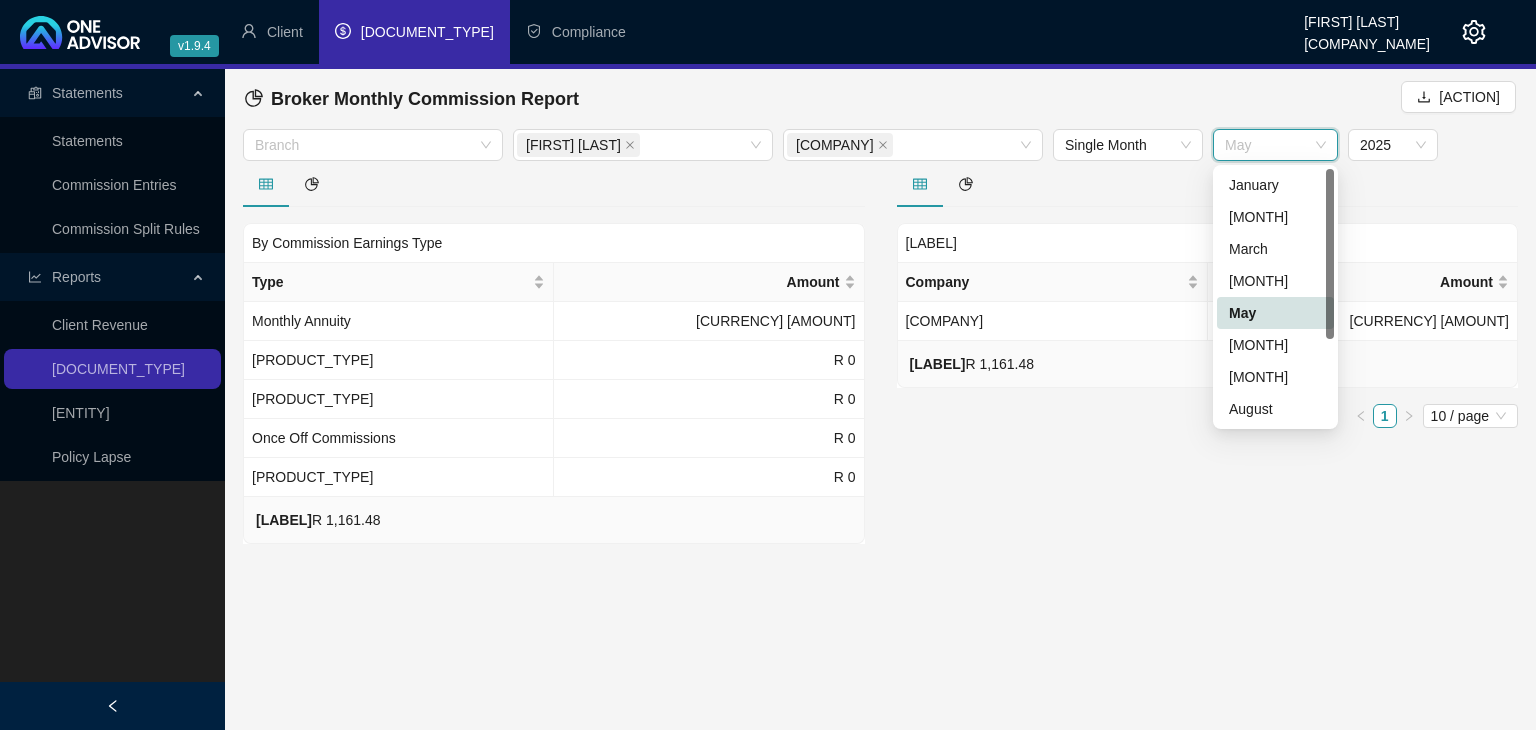 click on "May" at bounding box center [1275, 145] 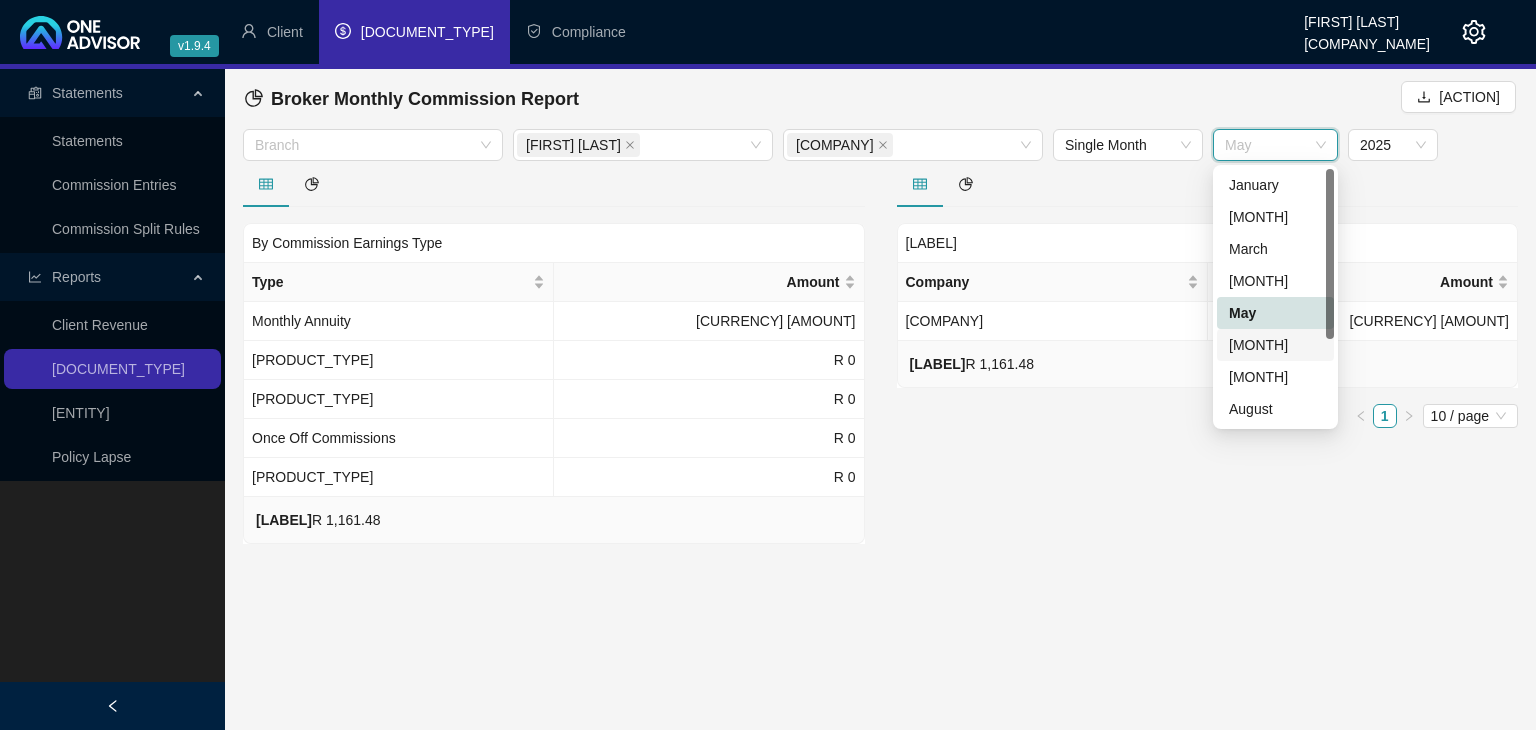 click on "[MONTH]" at bounding box center [0, 0] 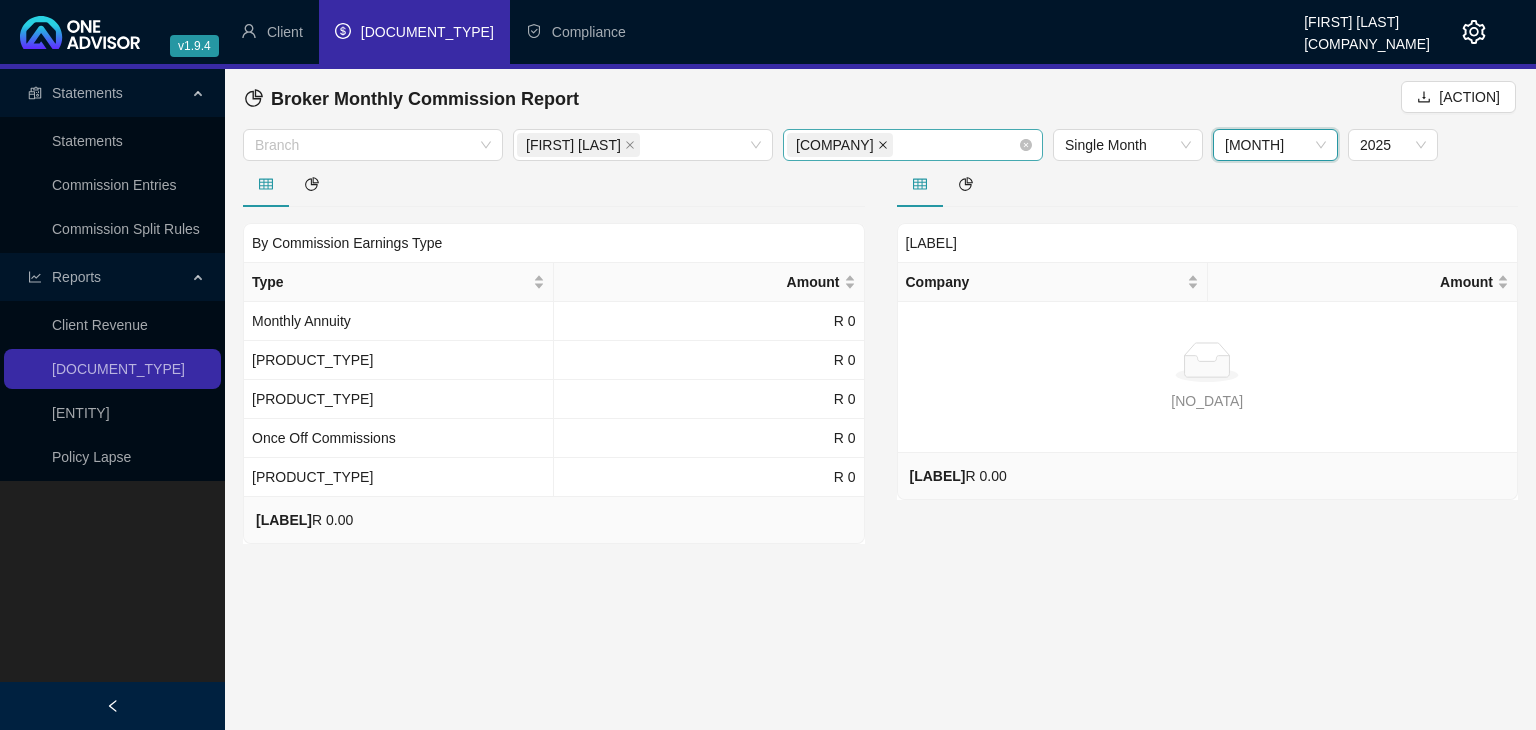click at bounding box center [630, 145] 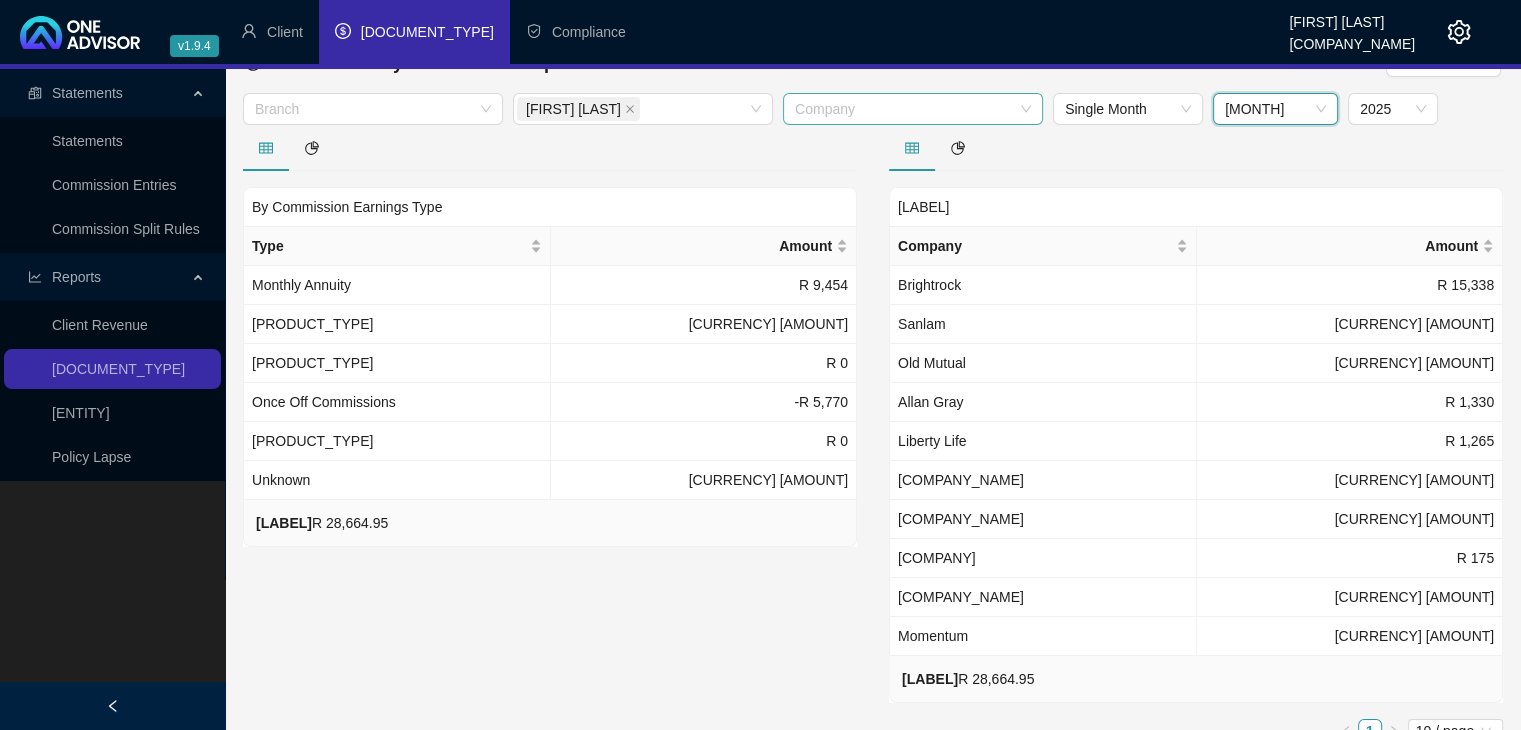 scroll, scrollTop: 62, scrollLeft: 0, axis: vertical 